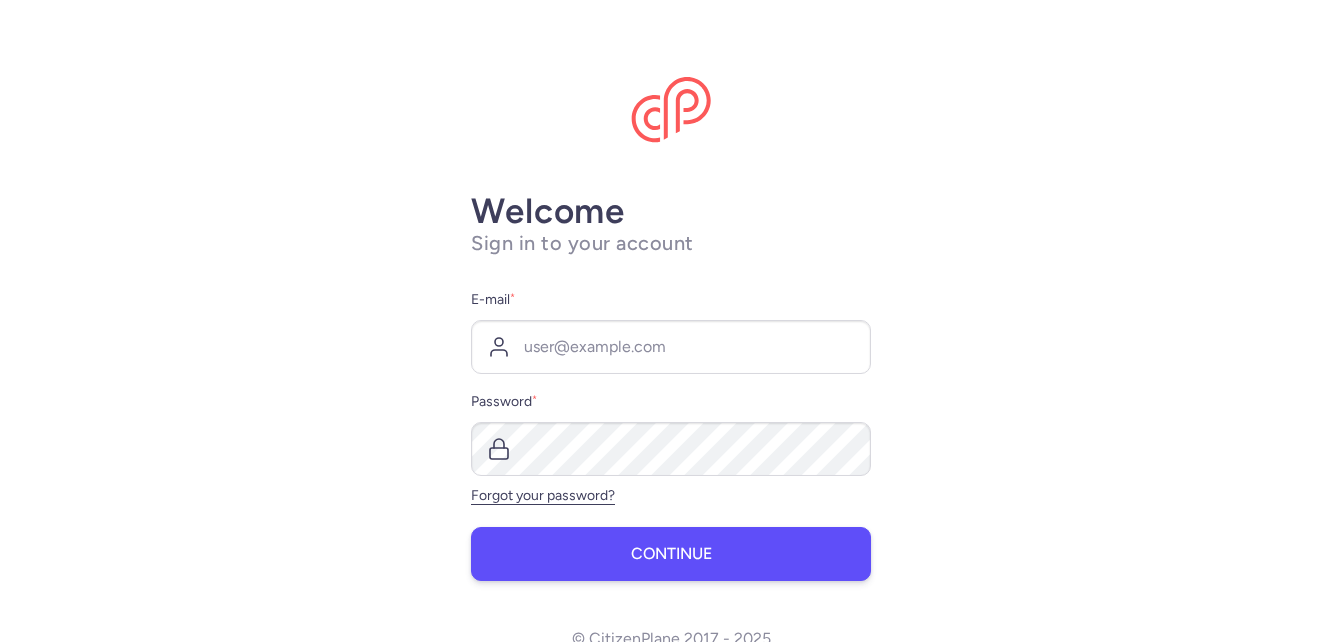 scroll, scrollTop: 0, scrollLeft: 0, axis: both 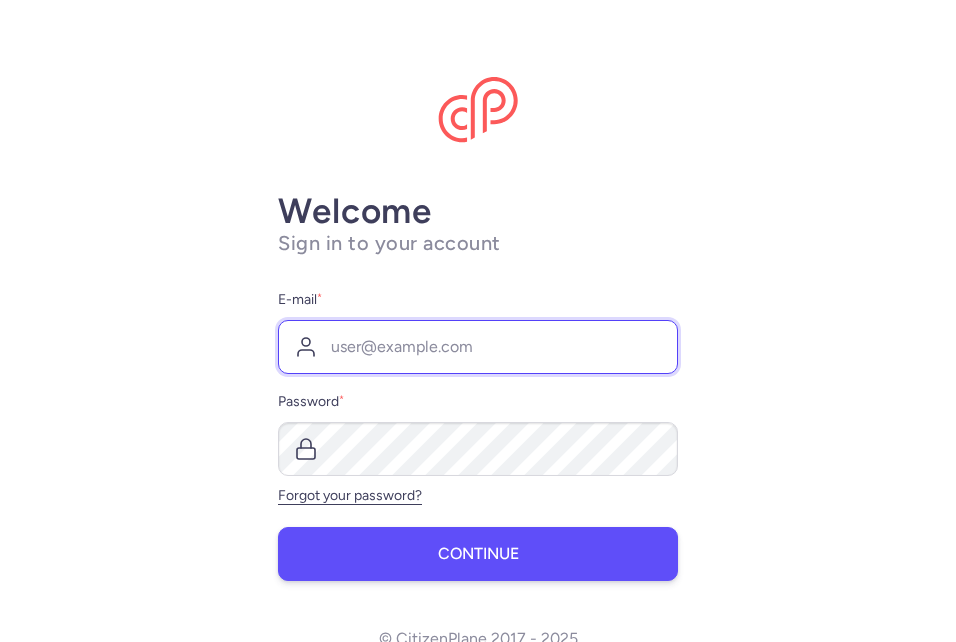type on "[EMAIL]" 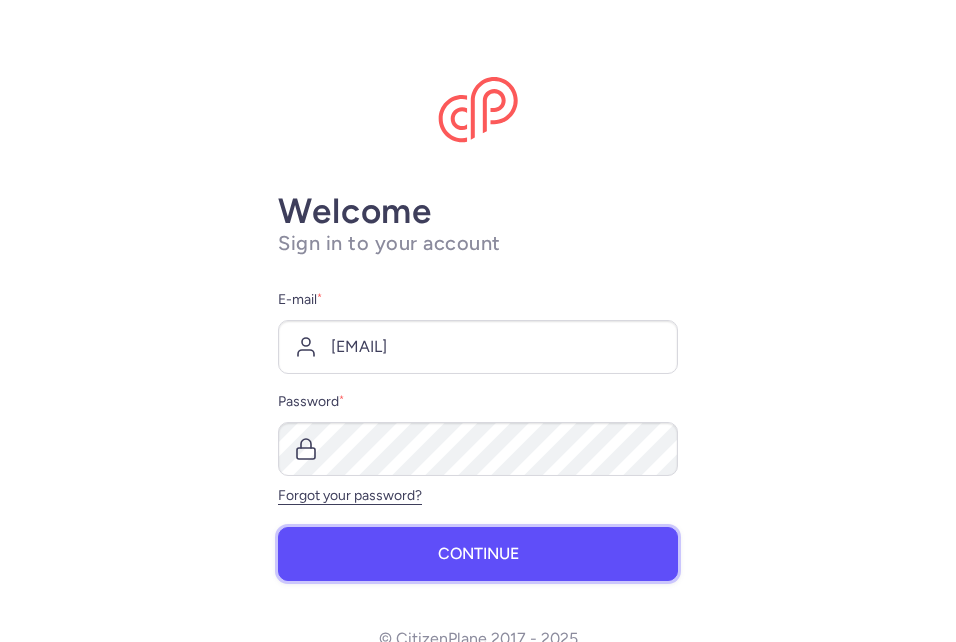 click on "Continue" at bounding box center (478, 554) 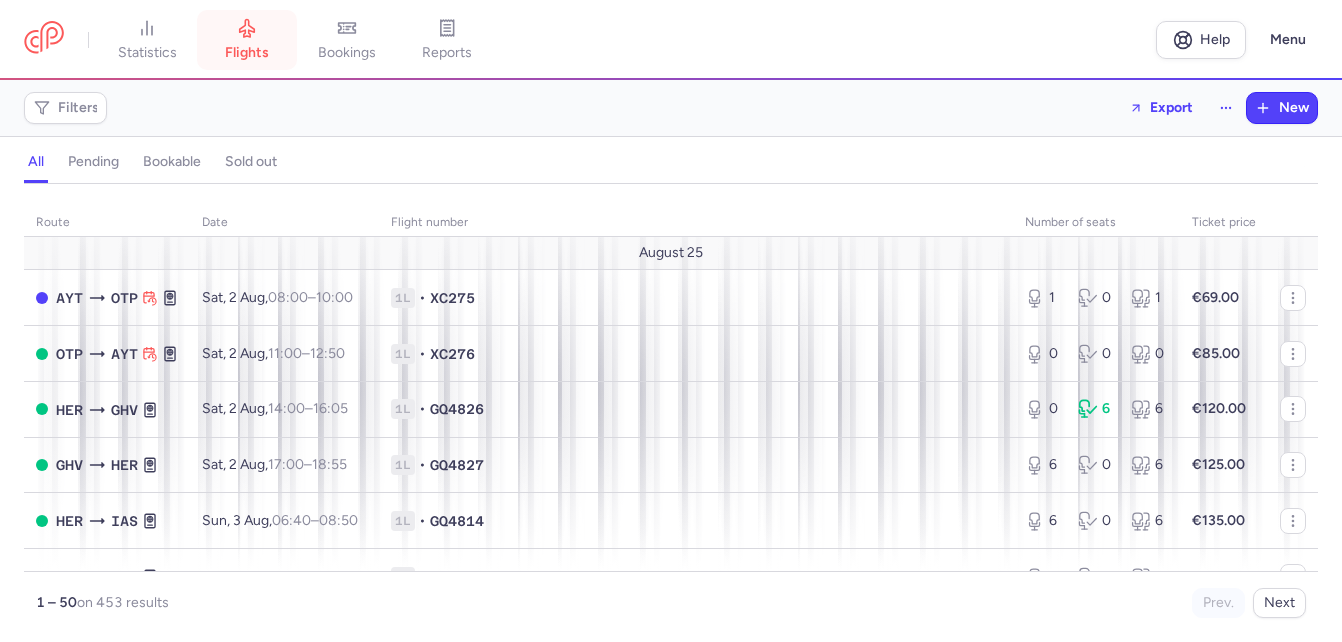 click on "flights" at bounding box center (247, 53) 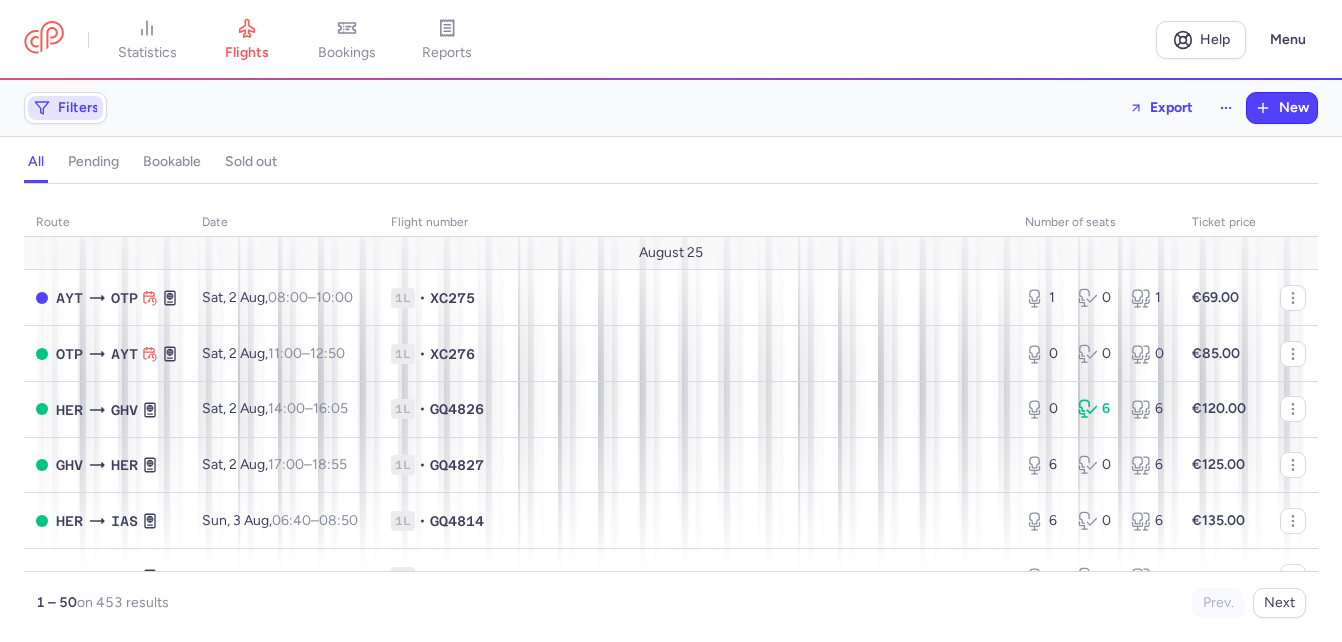 click on "Filters" 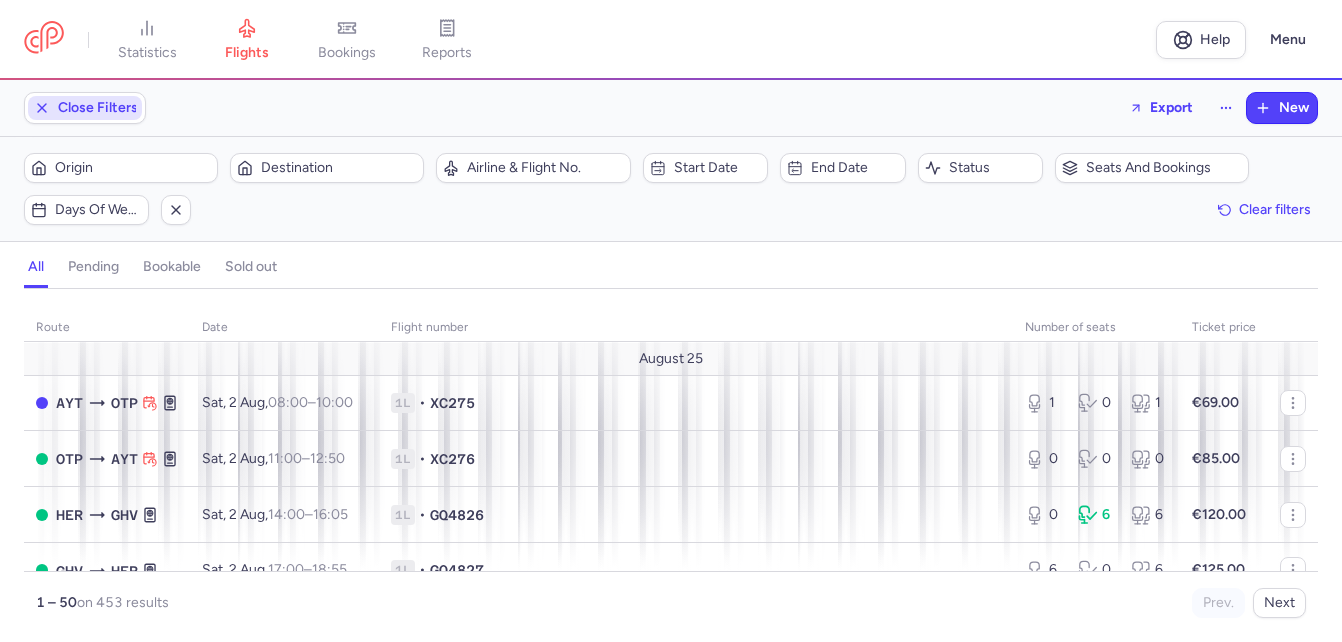 scroll, scrollTop: 0, scrollLeft: 0, axis: both 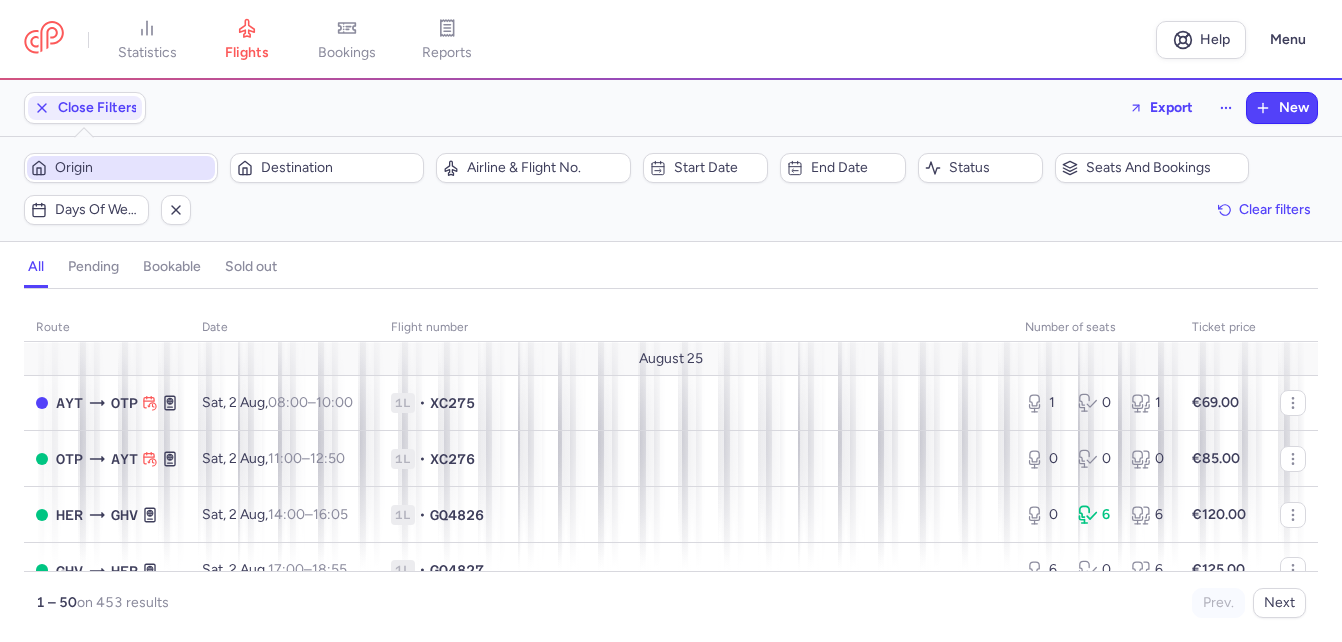 click on "Origin" at bounding box center [133, 168] 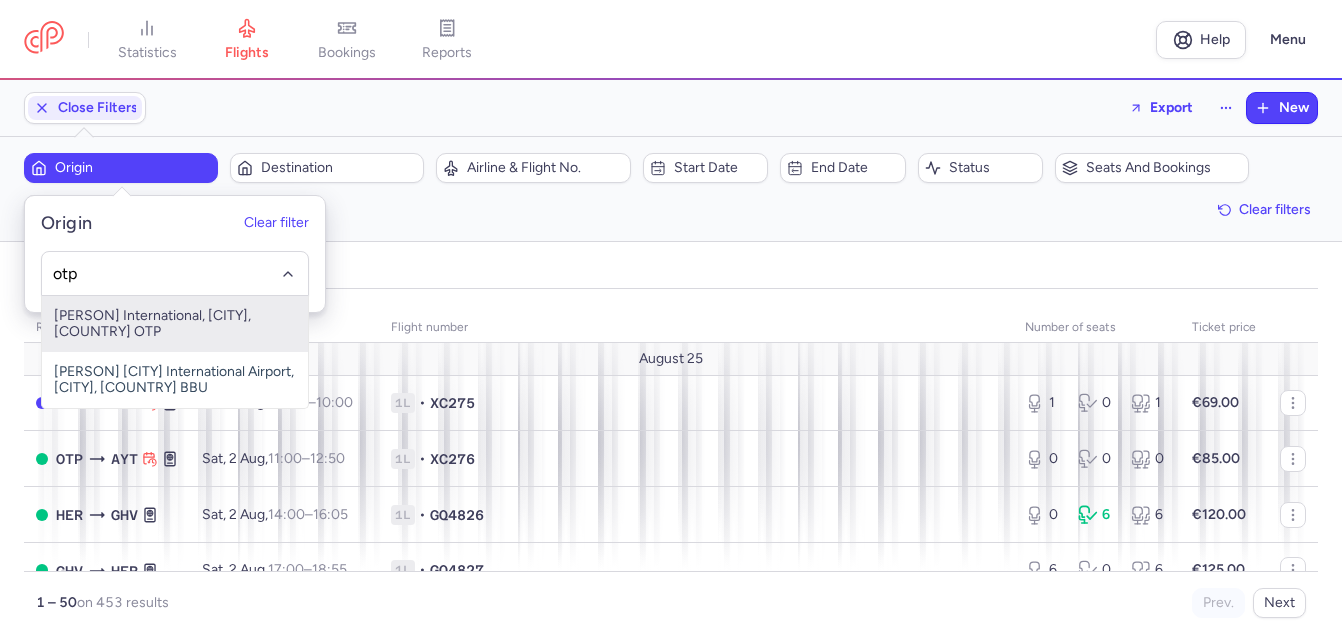 click on "[PERSON] International, [CITY], [COUNTRY] OTP" at bounding box center (175, 324) 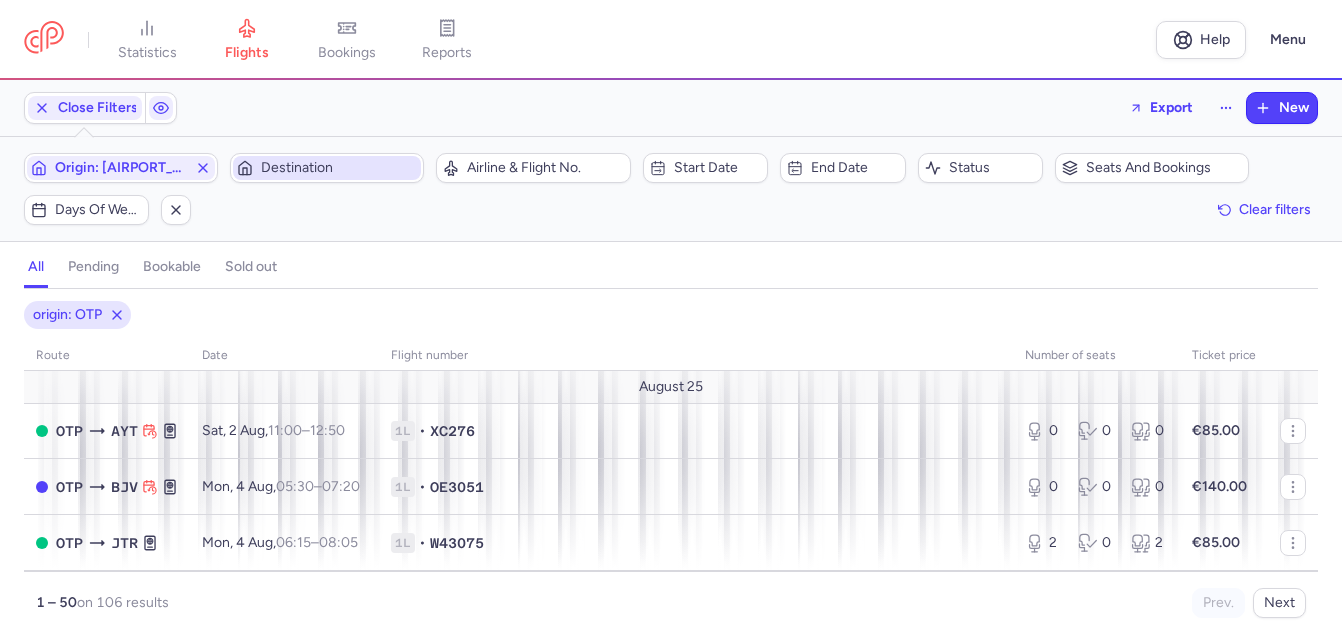 click on "Destination" at bounding box center [339, 168] 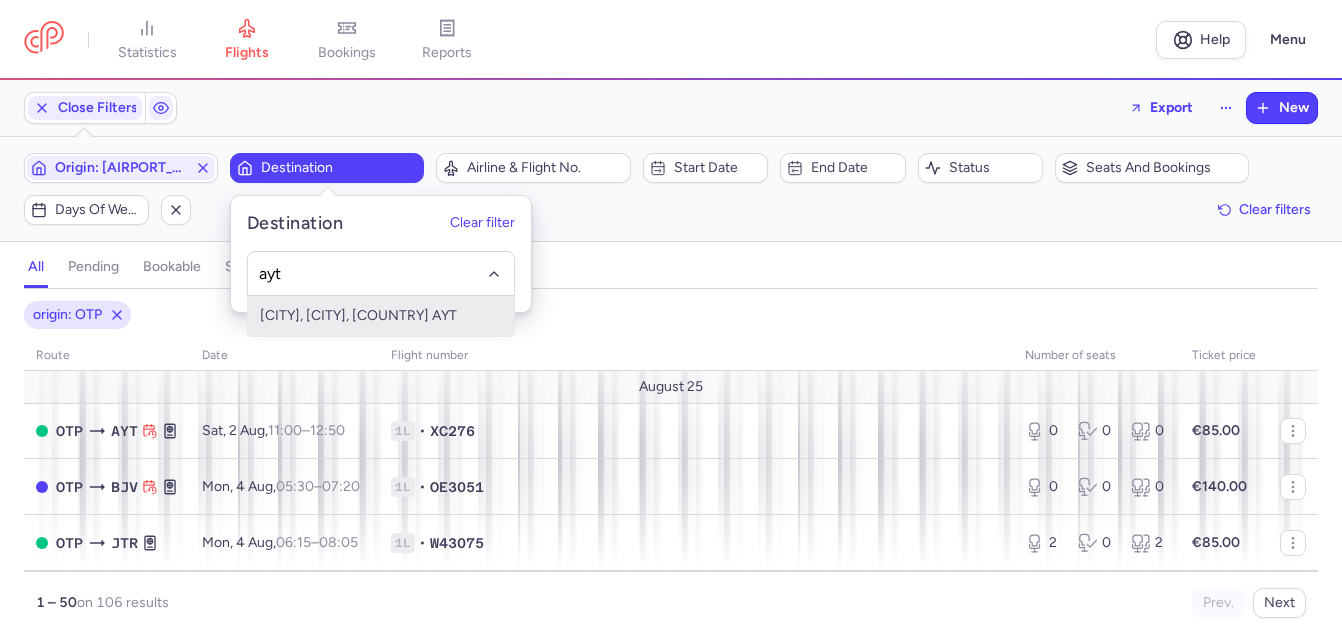 click on "[CITY], [CITY], [COUNTRY] AYT" at bounding box center [381, 316] 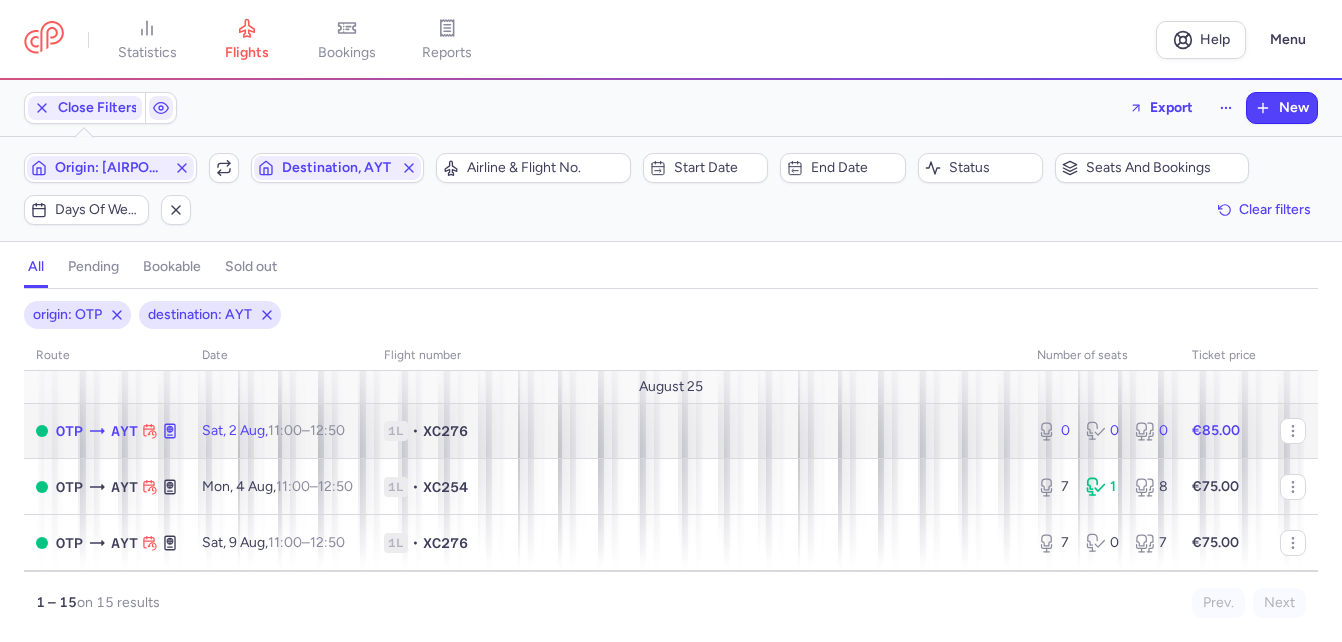 click on "XC276" 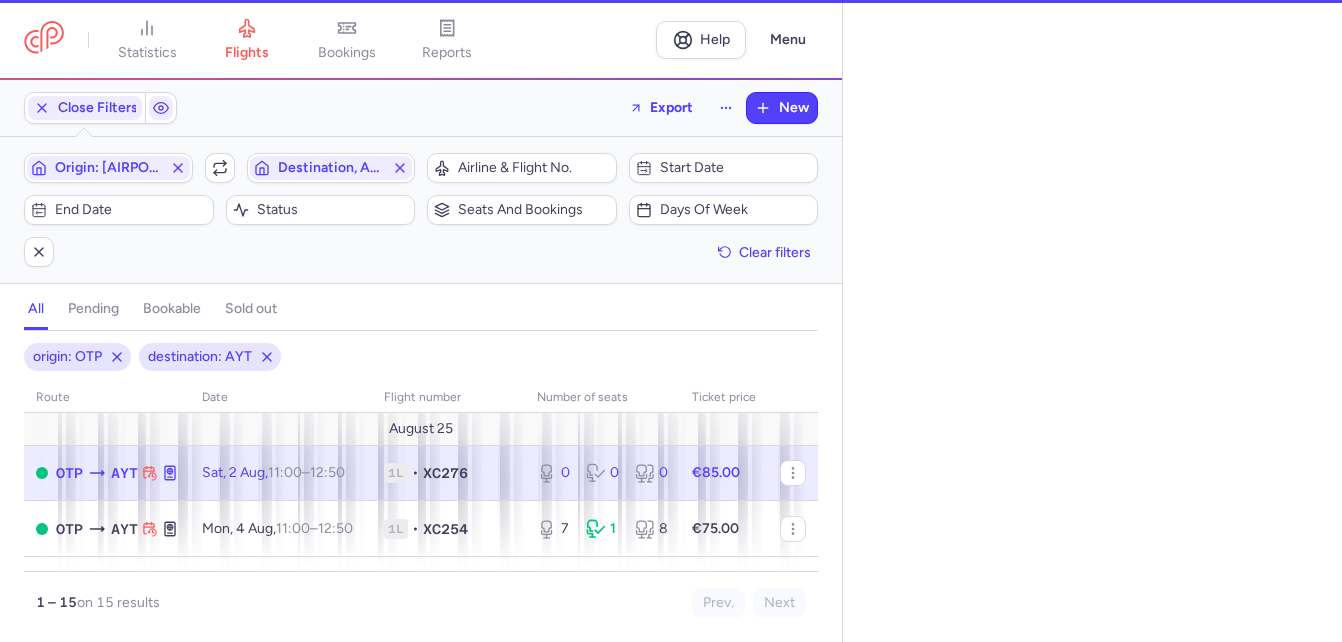 select on "days" 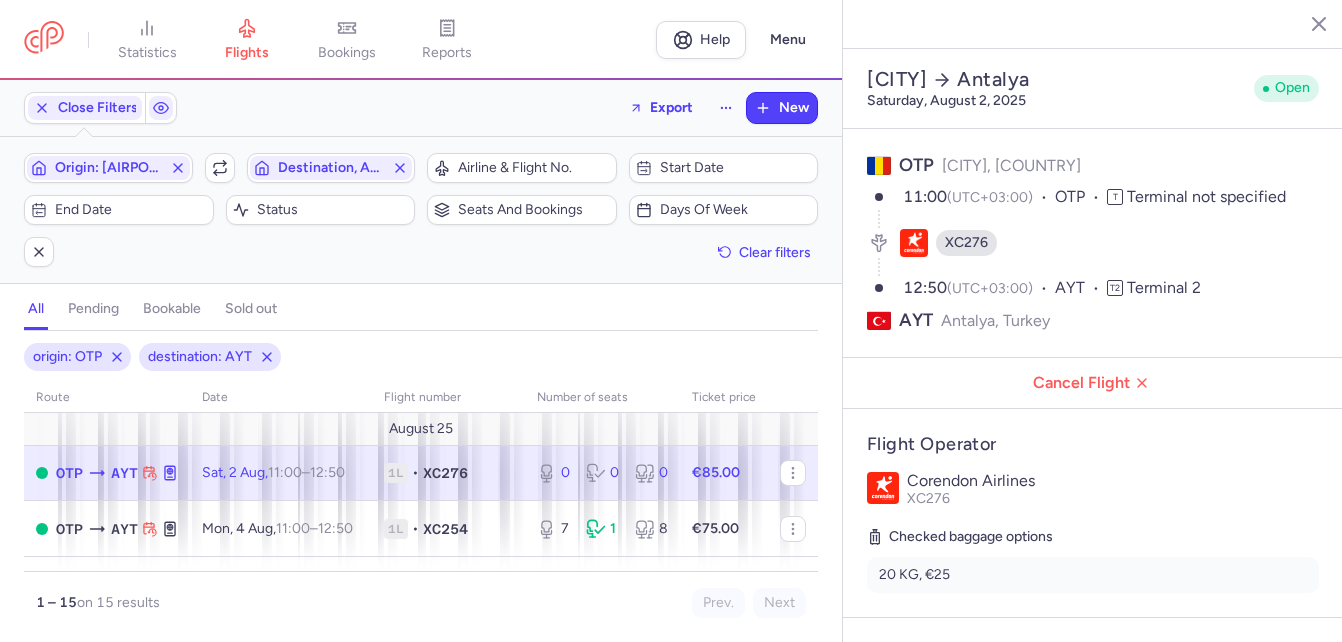 click 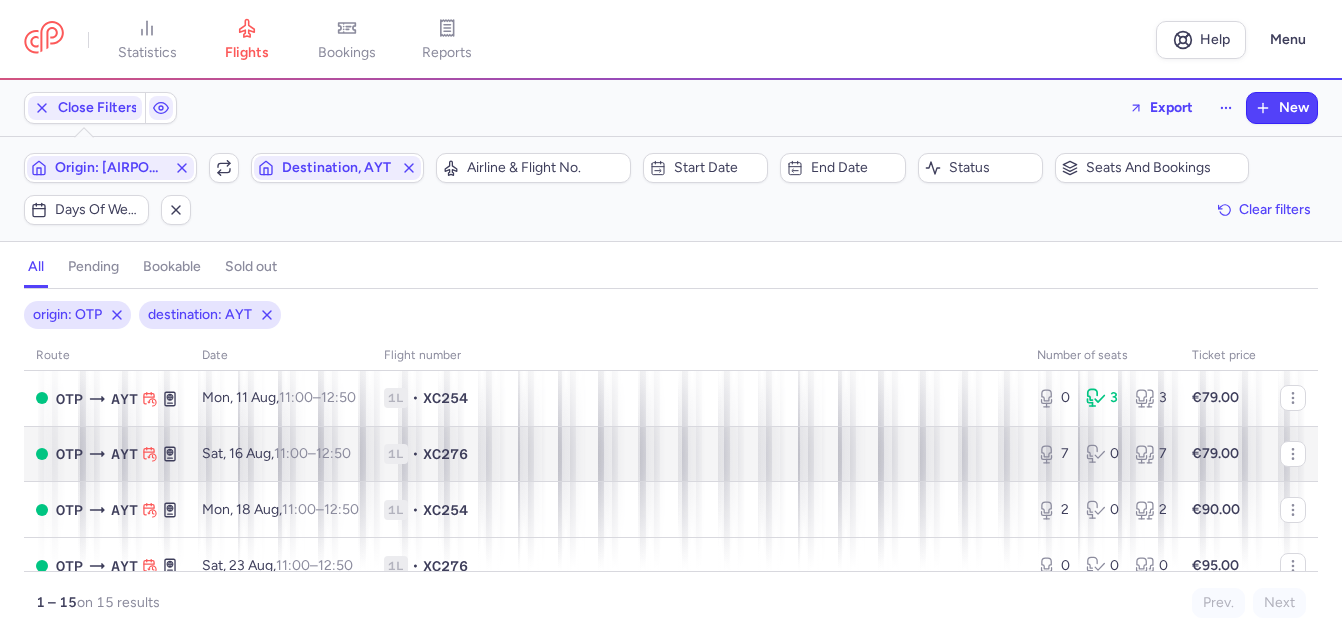 scroll, scrollTop: 100, scrollLeft: 0, axis: vertical 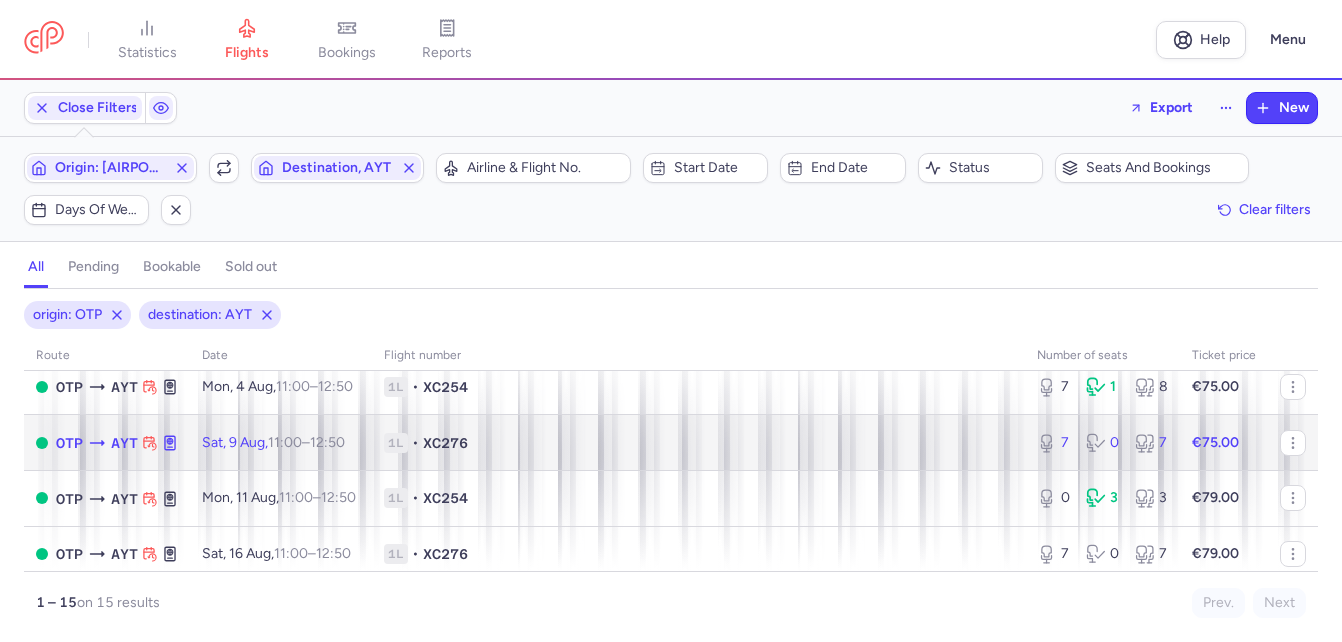 click on "[TIME] +0" at bounding box center (327, 442) 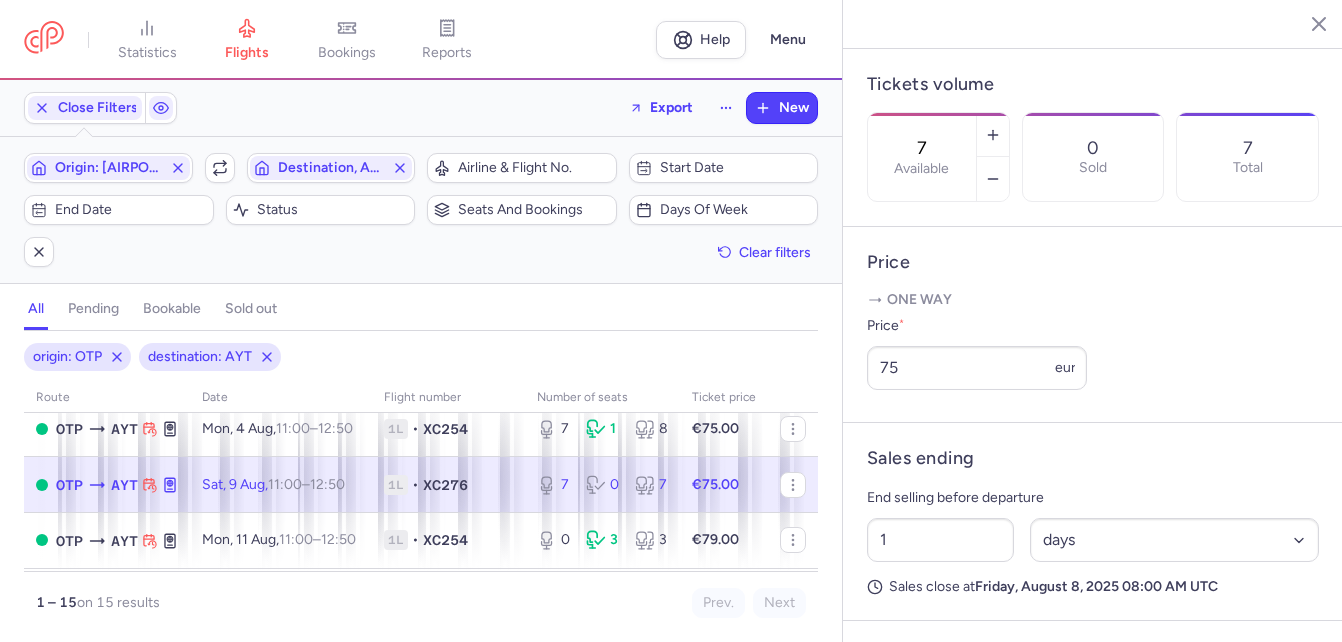 scroll, scrollTop: 600, scrollLeft: 0, axis: vertical 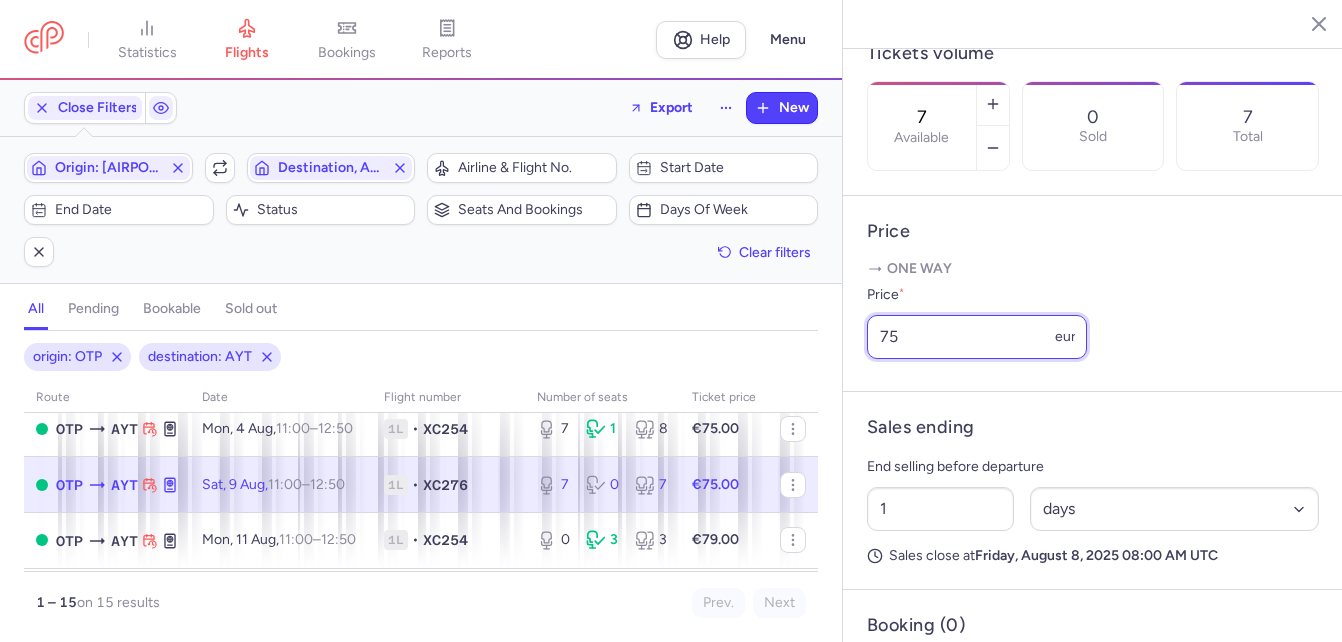 drag, startPoint x: 898, startPoint y: 379, endPoint x: 850, endPoint y: 381, distance: 48.04165 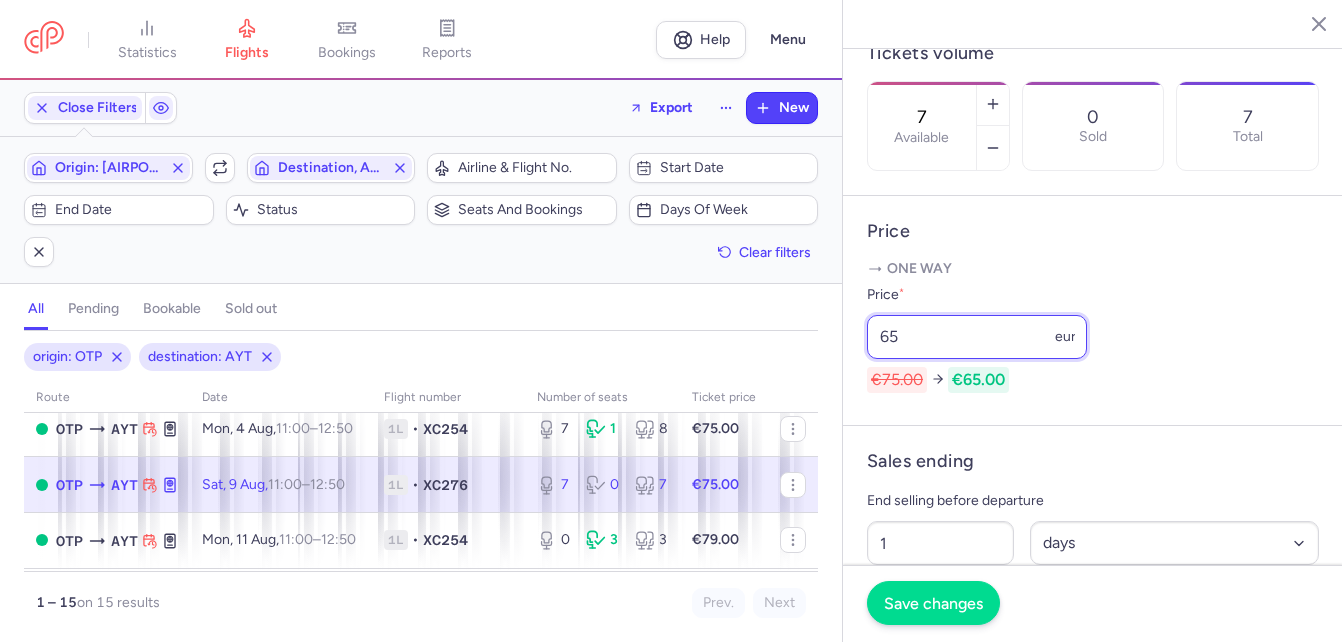 type on "65" 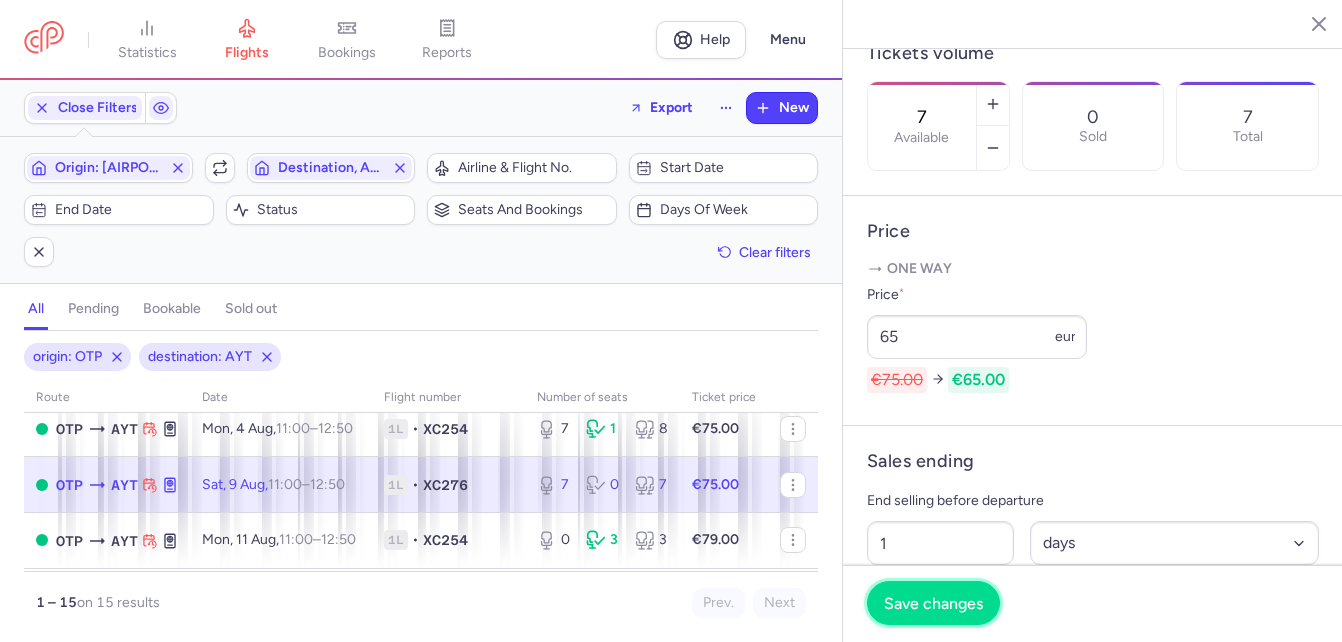 click on "Save changes" at bounding box center [933, 603] 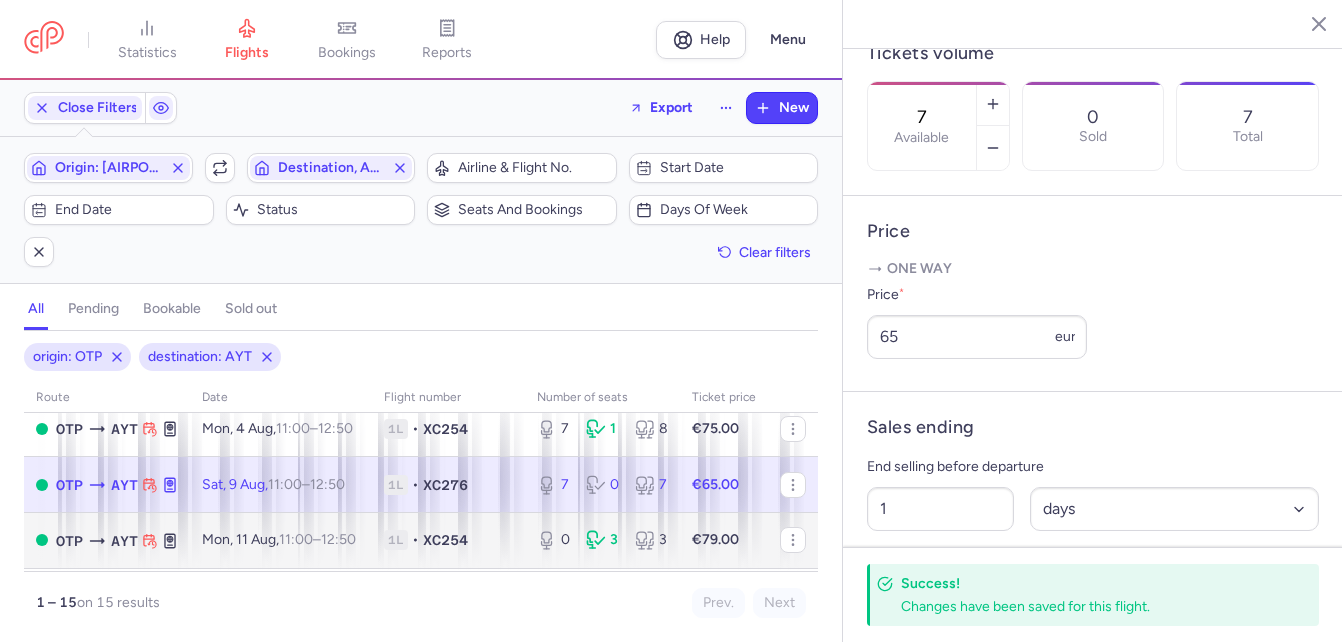 scroll, scrollTop: 200, scrollLeft: 0, axis: vertical 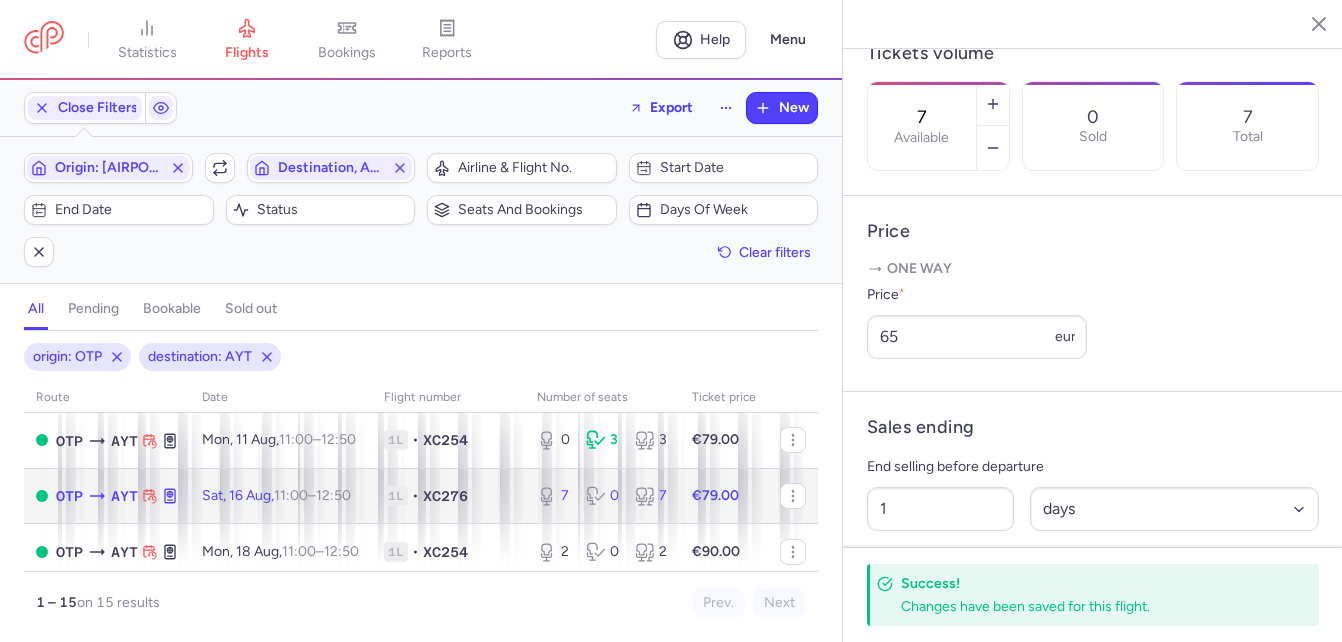 click on "11:00  –  12:50  +0" at bounding box center [312, 495] 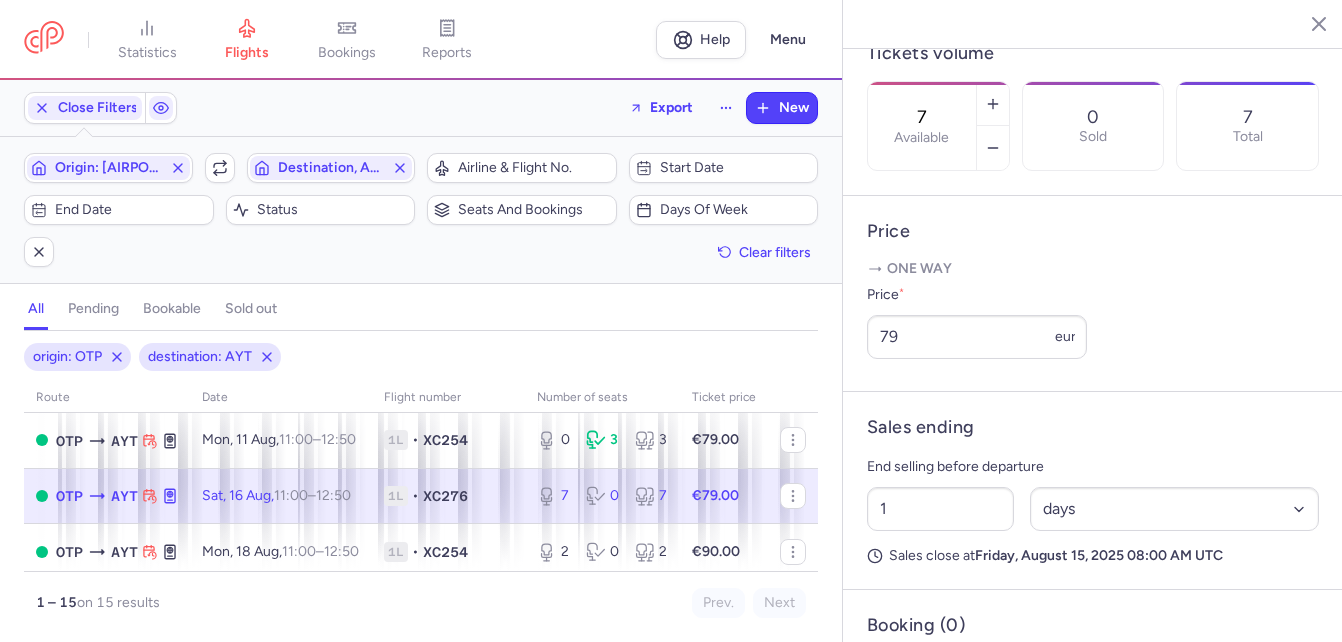 scroll, scrollTop: 700, scrollLeft: 0, axis: vertical 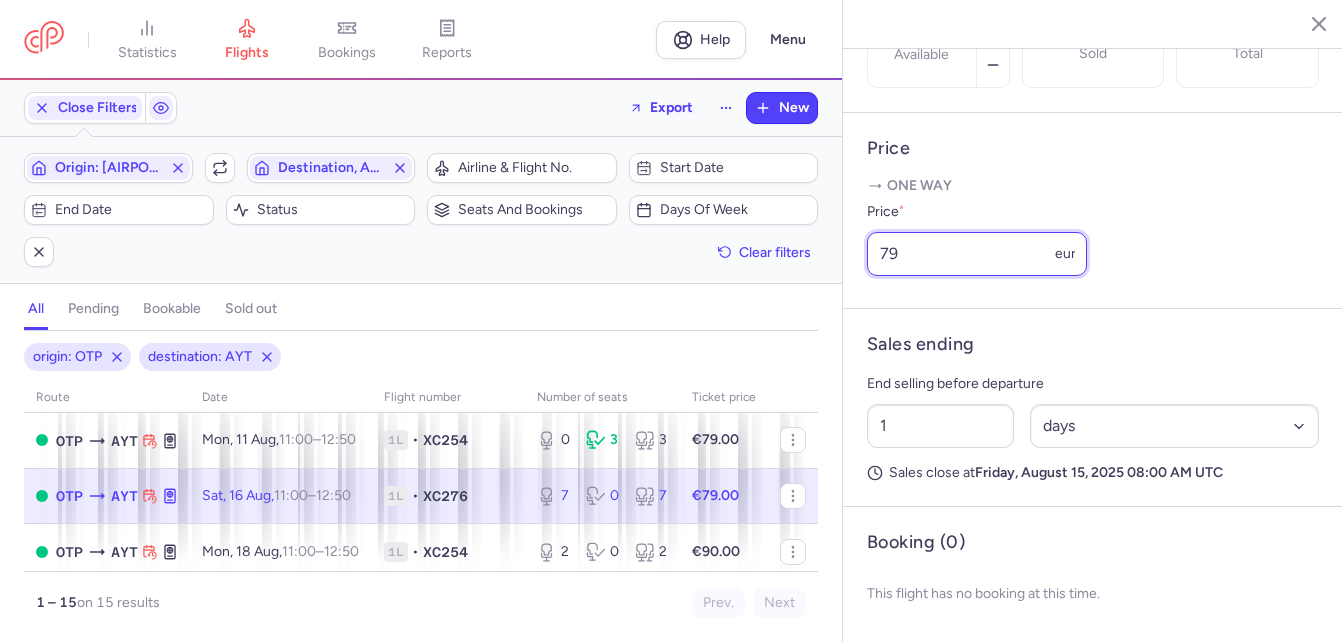 drag, startPoint x: 925, startPoint y: 294, endPoint x: 850, endPoint y: 289, distance: 75.16648 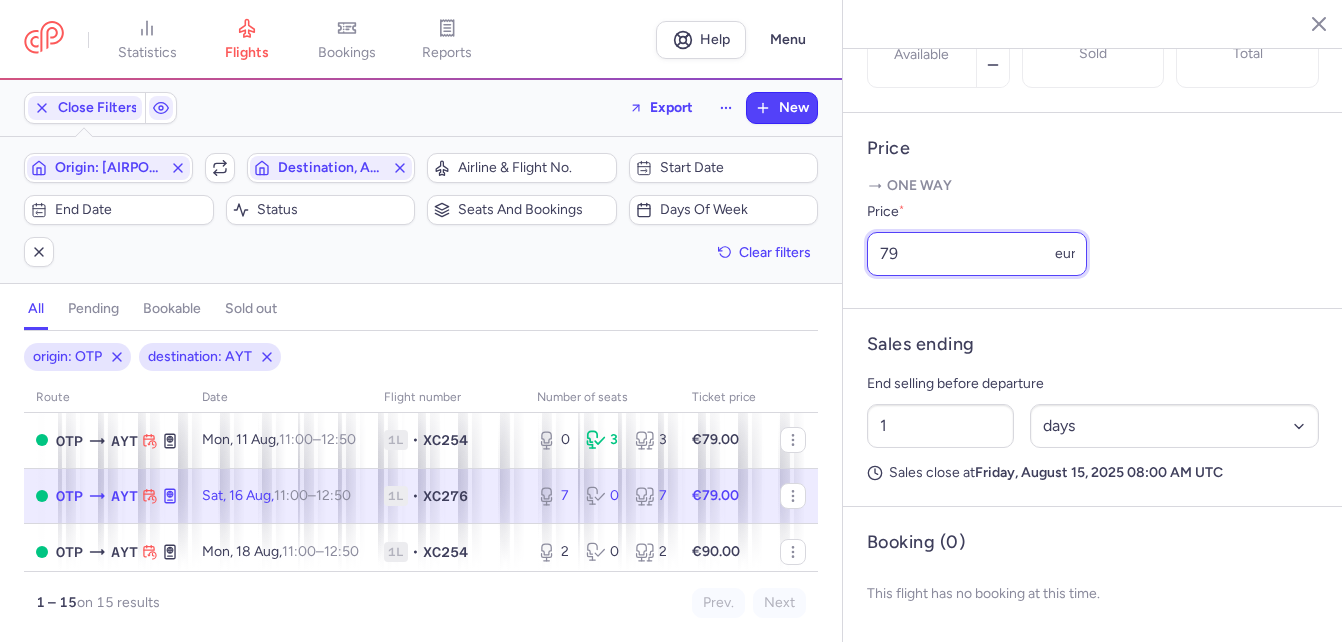 click on "Price  One way  Price  * 79 eur" at bounding box center [1093, 211] 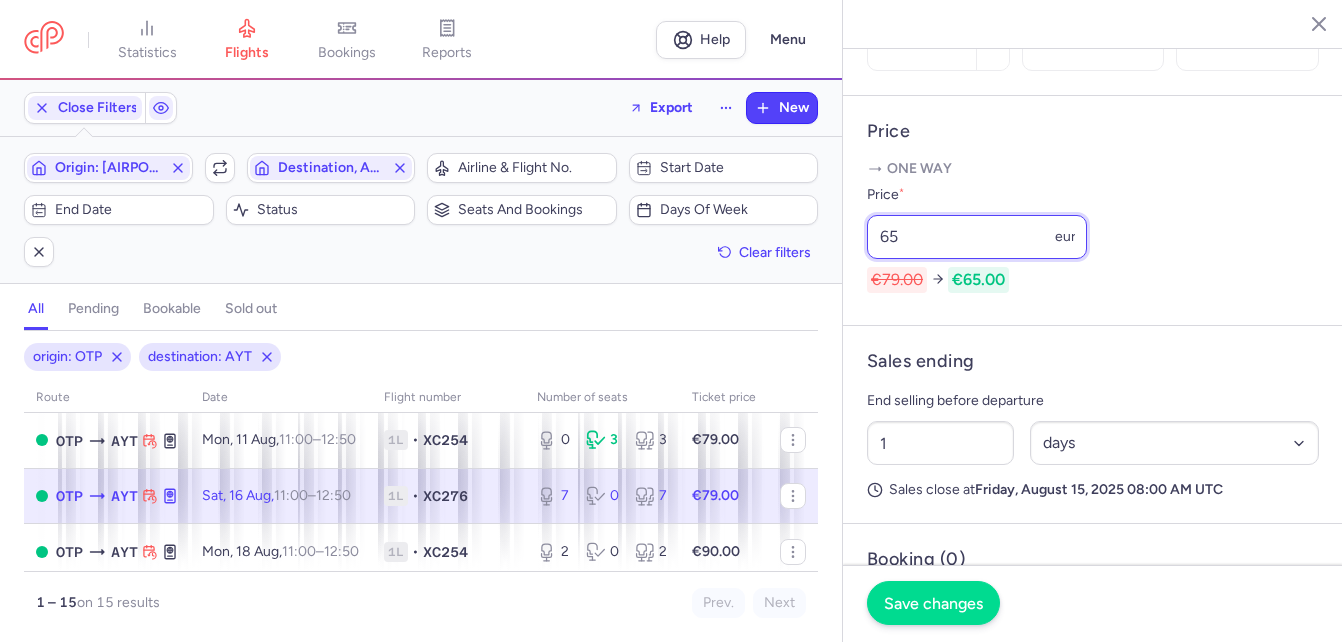 type on "65" 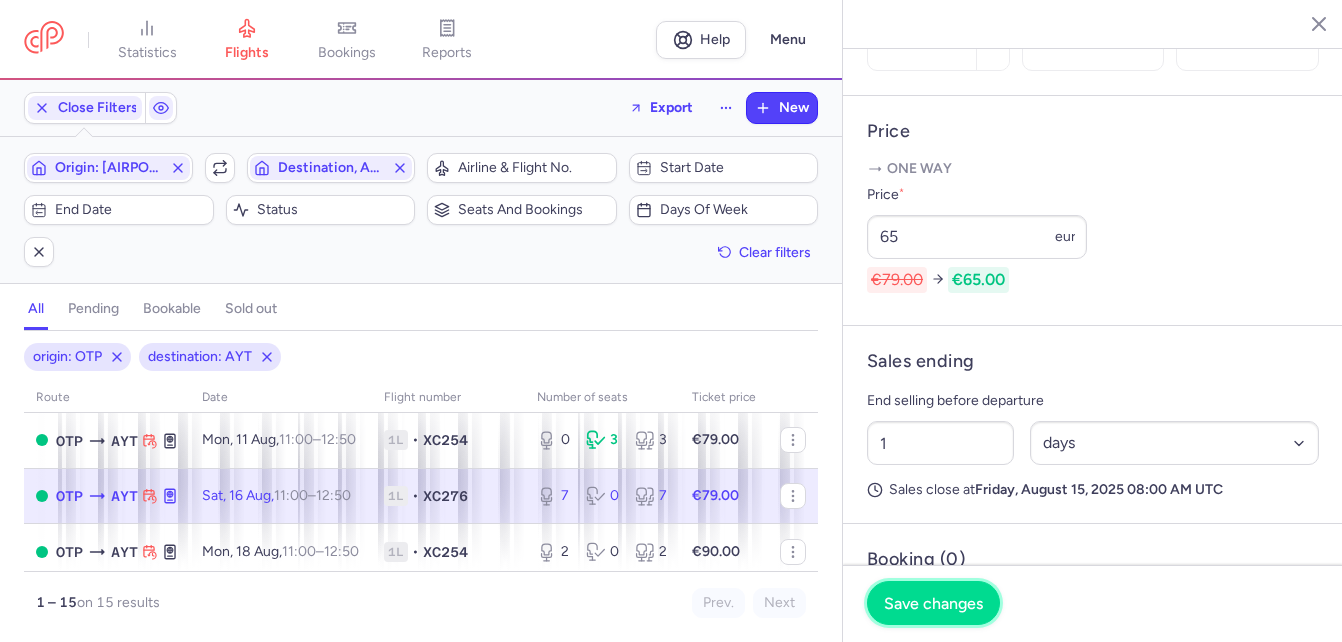 click on "Save changes" at bounding box center (933, 603) 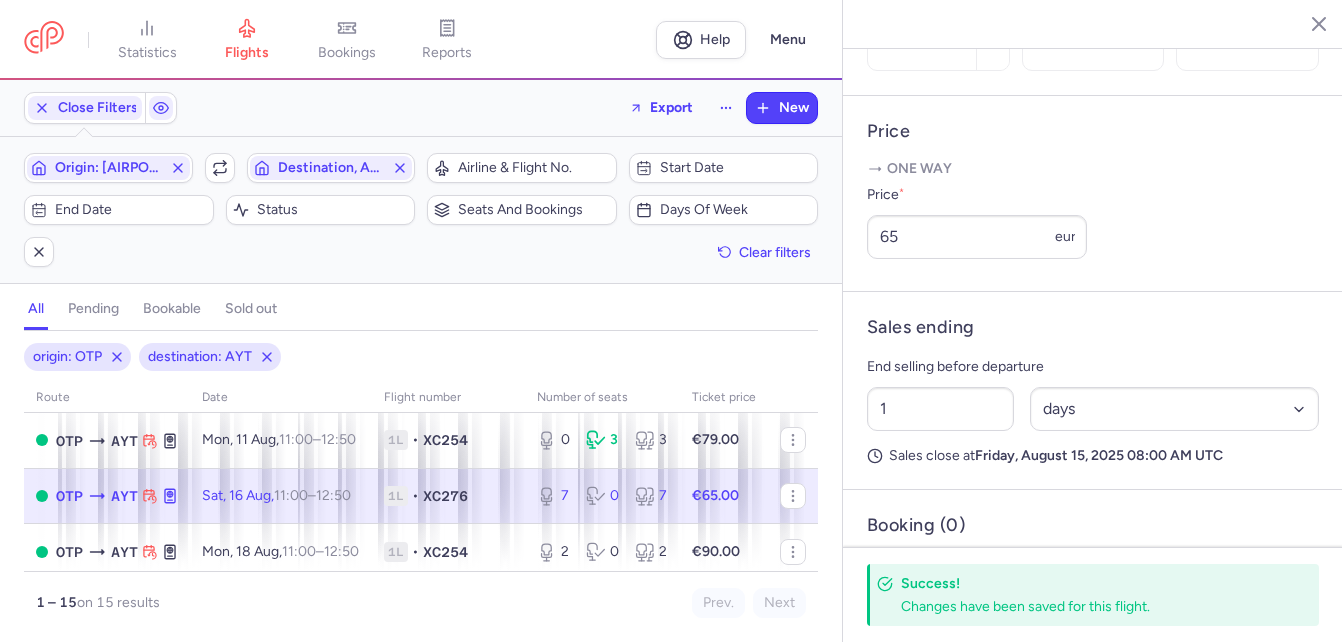 scroll, scrollTop: 300, scrollLeft: 0, axis: vertical 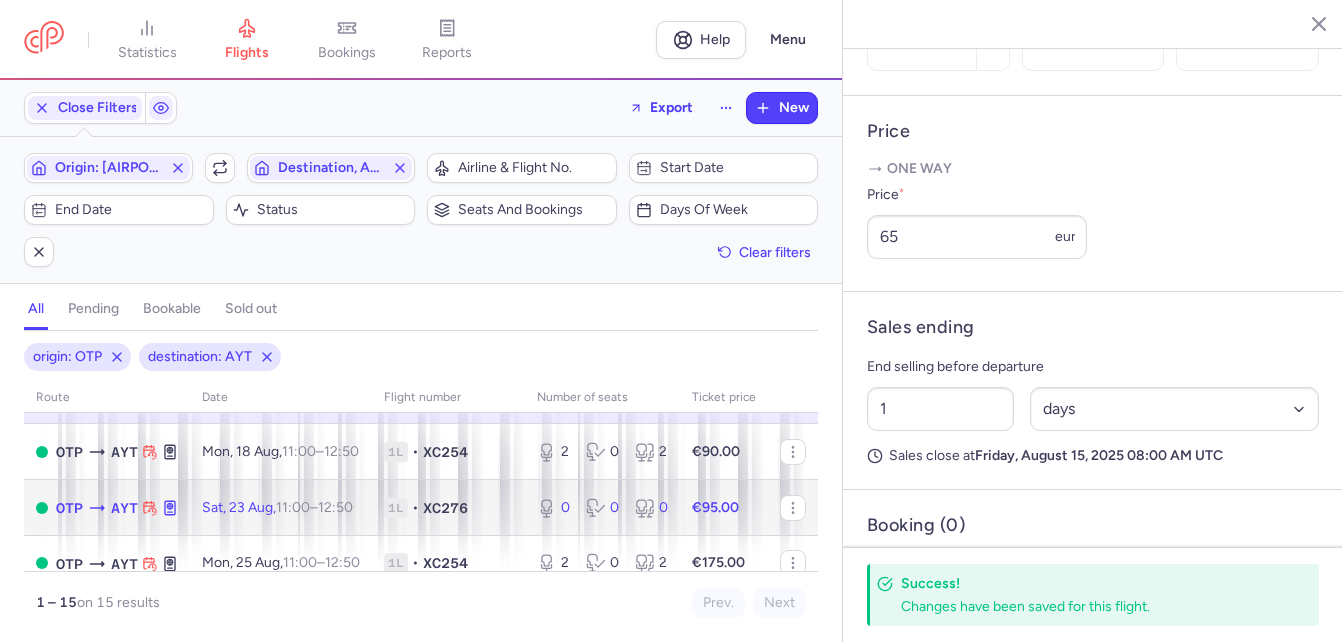 click on "XC276" 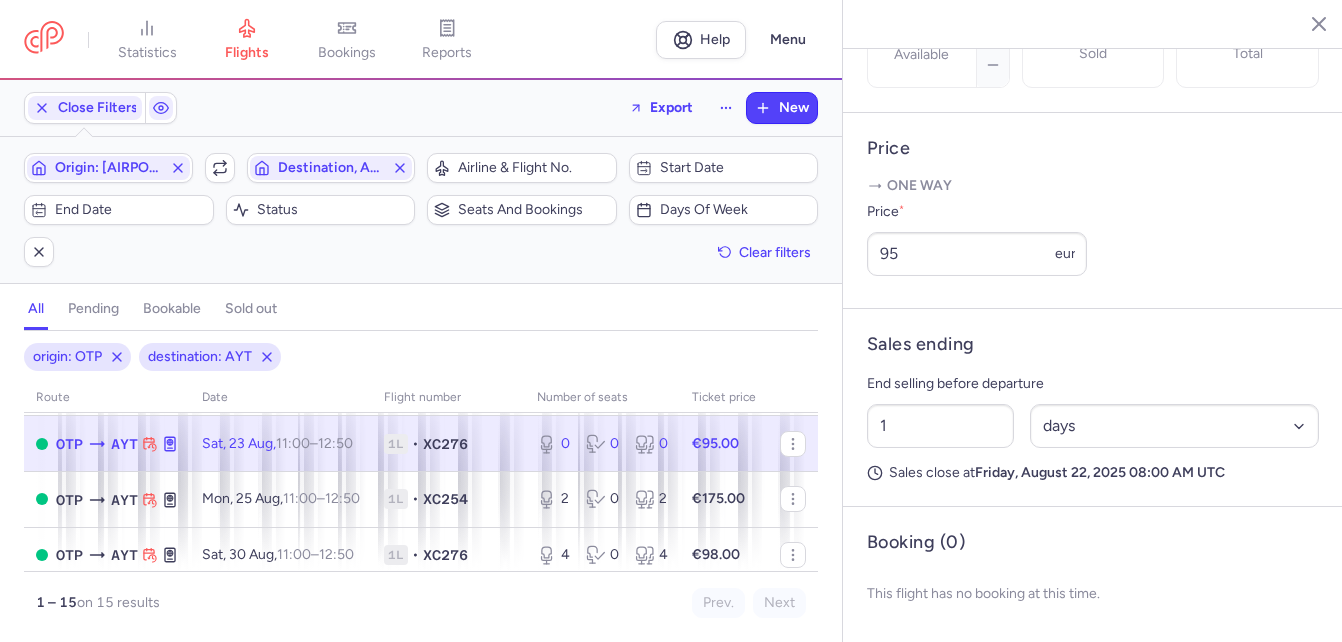 scroll, scrollTop: 400, scrollLeft: 0, axis: vertical 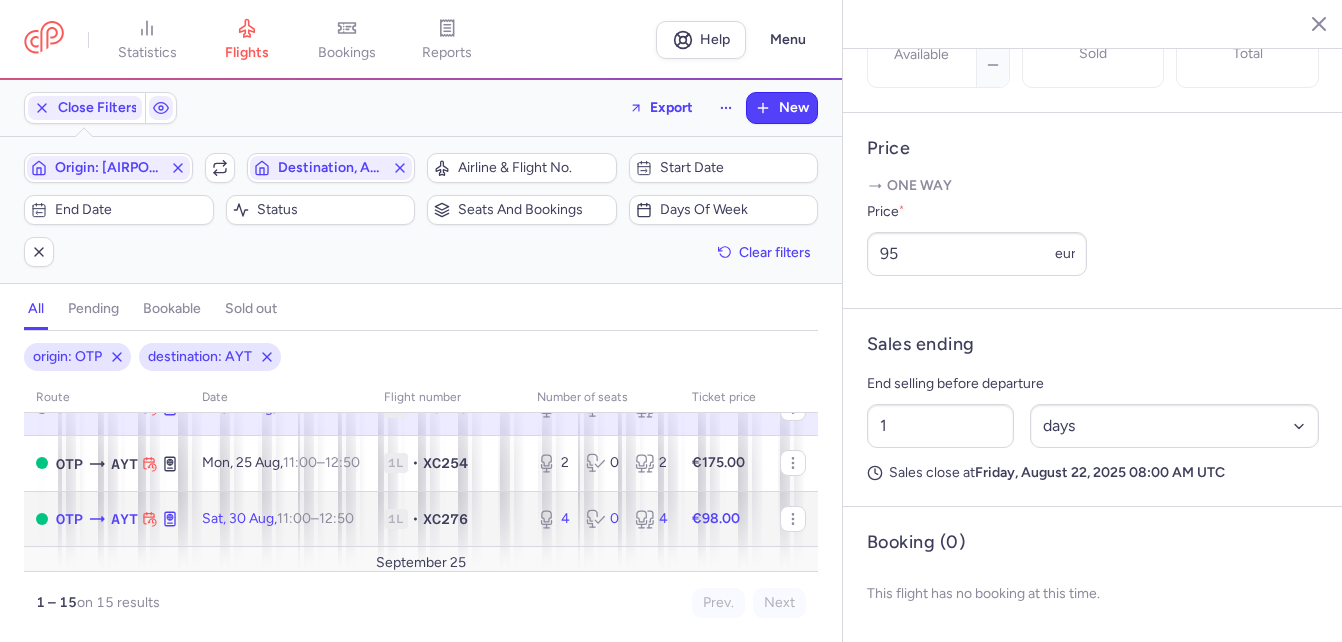 click on "XC276" 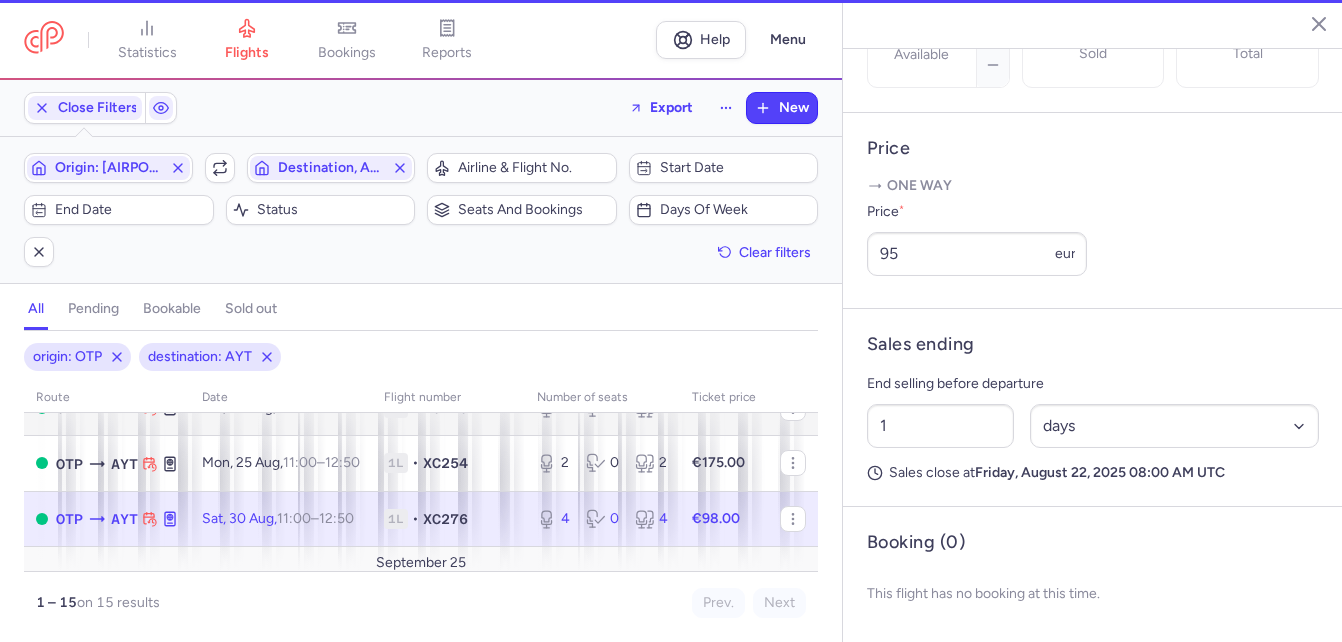 type on "4" 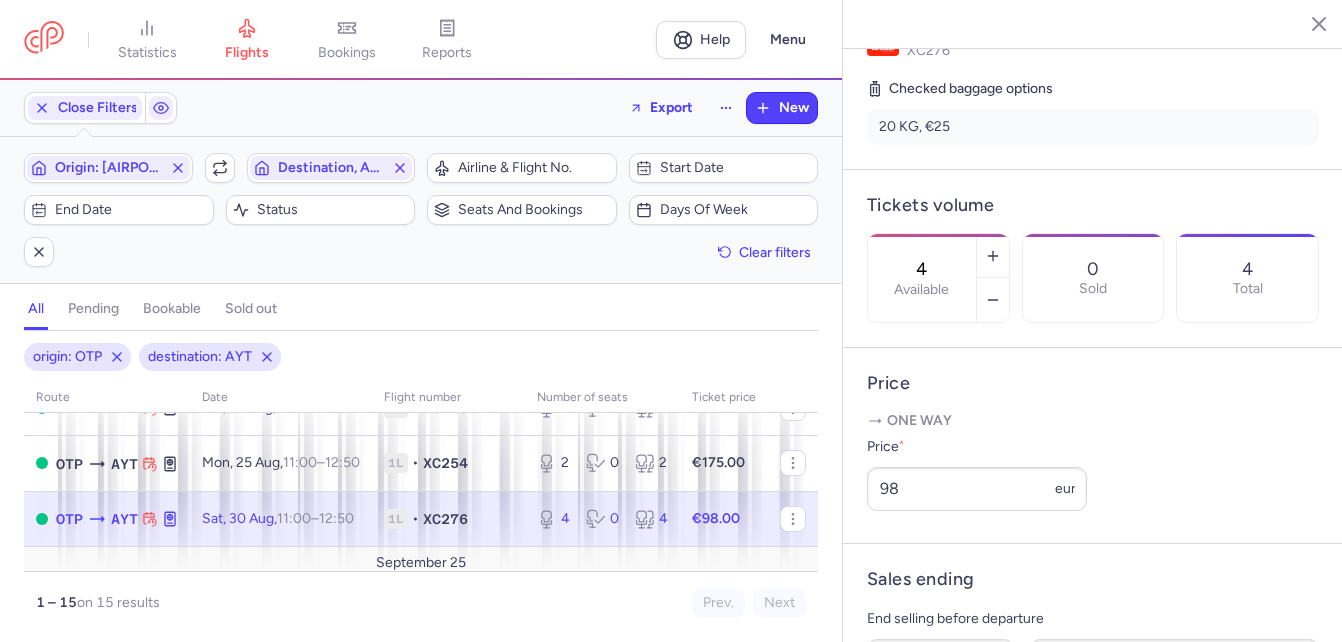 scroll, scrollTop: 436, scrollLeft: 0, axis: vertical 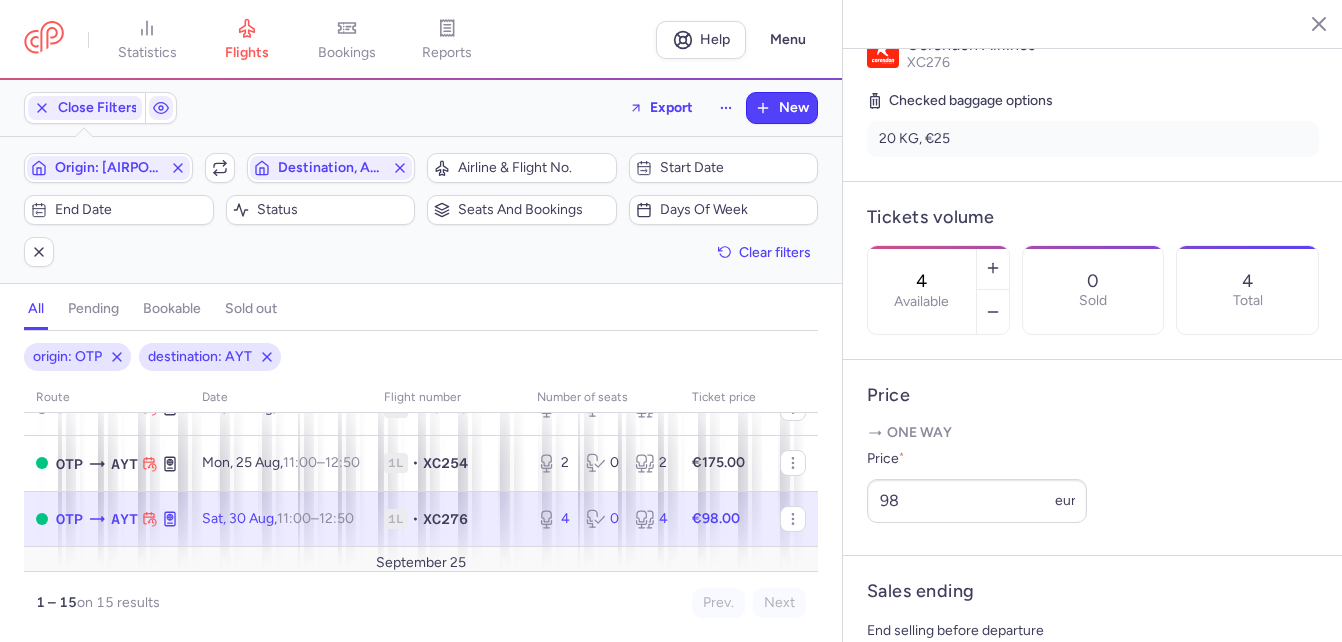 click on "Sat, 30 Aug,  11:00  –  12:50  +0" 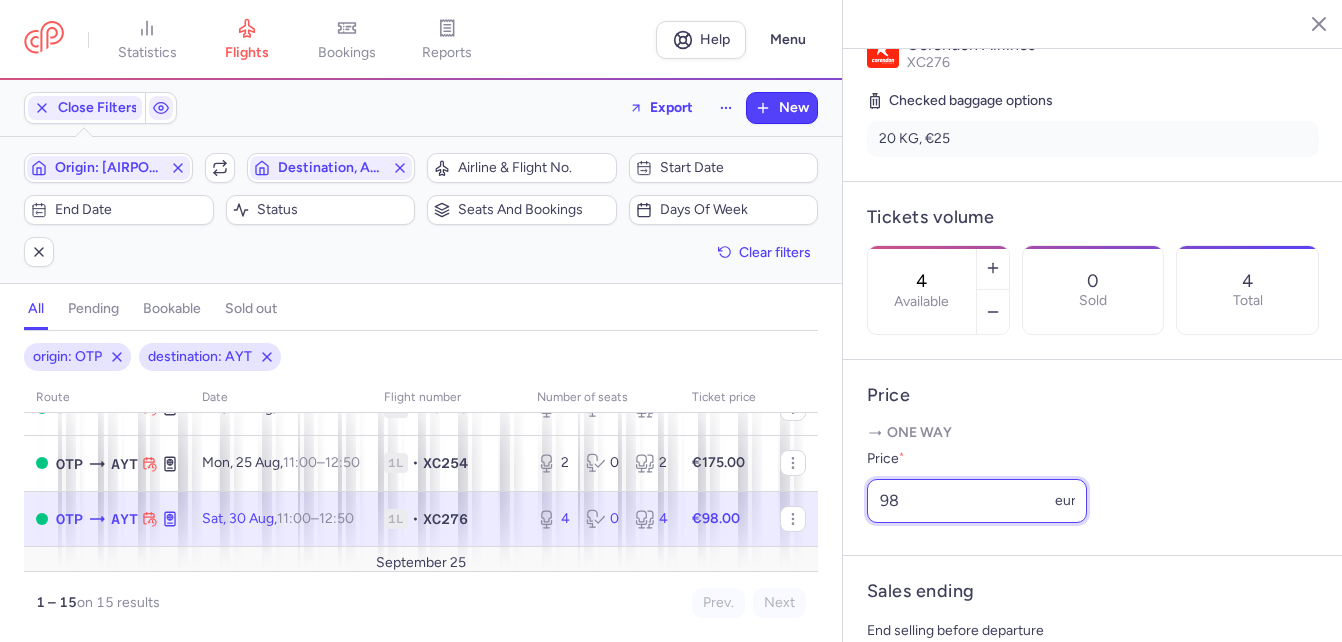 drag, startPoint x: 902, startPoint y: 550, endPoint x: 834, endPoint y: 556, distance: 68.26419 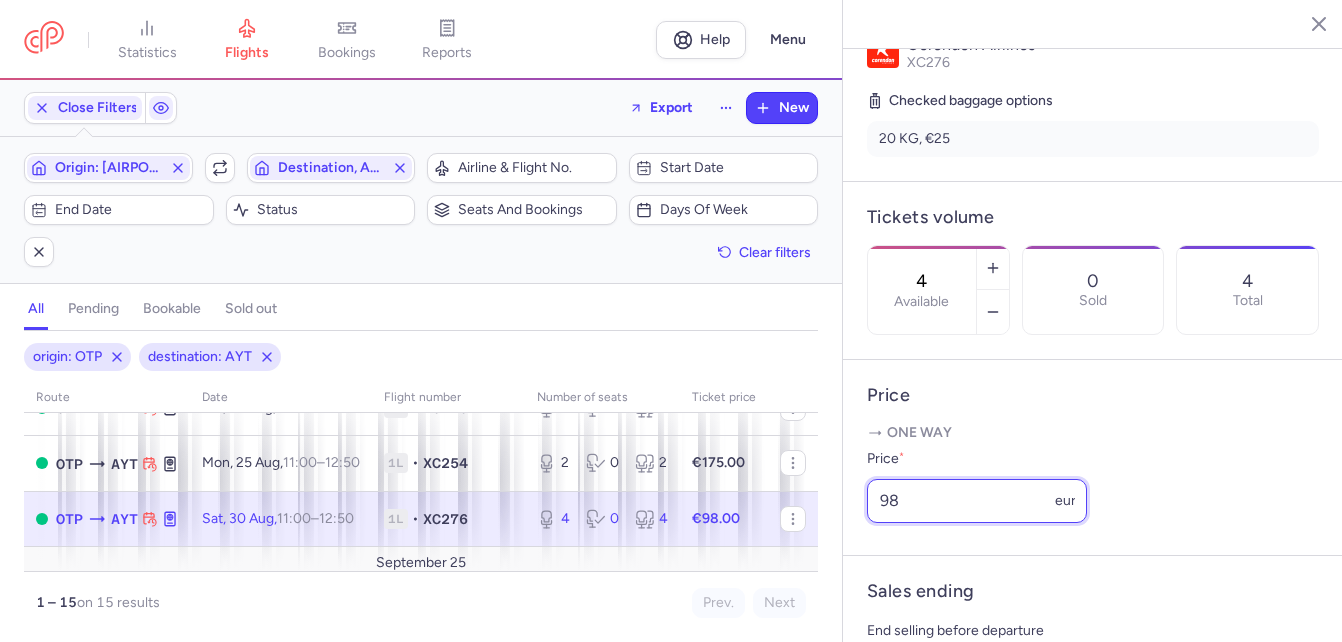 click on "statistics flights bookings reports  Help  Menu Close Filters  Export  New Filters (2) – 15 results  Origin, OTP  Include return  Destination, AYT  Airline & Flight No.  Start date  End date  Status  Seats and bookings  Days of week  Clear filters  all pending bookable sold out 2 origin: OTP destination: AYT route date Flight number number of seats Ticket price August 25  OTP  AYT Sat, 2 Aug,  11:00  –  12:50  +0 1L • XC276 0 0 0 €85.00  OTP  AYT Mon, 4 Aug,  11:00  –  12:50  +0 1L • XC254 7 1 8 €75.00  OTP  AYT Sat, 9 Aug,  11:00  –  12:50  +0 1L • XC276 7 0 7 €65.00  OTP  AYT Mon, 11 Aug,  11:00  –  12:50  +0 1L • XC254 0 3 3 €79.00  OTP  AYT Sat, 16 Aug,  11:00  –  12:50  +0 1L • XC276 7 0 7 €65.00  OTP  AYT Mon, 18 Aug,  11:00  –  12:50  +0 1L • XC254 2 0 2 €90.00  OTP  AYT Sat, 23 Aug,  11:00  –  12:50  +0 1L • XC276 0 0 0 €95.00  OTP  AYT Mon, 25 Aug,  11:00  –  12:50  +0 1L • XC254 2 0 2 €175.00  OTP  AYT Sat, 30 Aug,  11:00  –  12:50  +0 1L • XC276" 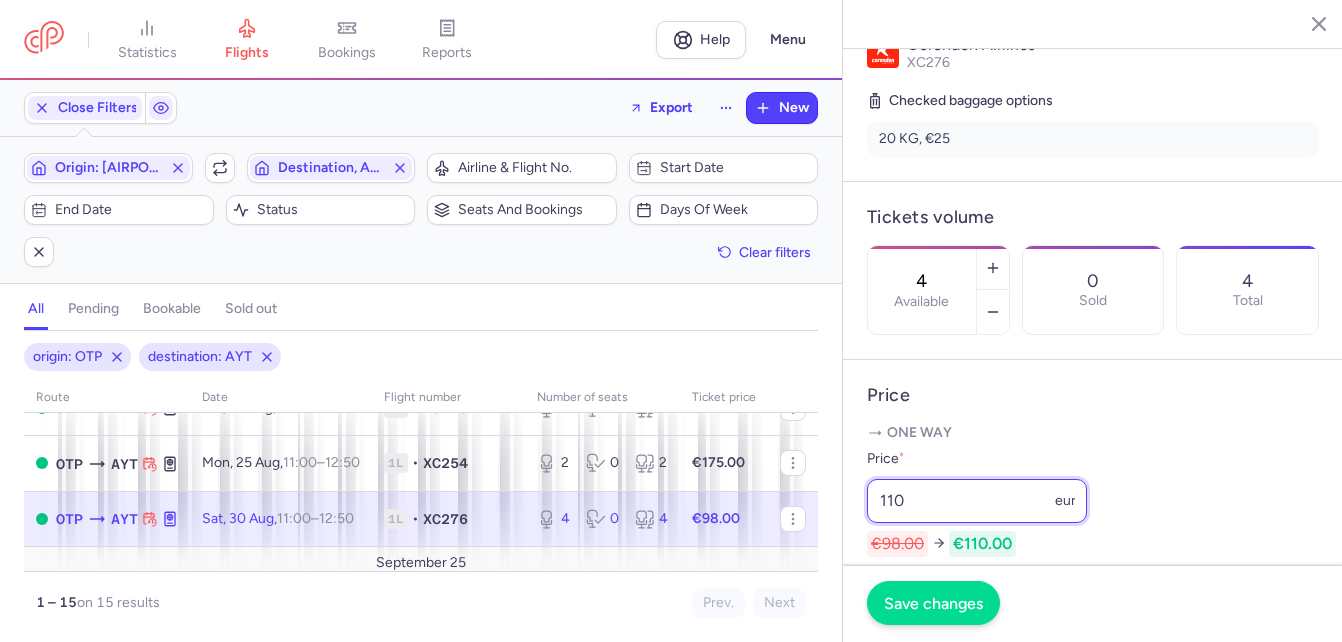 type on "110" 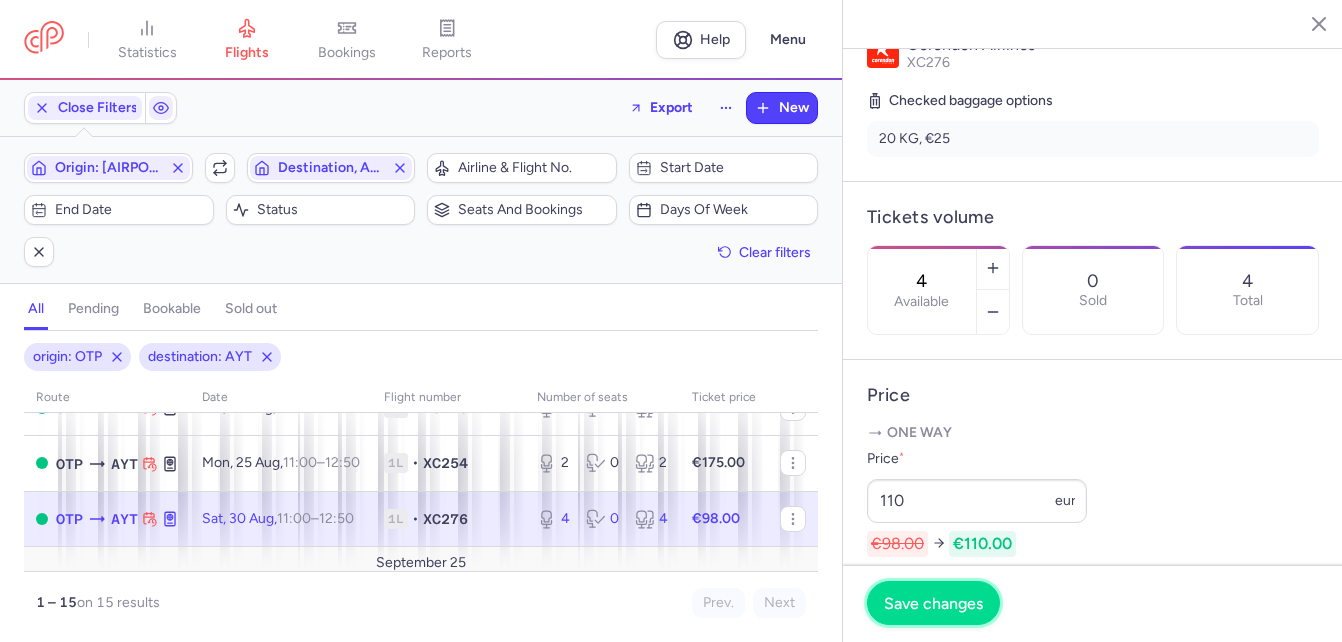 click on "Save changes" at bounding box center (933, 603) 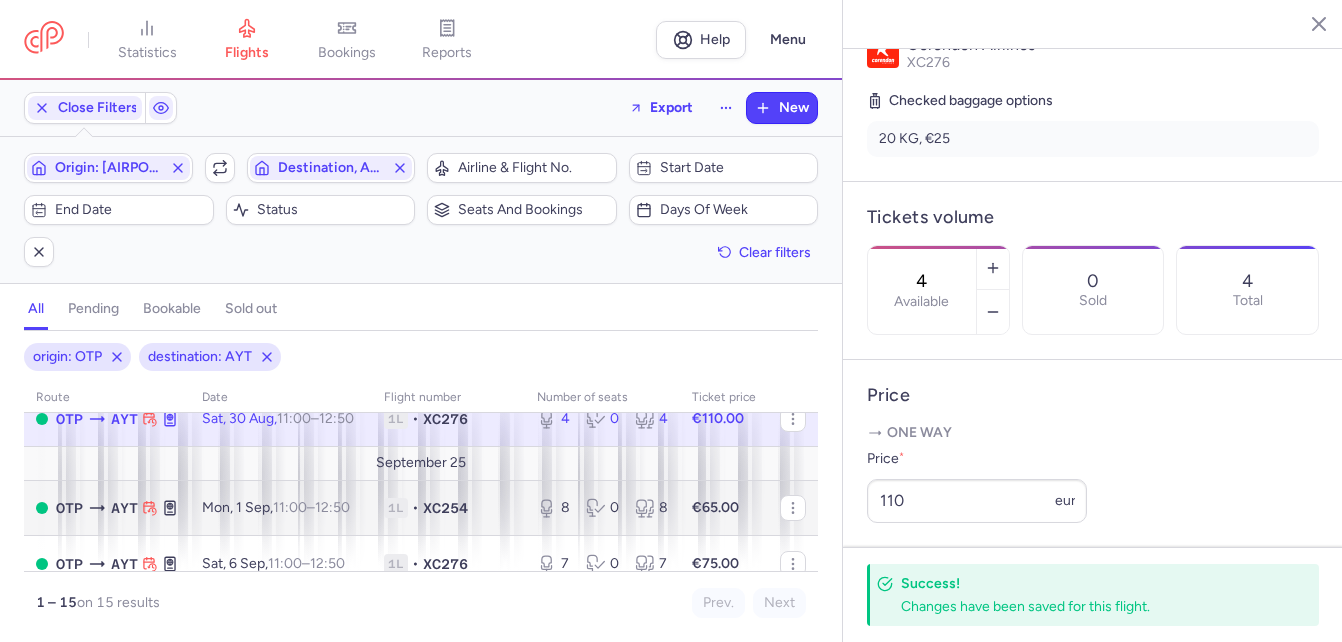 scroll, scrollTop: 600, scrollLeft: 0, axis: vertical 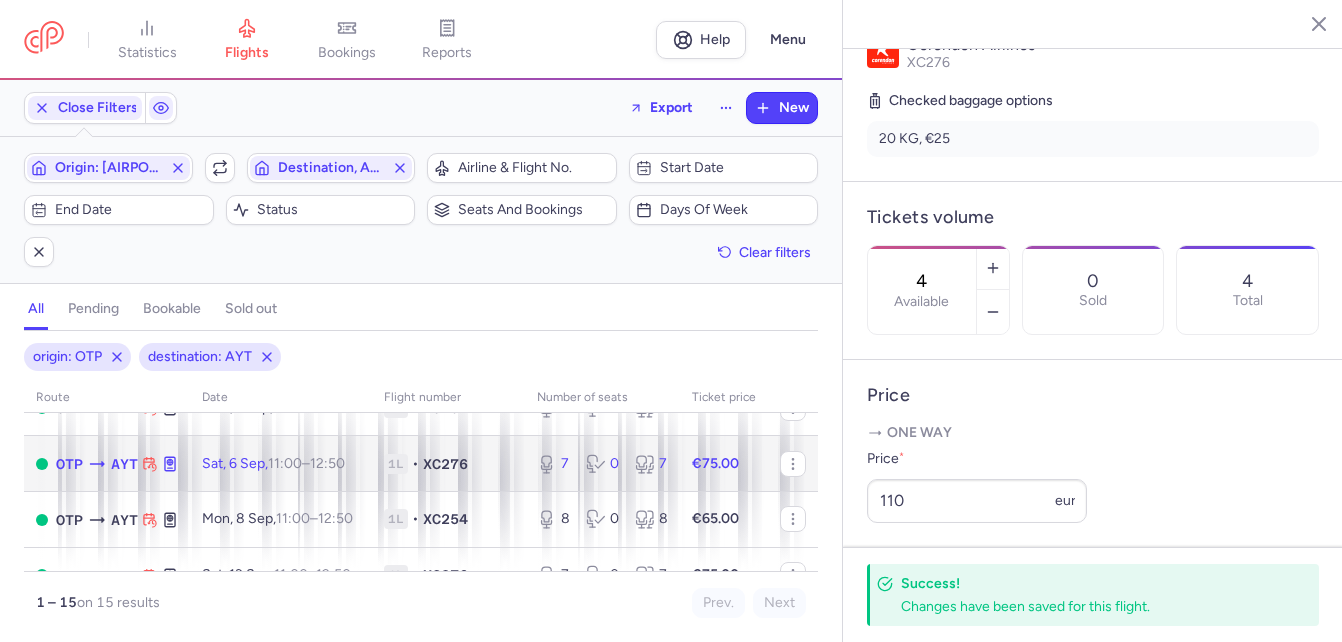 click on "1L • XC276" 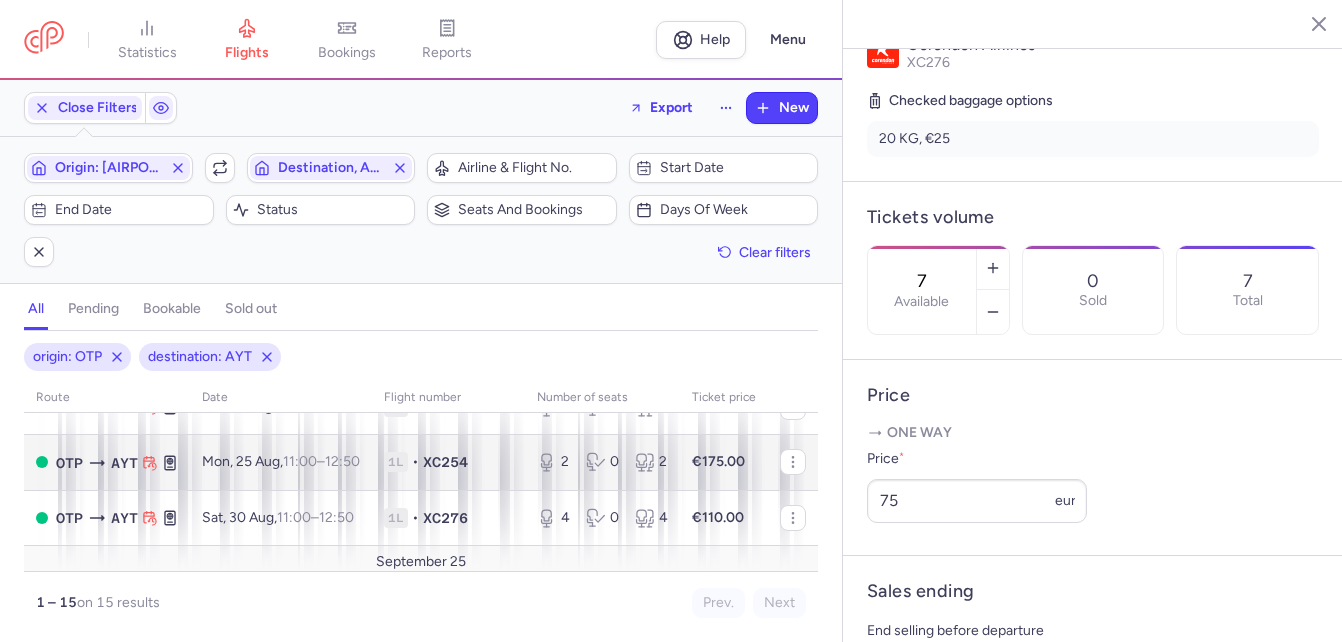 scroll, scrollTop: 400, scrollLeft: 0, axis: vertical 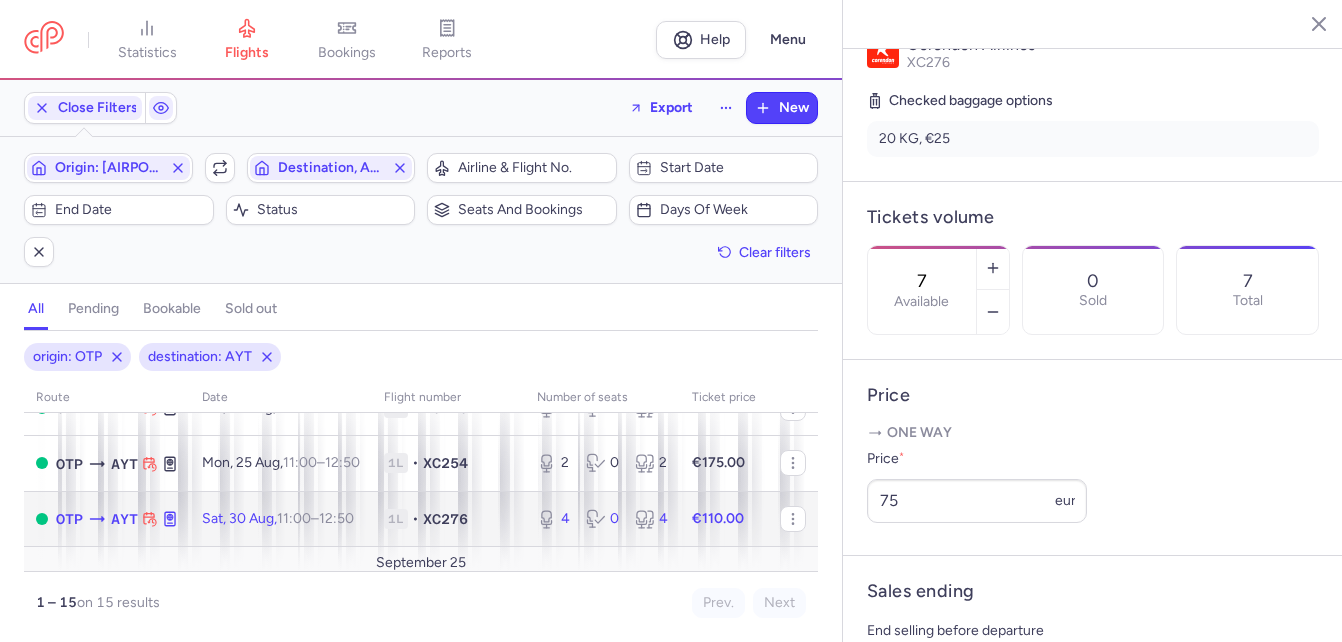 click on "Sat, 30 Aug,  11:00  –  12:50  +0" 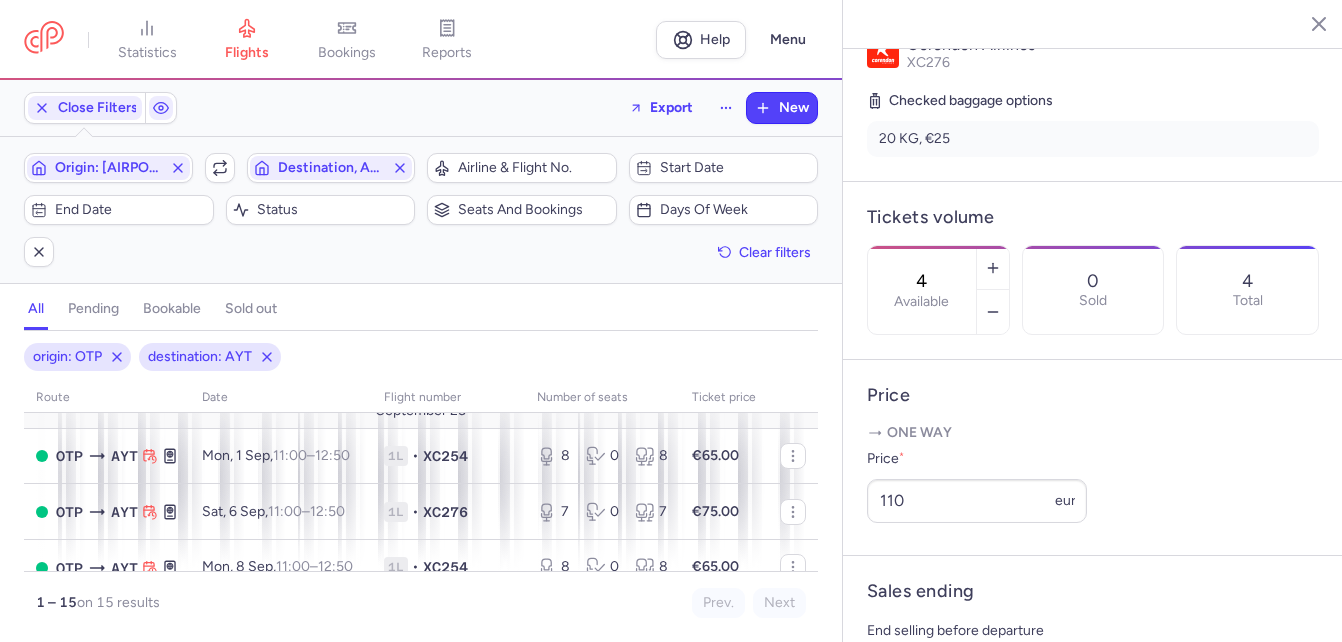 scroll, scrollTop: 600, scrollLeft: 0, axis: vertical 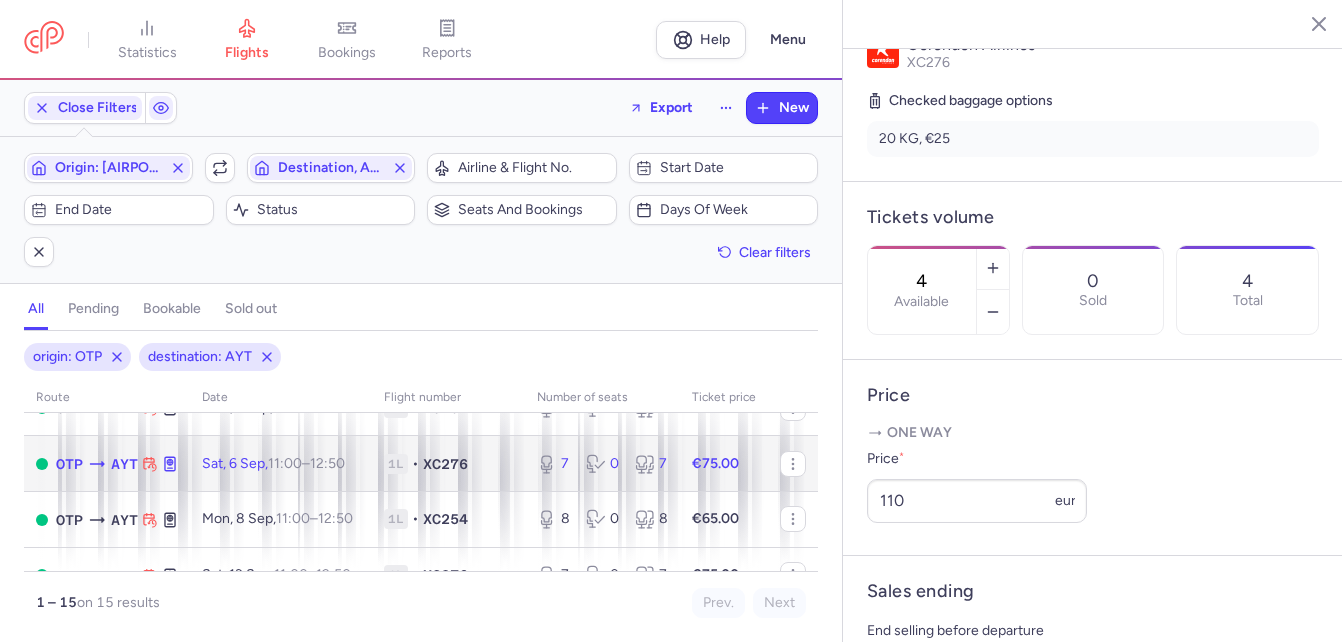 click on "[TIME] +0" at bounding box center (327, 463) 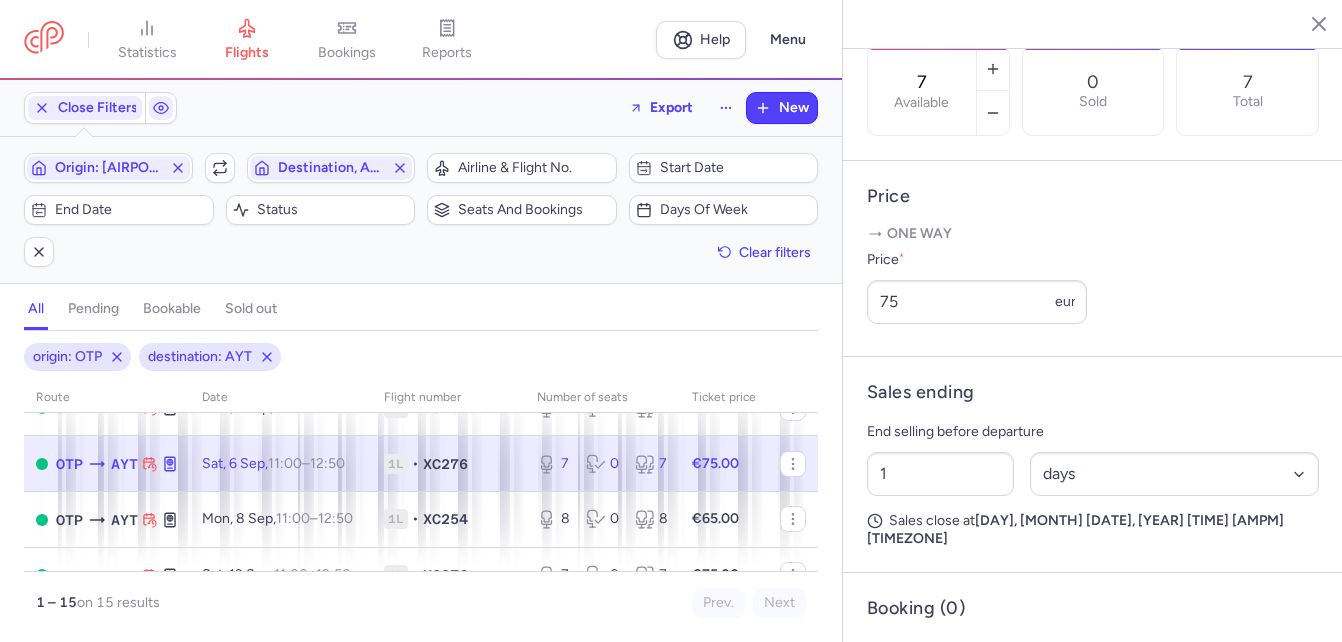 scroll, scrollTop: 636, scrollLeft: 0, axis: vertical 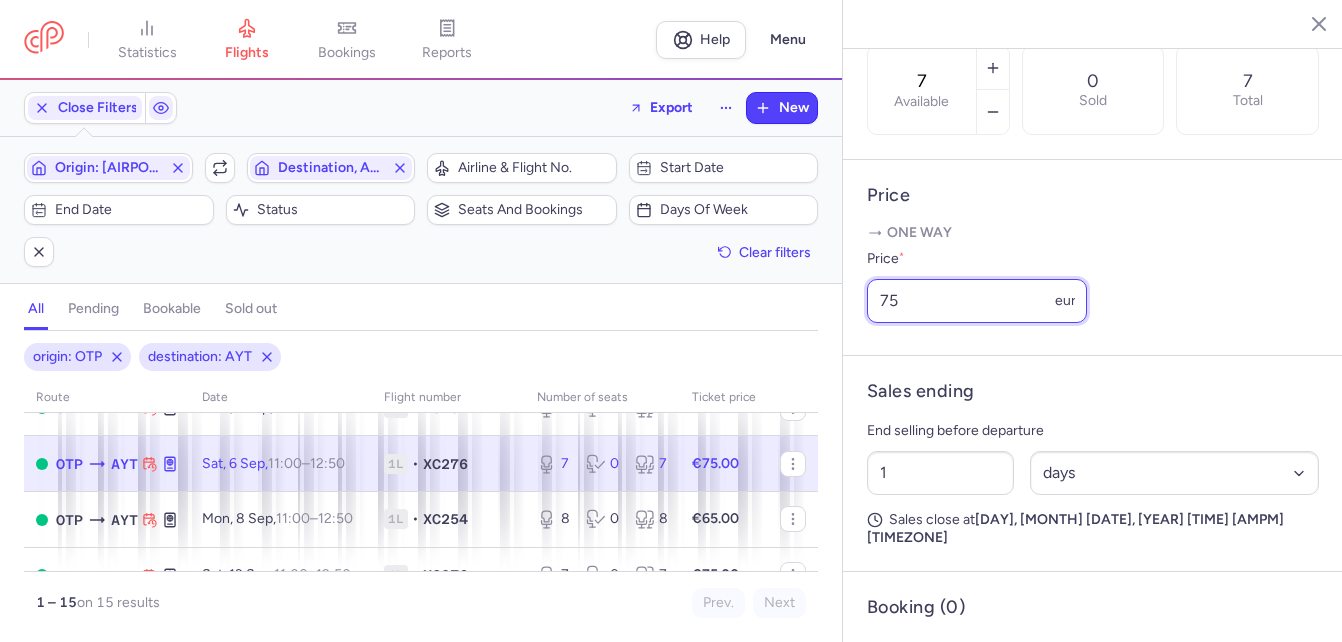 drag, startPoint x: 922, startPoint y: 357, endPoint x: 842, endPoint y: 354, distance: 80.05623 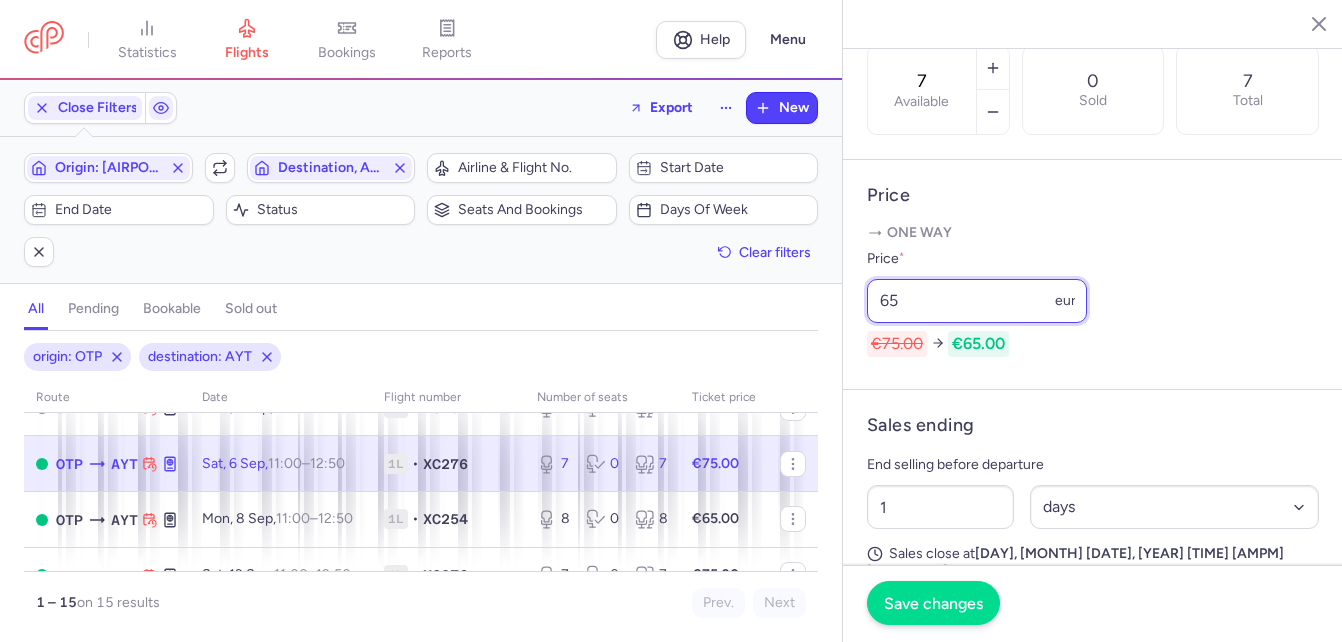 type on "65" 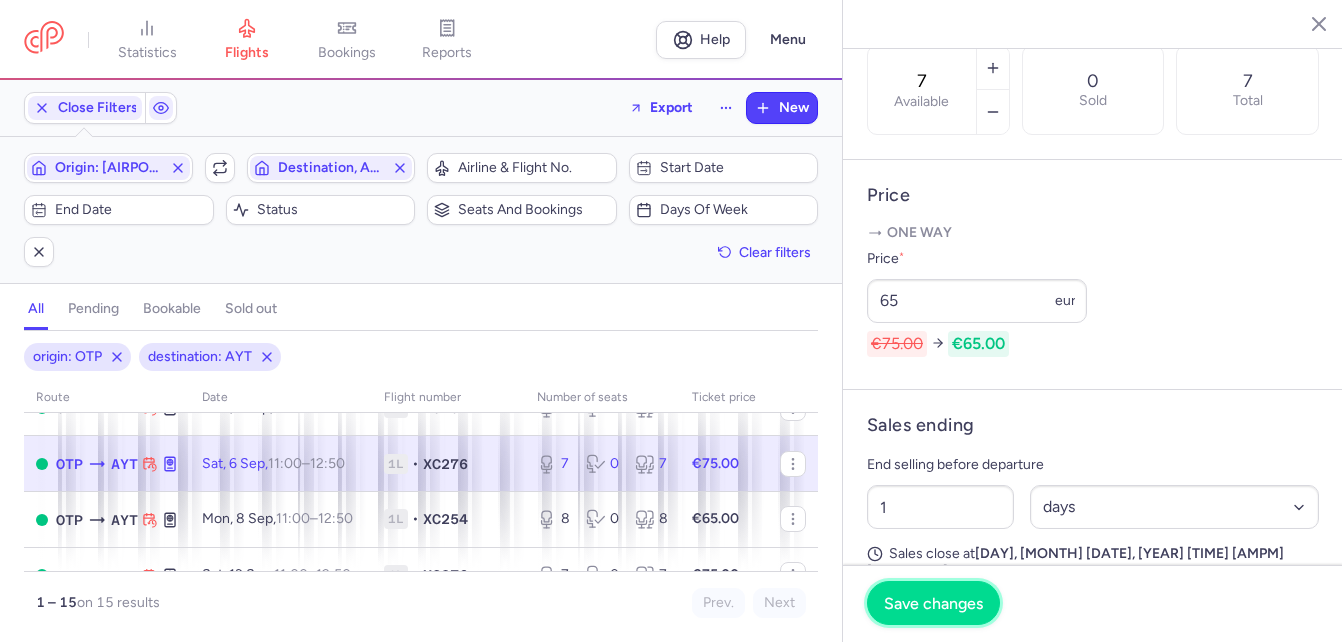 click on "Save changes" at bounding box center [933, 603] 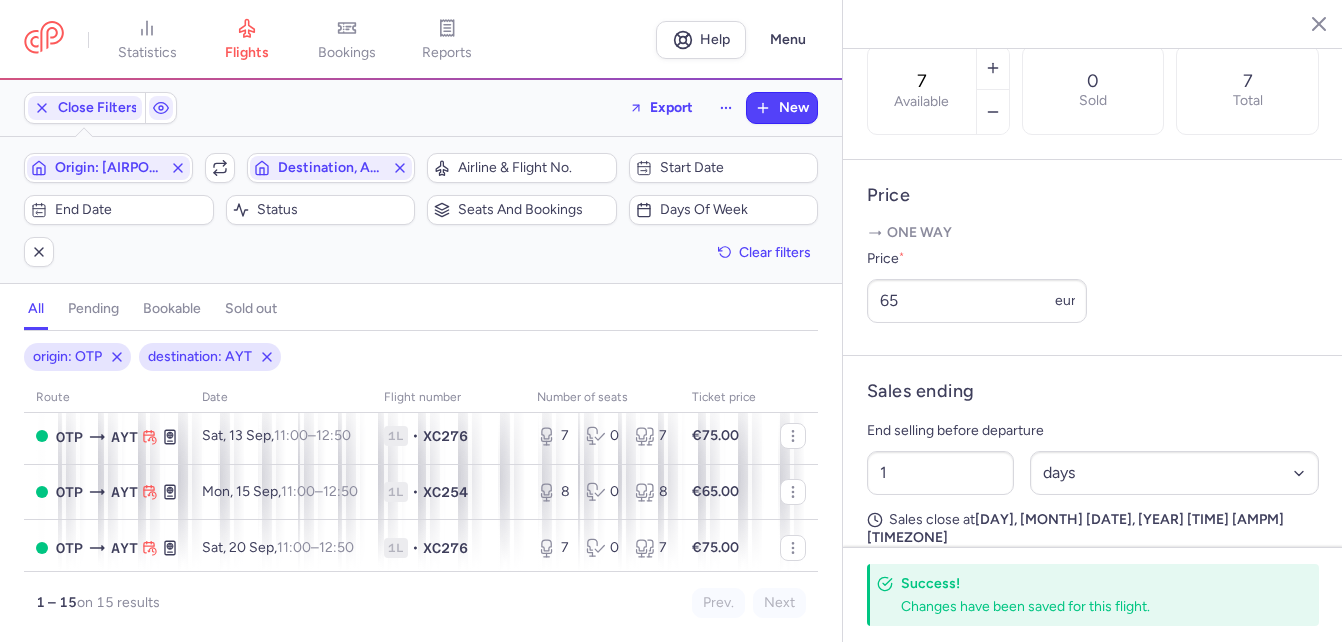 scroll, scrollTop: 743, scrollLeft: 0, axis: vertical 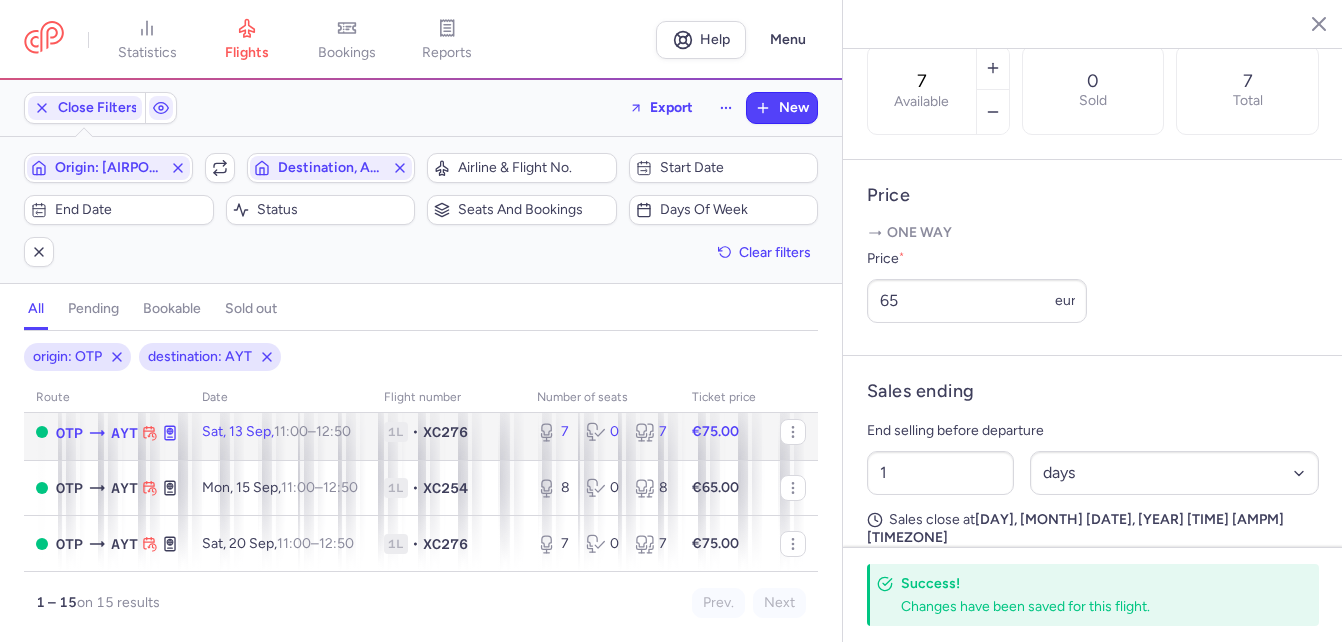 click on "[DAY], [DATE] [MONTH], [TIME] – [TIME] +0" 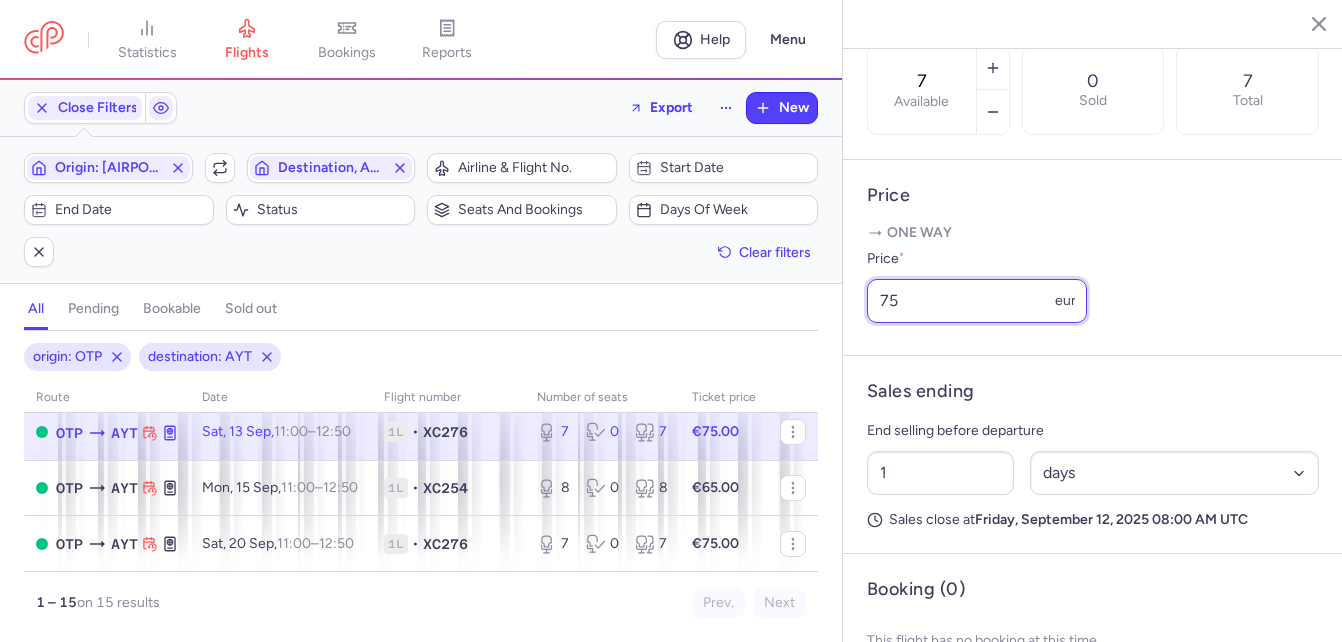 drag, startPoint x: 967, startPoint y: 351, endPoint x: 737, endPoint y: 376, distance: 231.3547 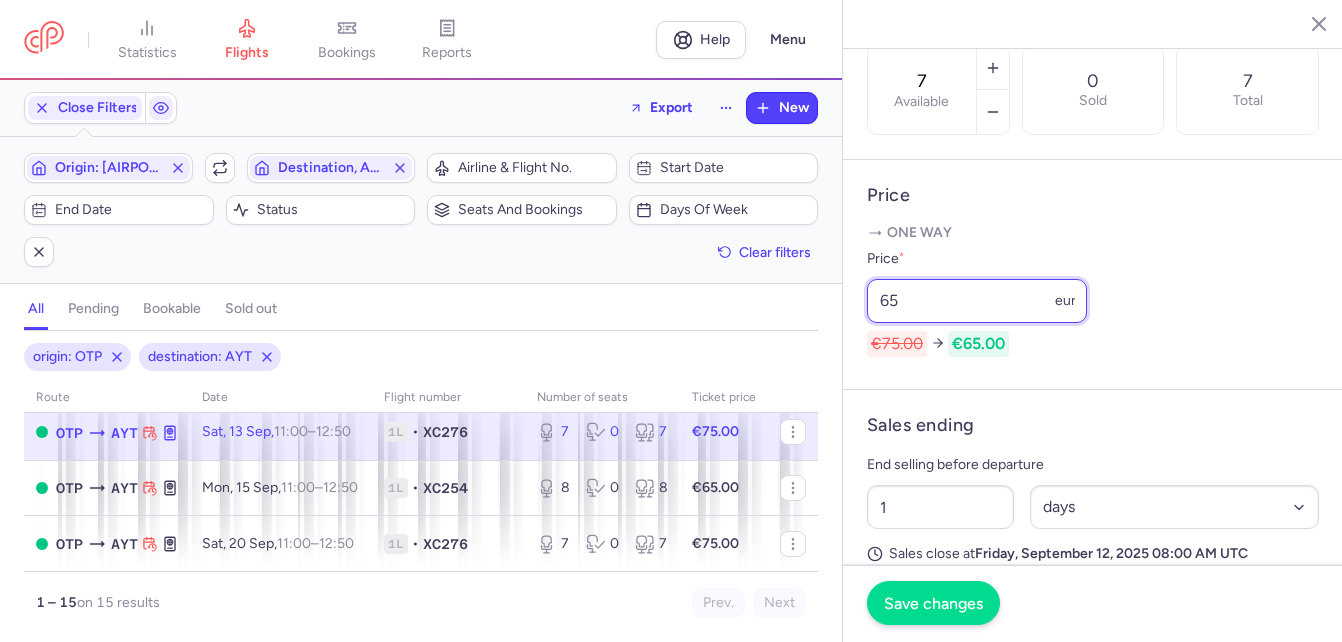 type on "65" 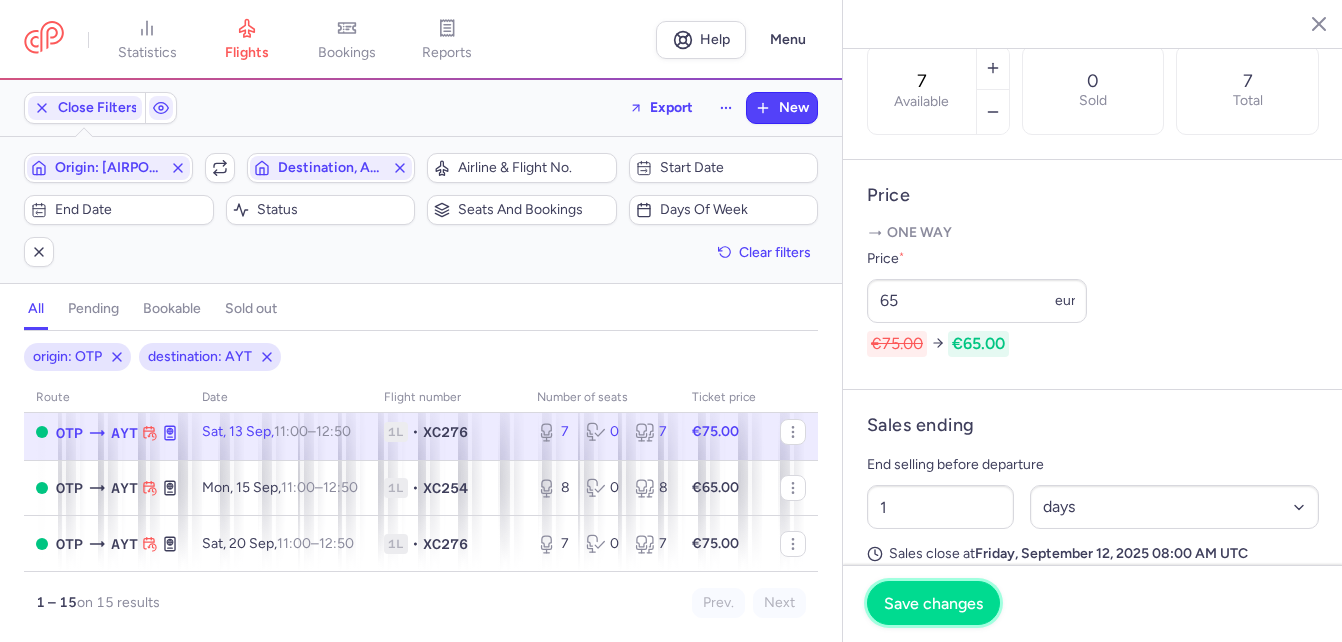click on "Save changes" at bounding box center (933, 603) 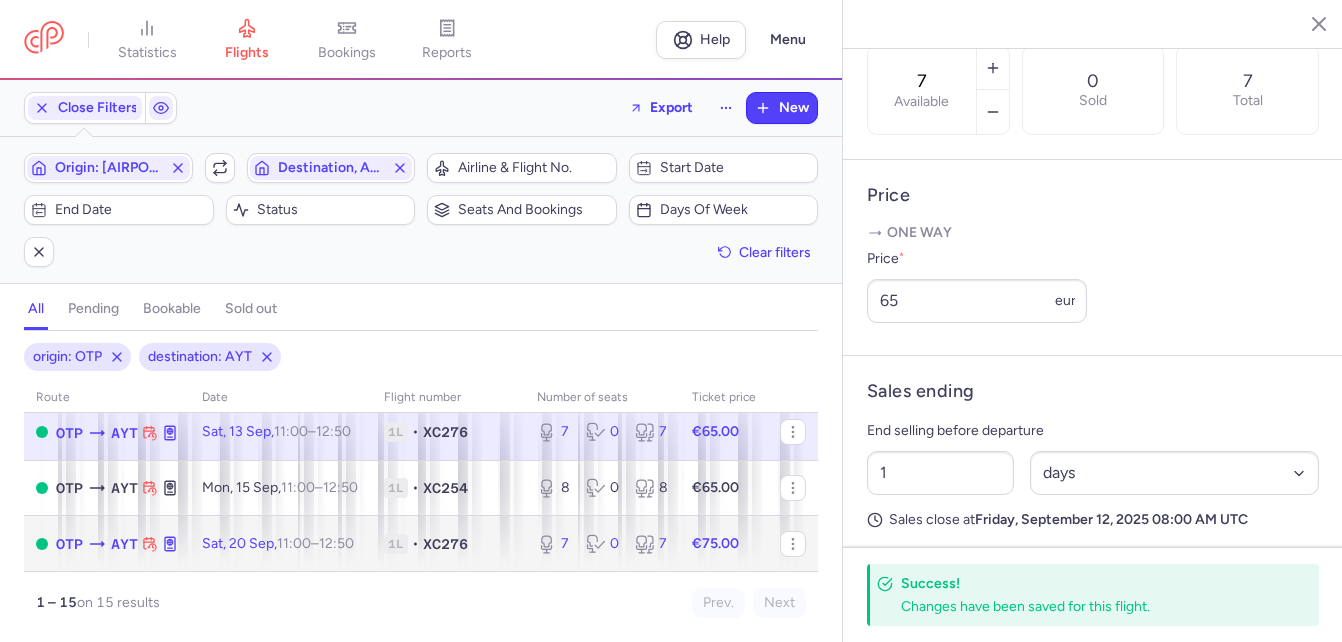 click on "11:00" at bounding box center (294, 543) 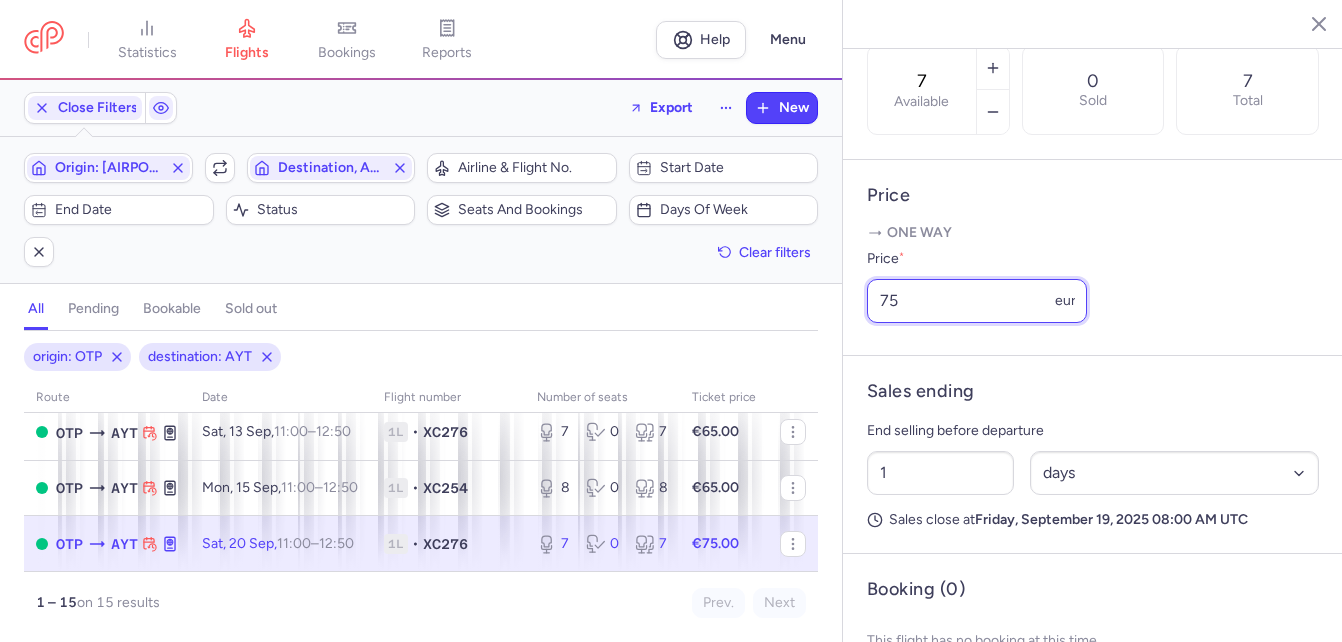 drag, startPoint x: 921, startPoint y: 356, endPoint x: 869, endPoint y: 353, distance: 52.086468 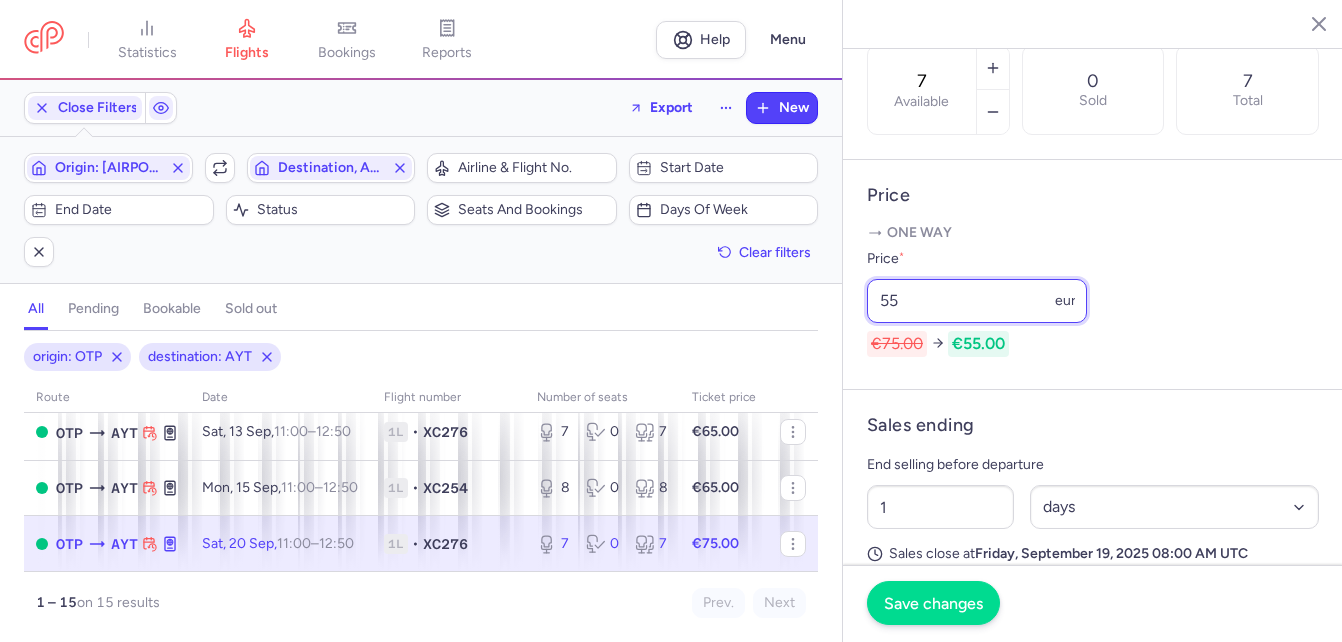 type on "55" 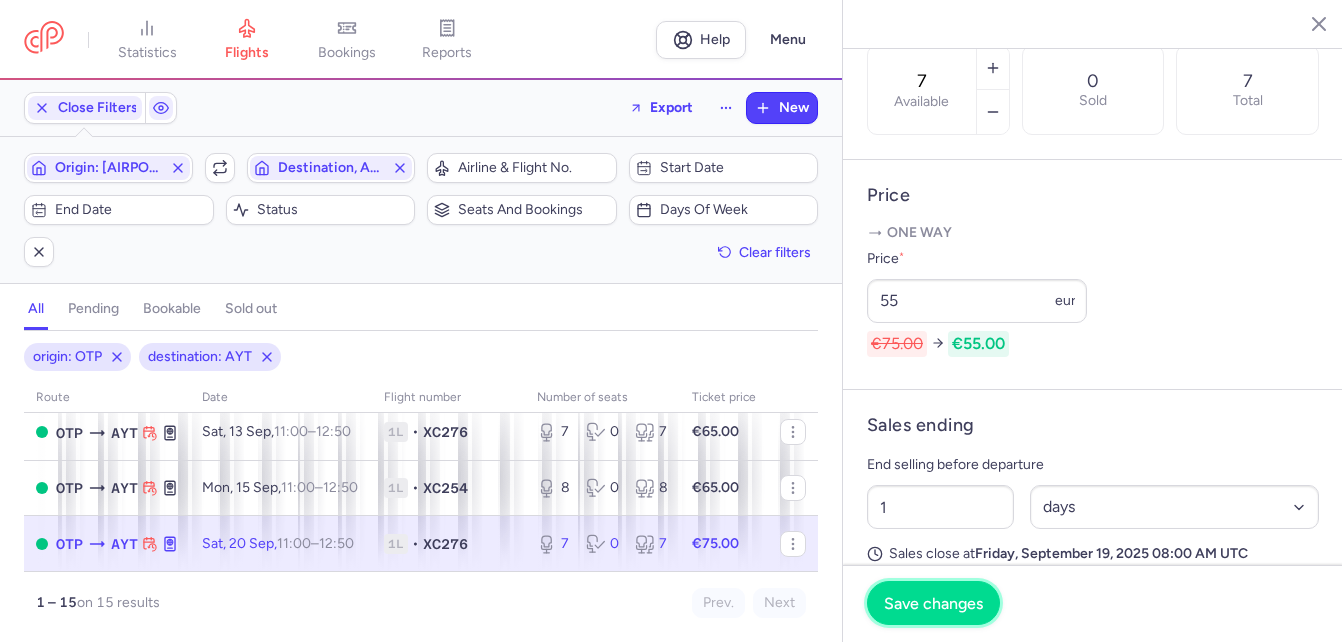 click on "Save changes" at bounding box center [933, 603] 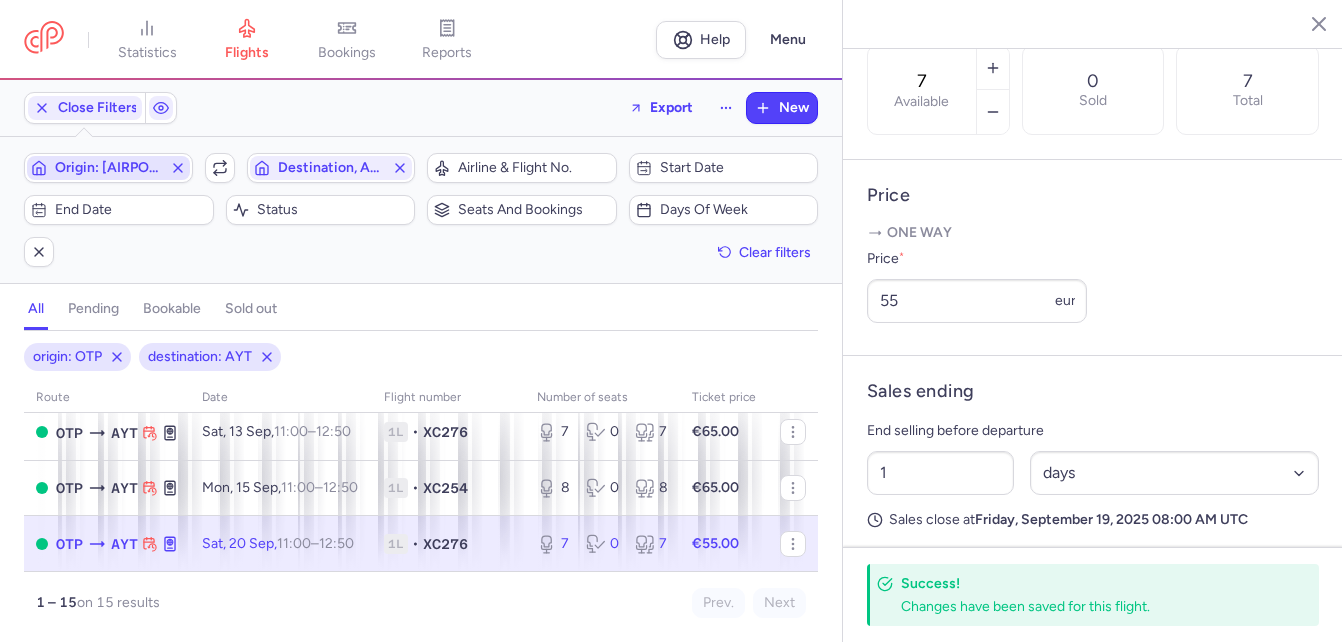 click 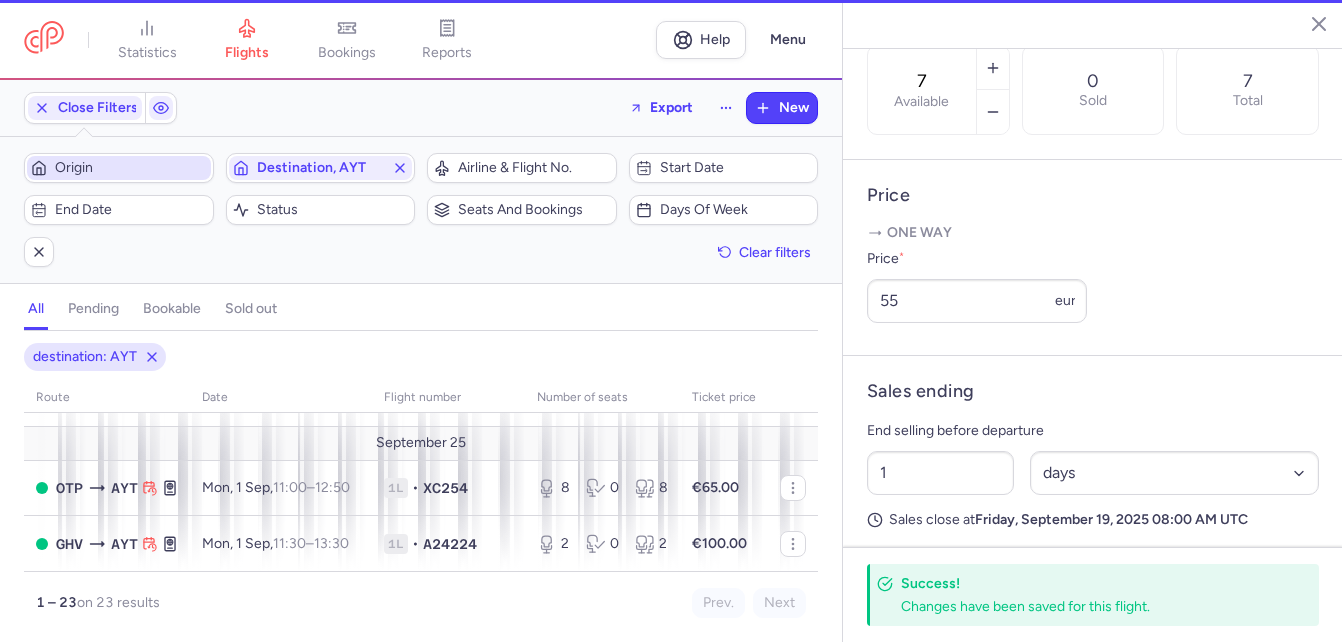 scroll, scrollTop: 766, scrollLeft: 0, axis: vertical 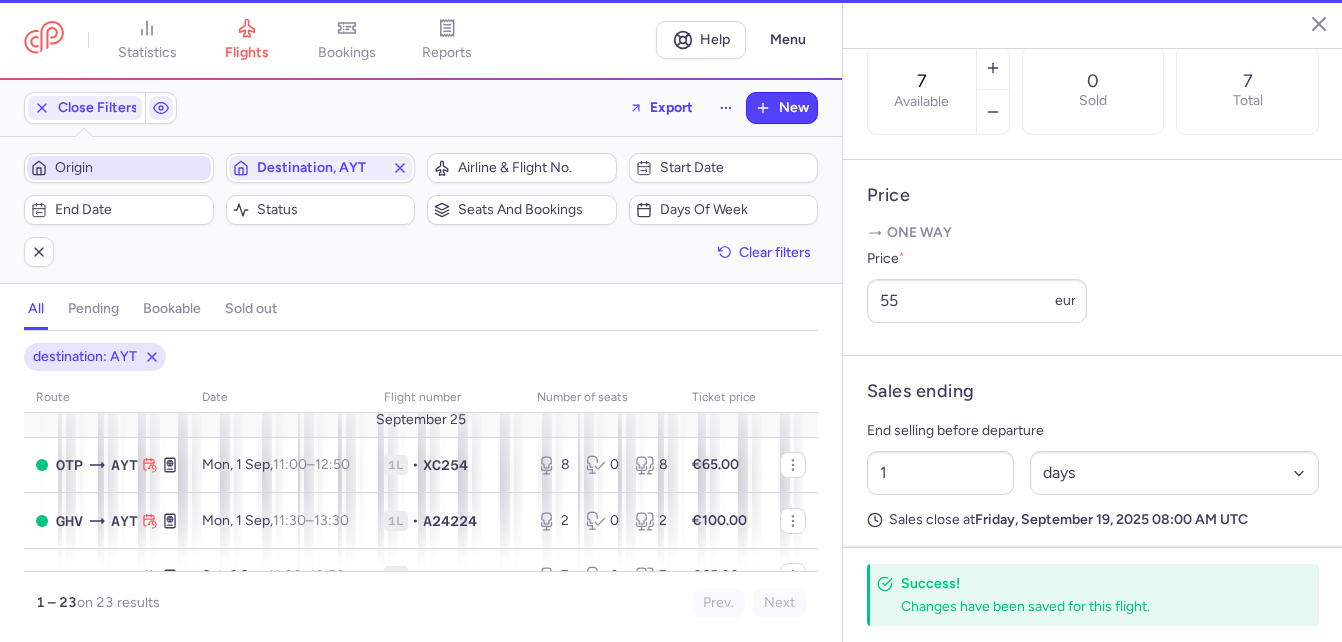 click on "Origin" at bounding box center [131, 168] 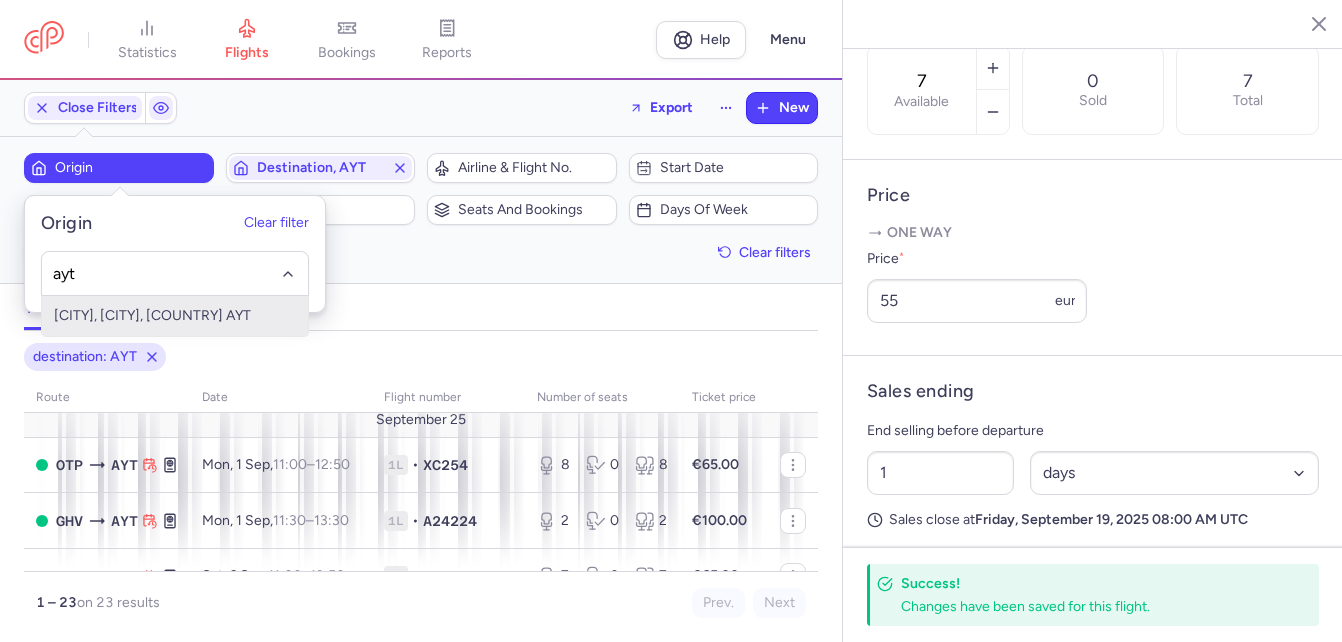 drag, startPoint x: 146, startPoint y: 310, endPoint x: 159, endPoint y: 303, distance: 14.764823 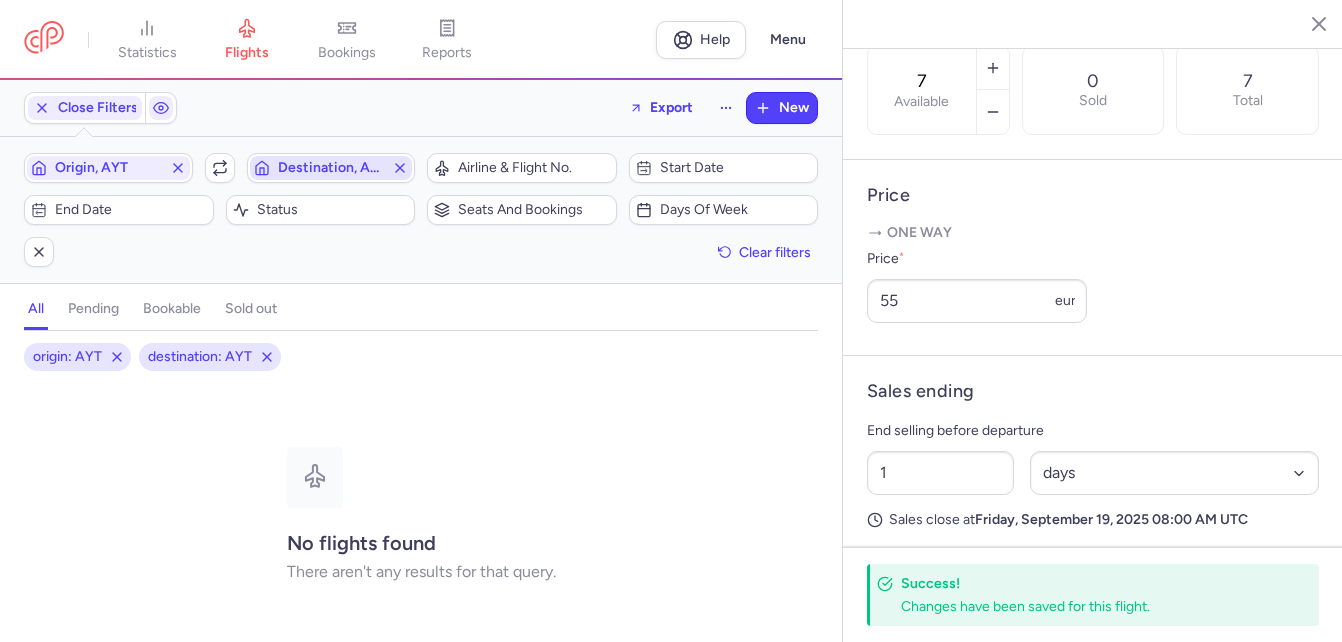 click 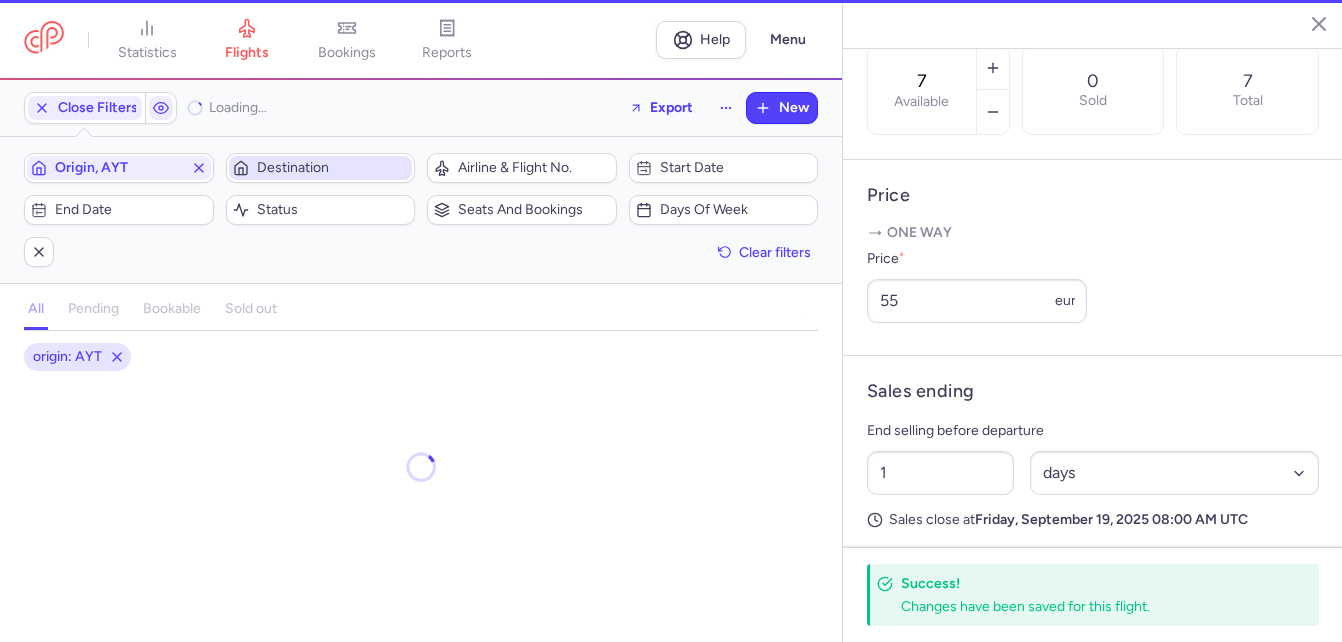 click on "Destination" at bounding box center [333, 168] 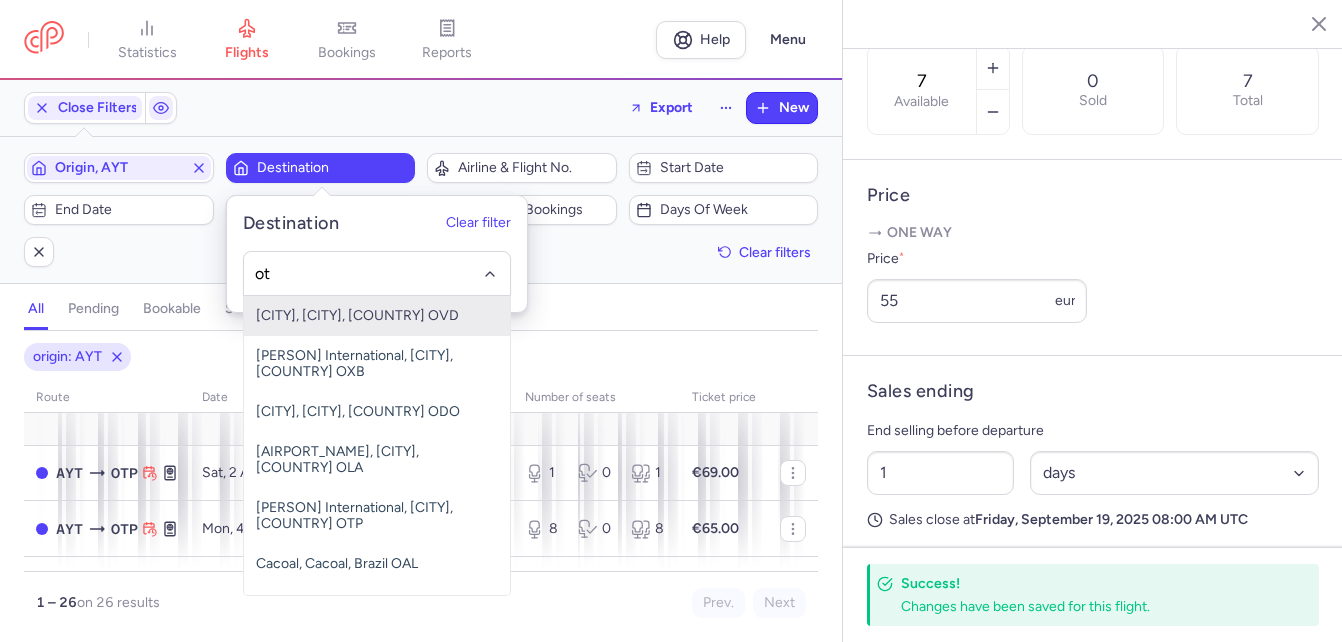 type on "oto" 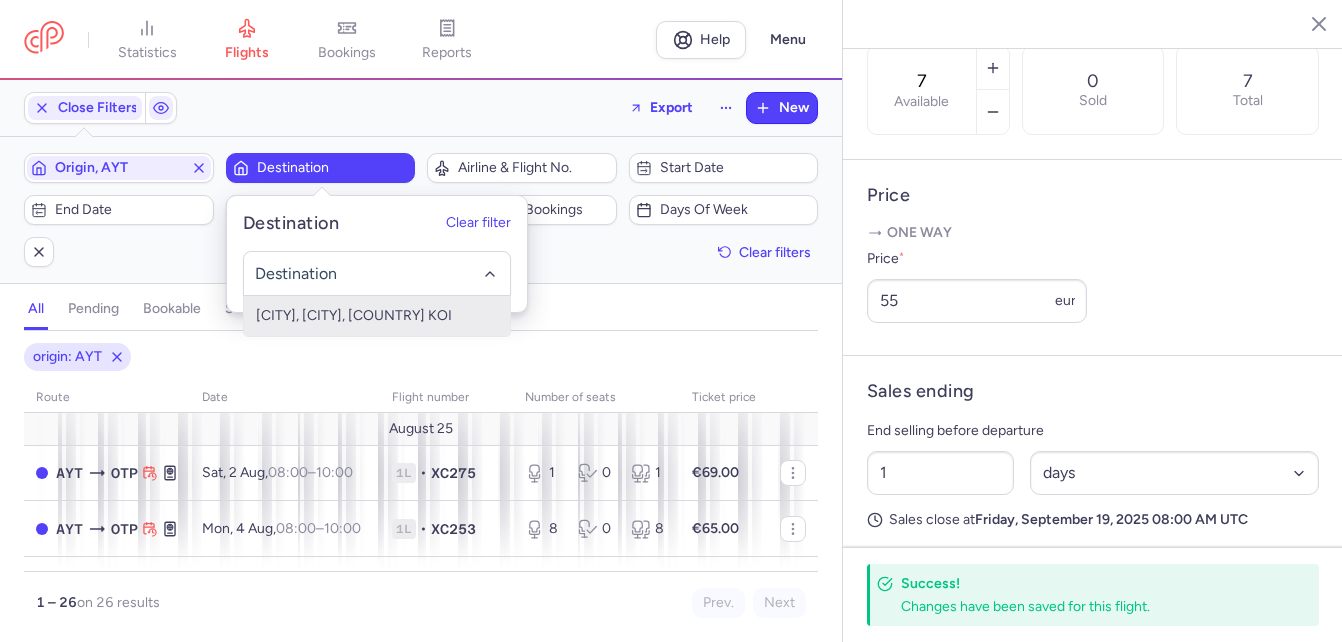 click on "Destination" at bounding box center (333, 168) 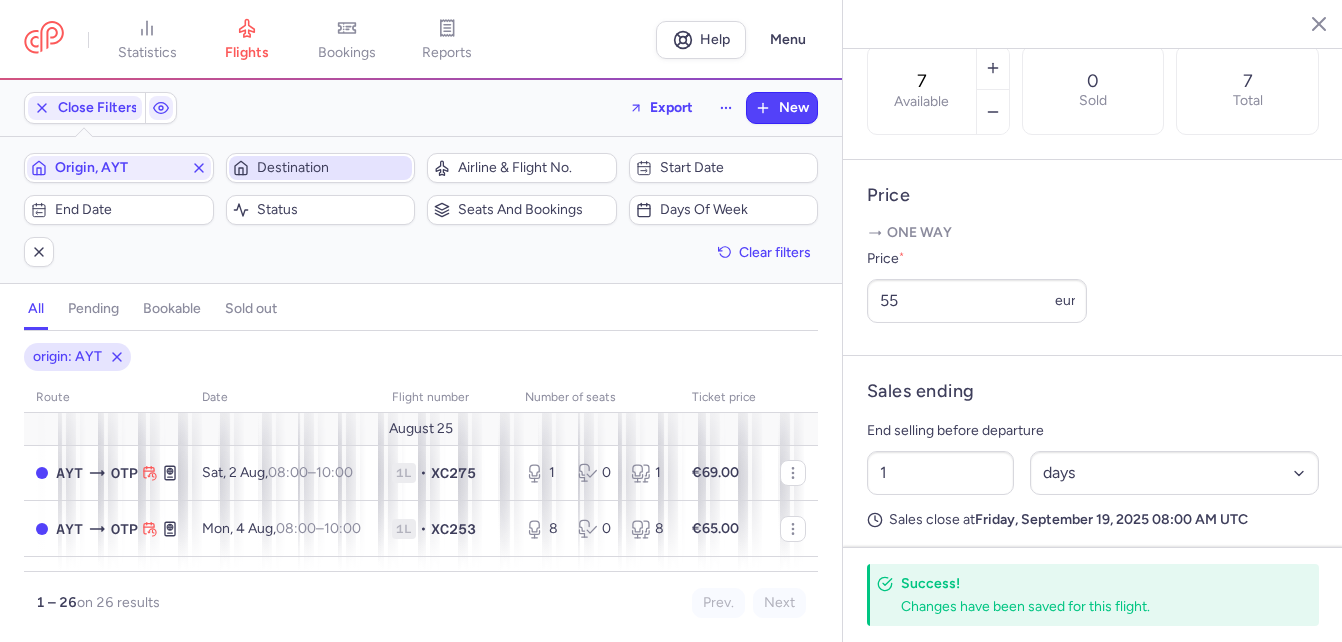 click on "Destination" at bounding box center (333, 168) 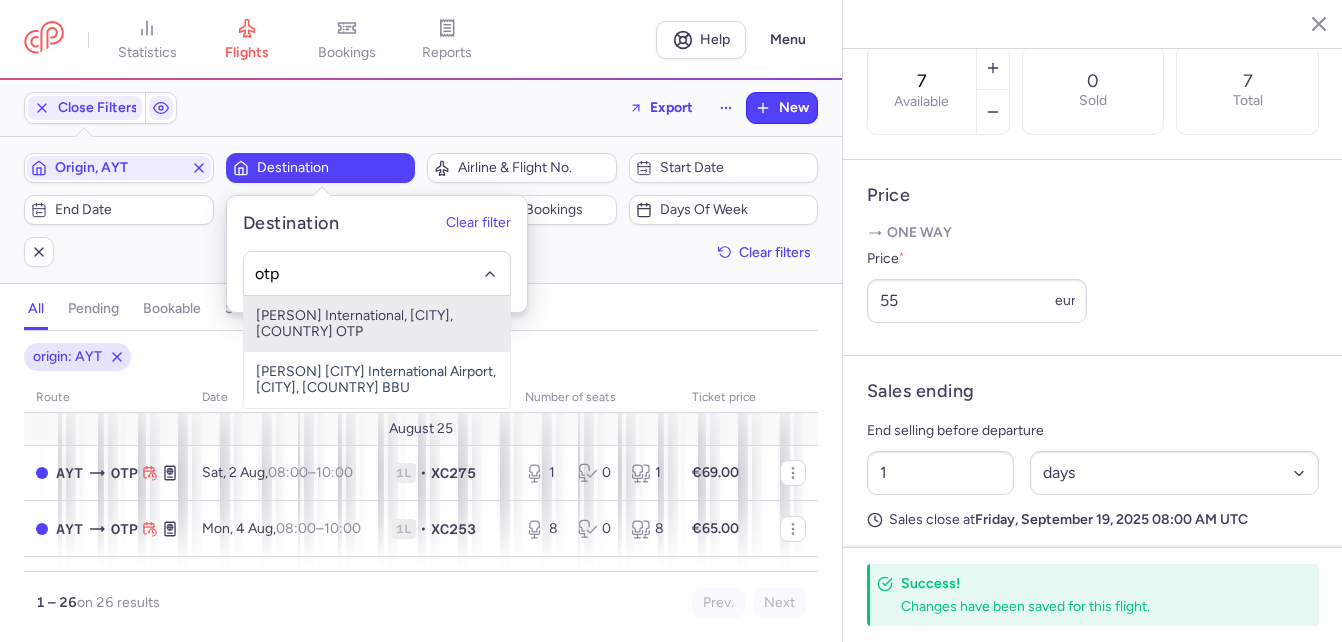click on "[PERSON] International, [CITY], [COUNTRY] OTP" at bounding box center [377, 324] 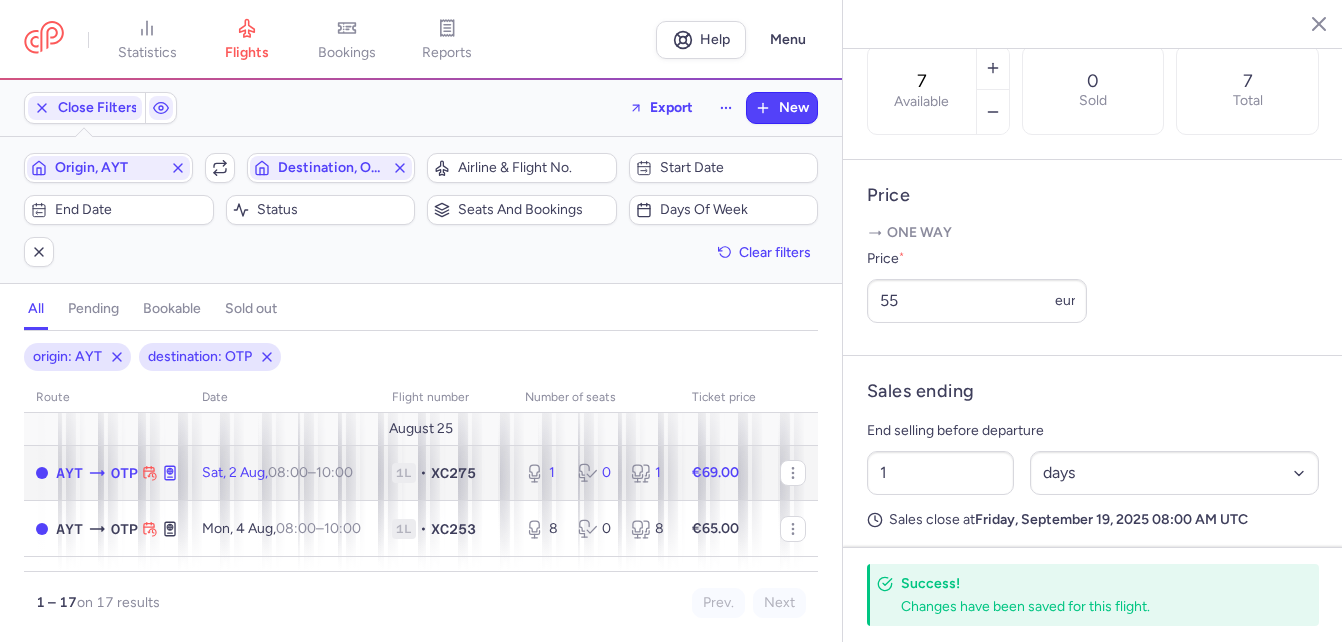 click on "10:00  +0" at bounding box center [334, 472] 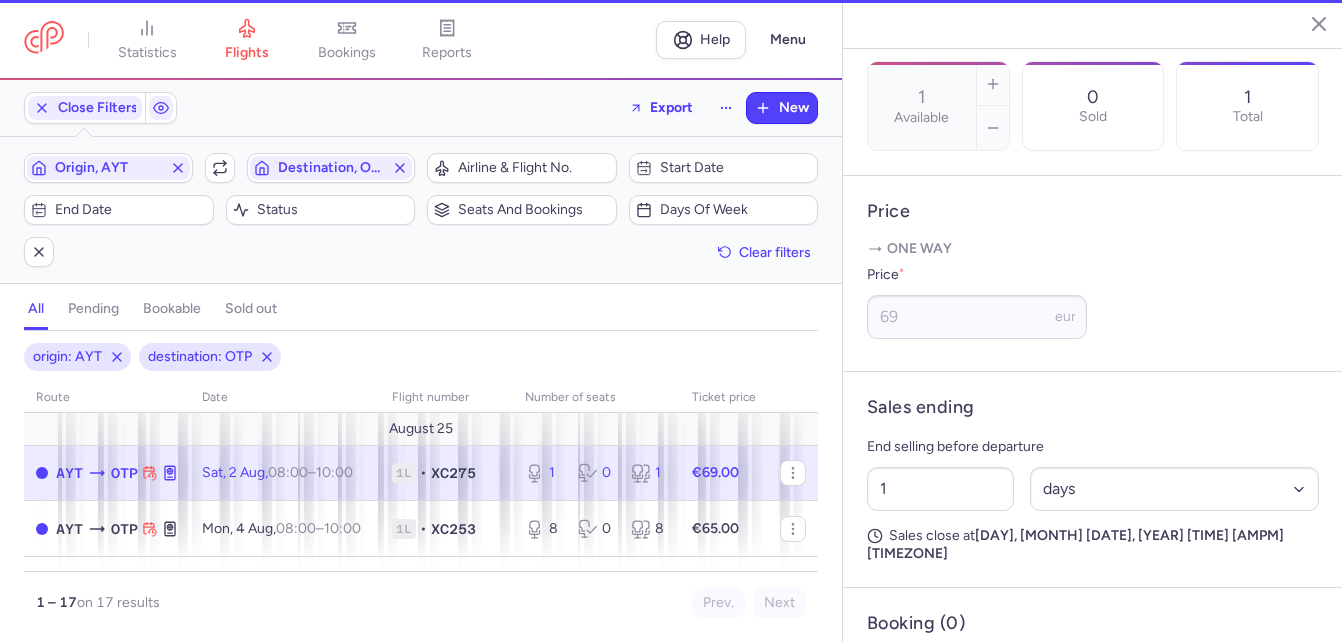 scroll, scrollTop: 652, scrollLeft: 0, axis: vertical 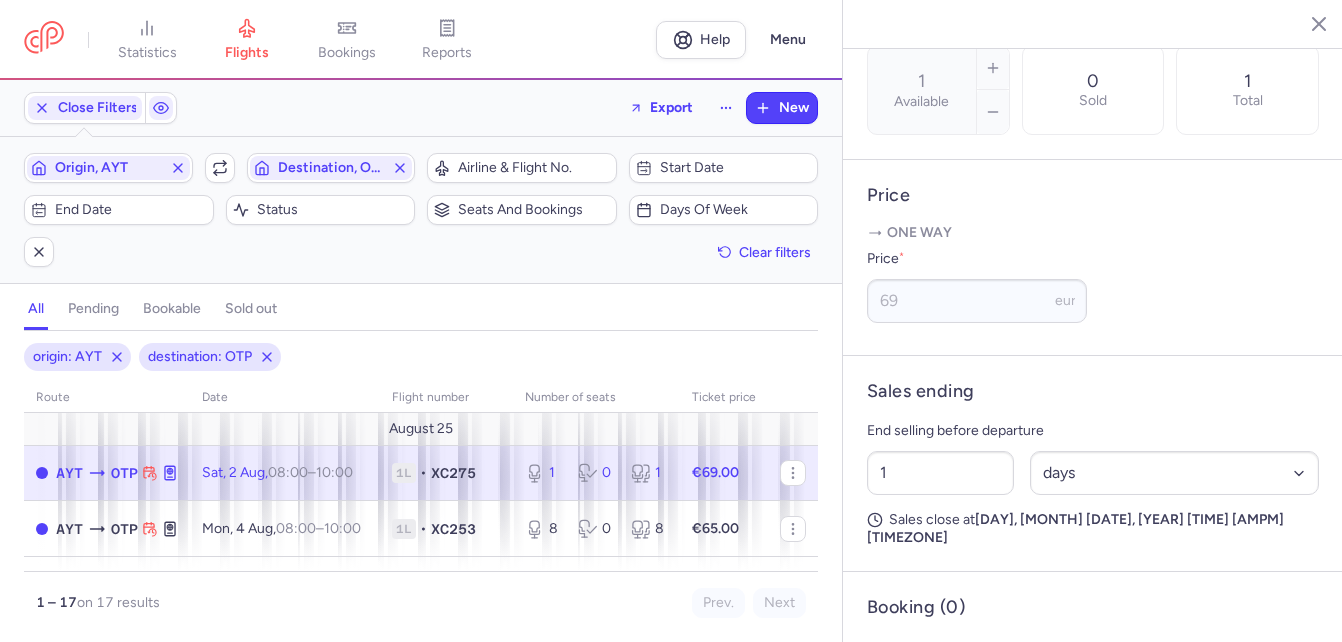 click on "XC275" 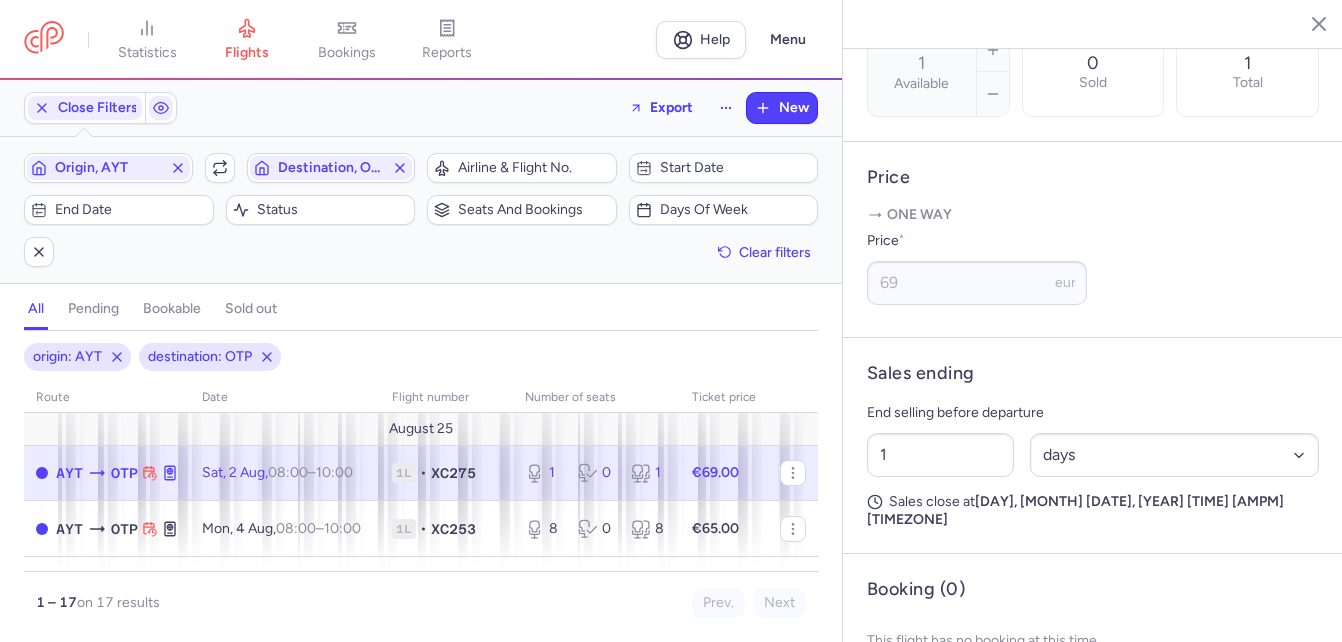 scroll, scrollTop: 700, scrollLeft: 0, axis: vertical 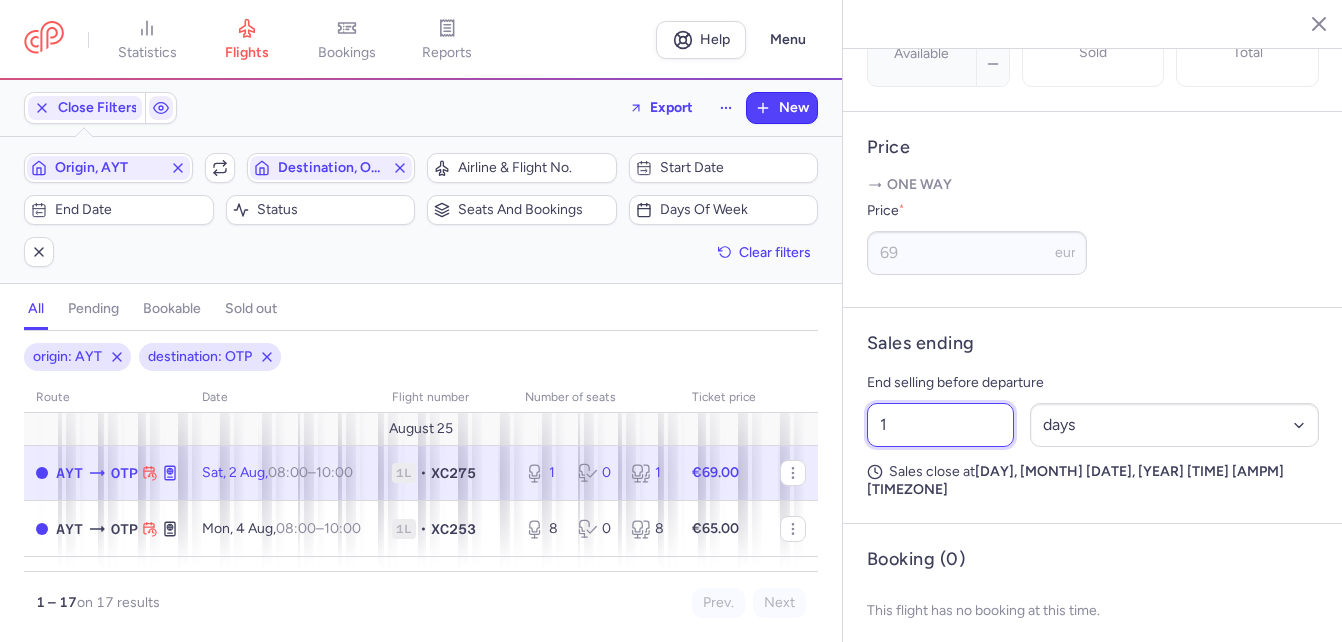 click on "1" at bounding box center (940, 425) 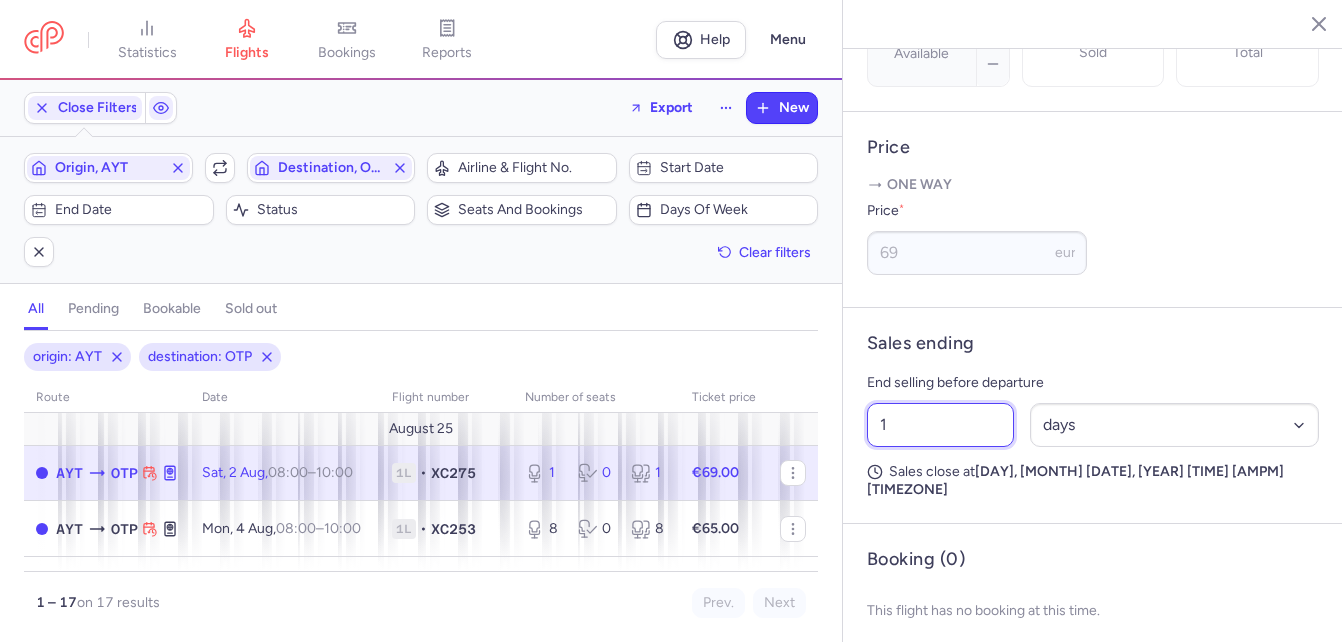 drag, startPoint x: 908, startPoint y: 479, endPoint x: 865, endPoint y: 479, distance: 43 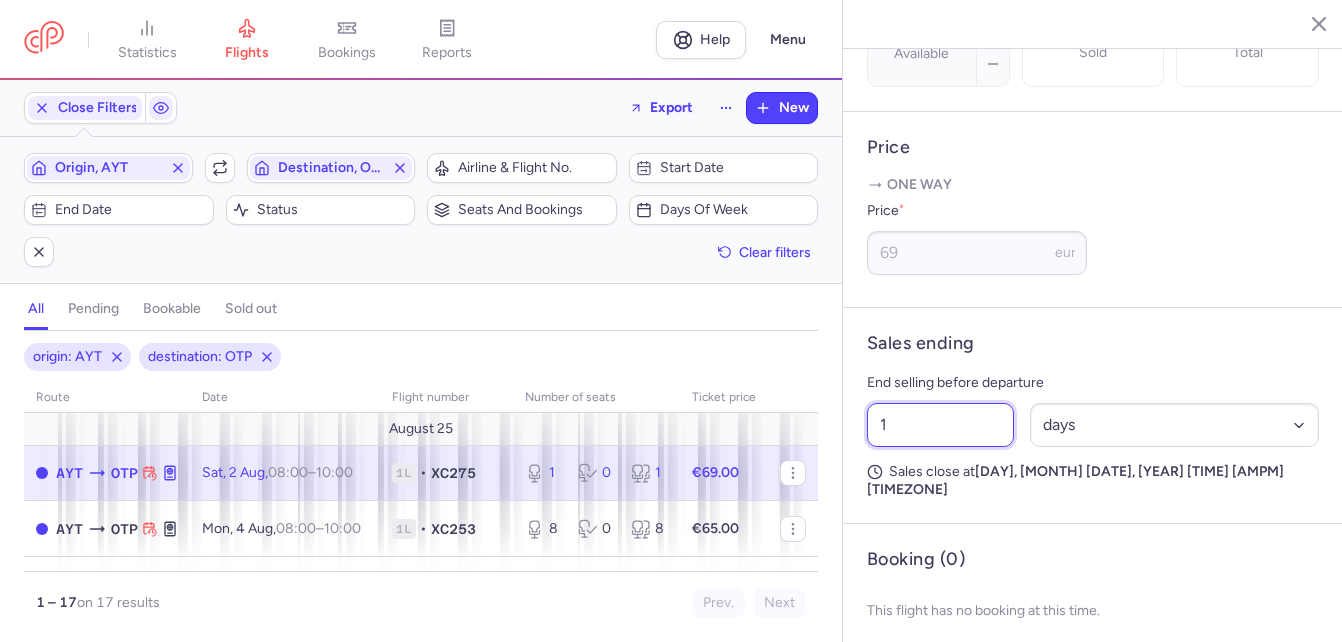 click on "1 Select an option hours days" at bounding box center [1093, 425] 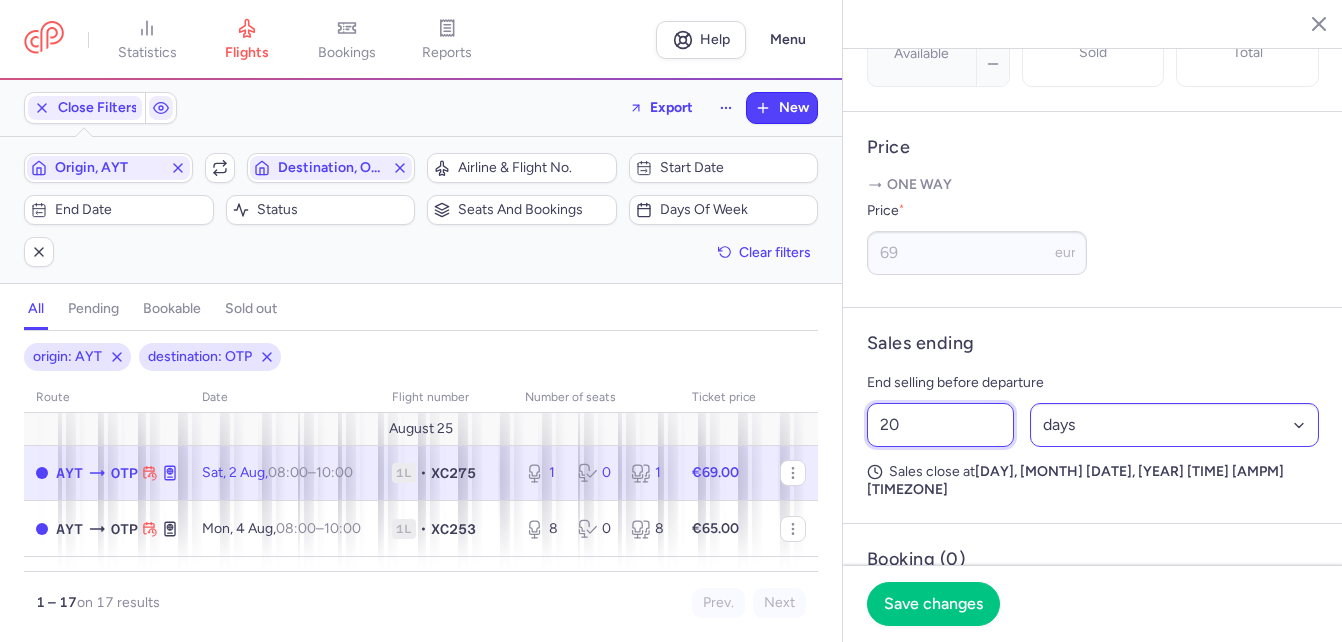 type on "20" 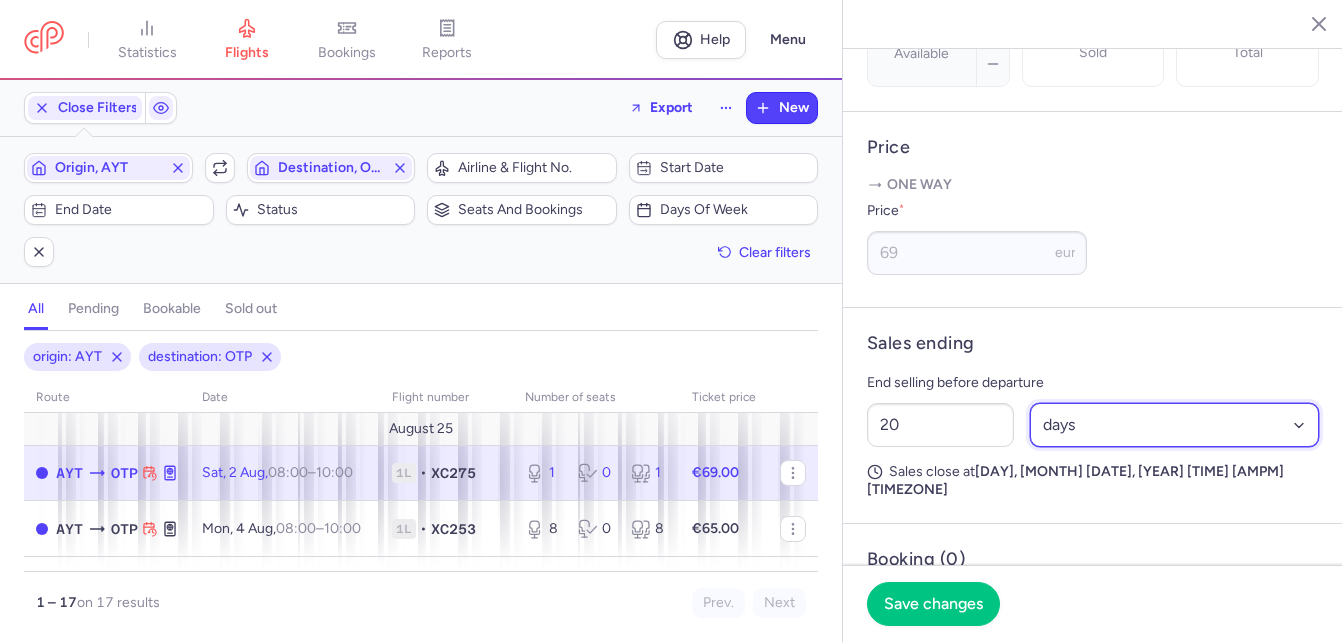 click on "Select an option hours days" at bounding box center (1175, 425) 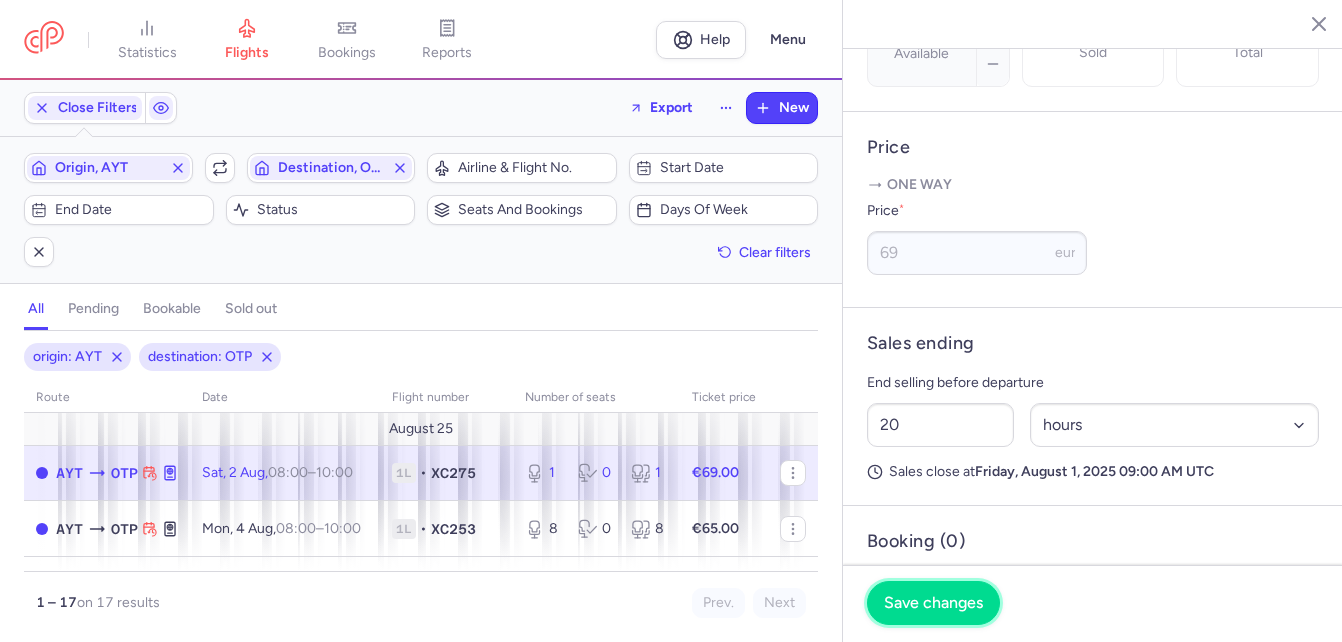 click on "Save changes" at bounding box center (933, 603) 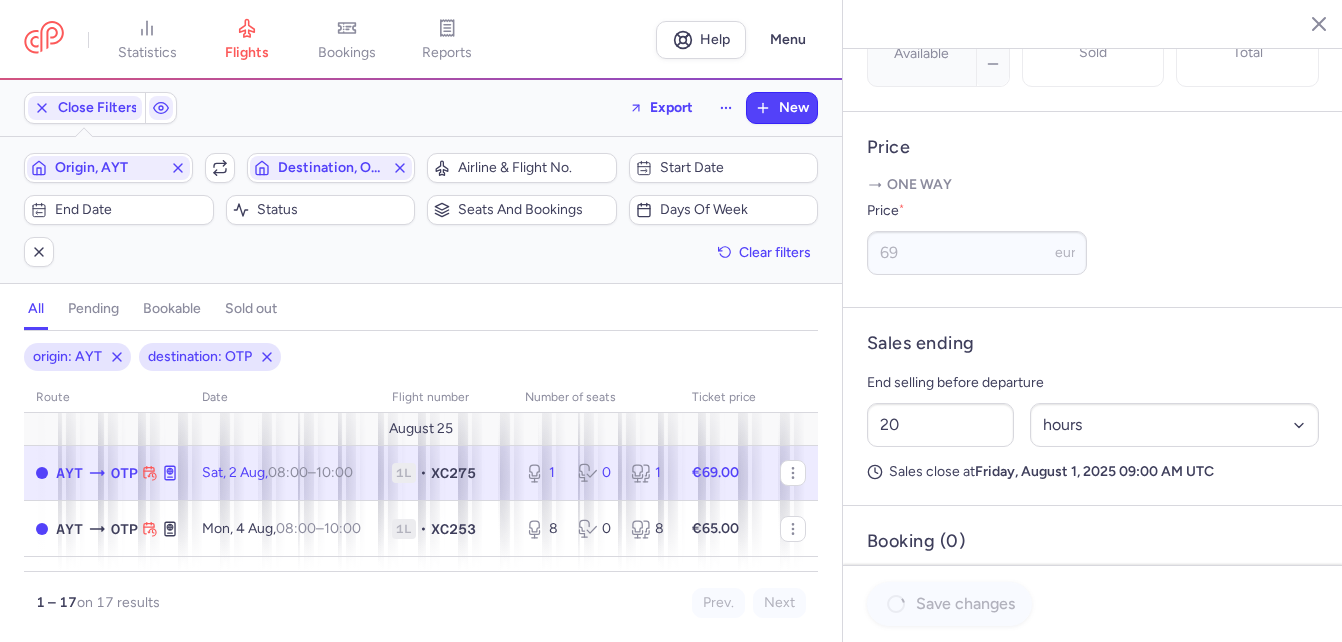 scroll, scrollTop: 684, scrollLeft: 0, axis: vertical 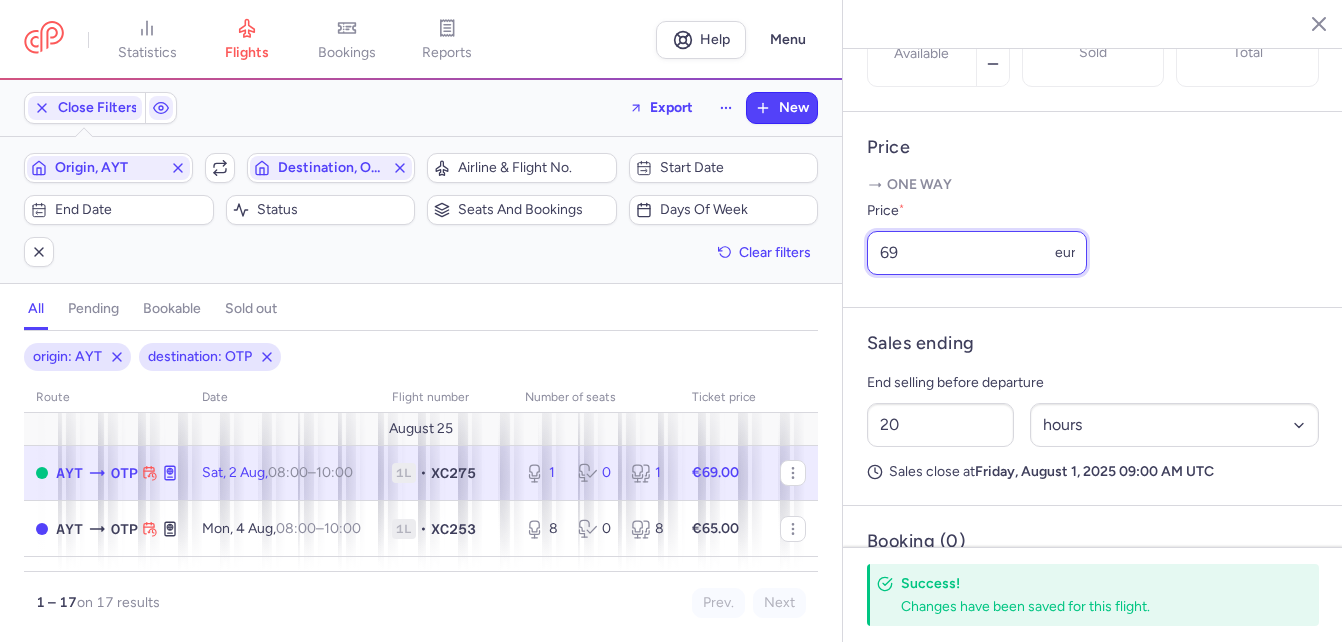 drag, startPoint x: 927, startPoint y: 311, endPoint x: 848, endPoint y: 311, distance: 79 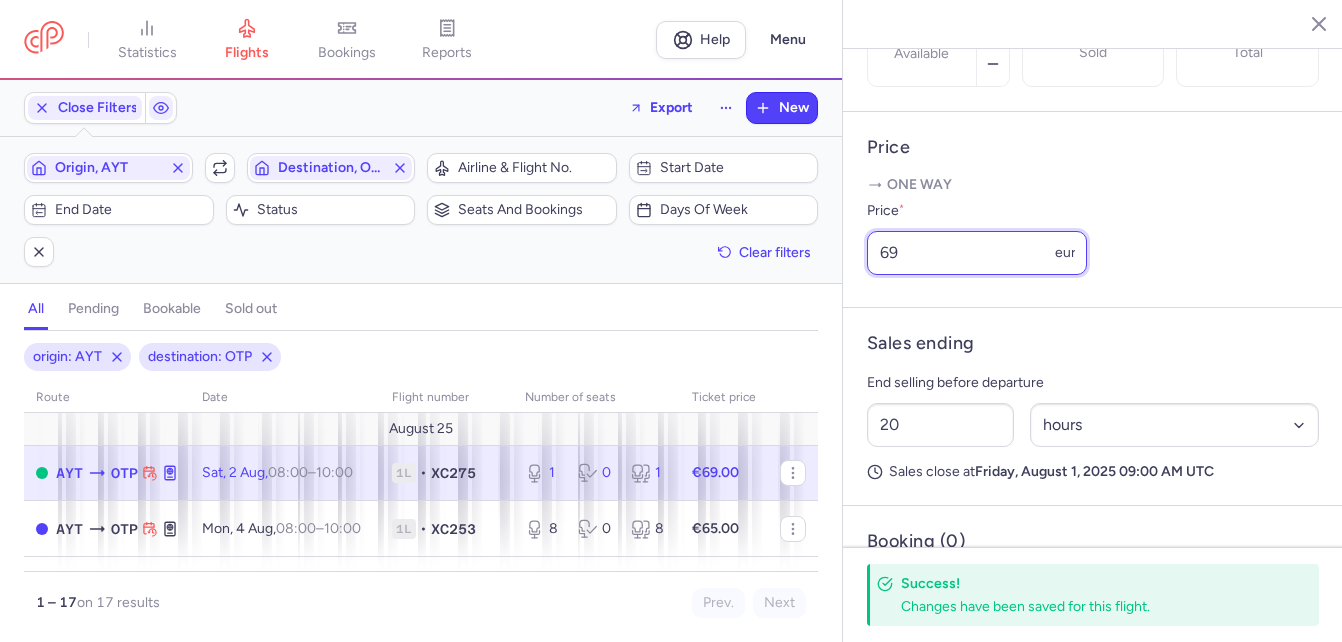 click on "Price  One way  Price  * 69 eur" at bounding box center (1093, 210) 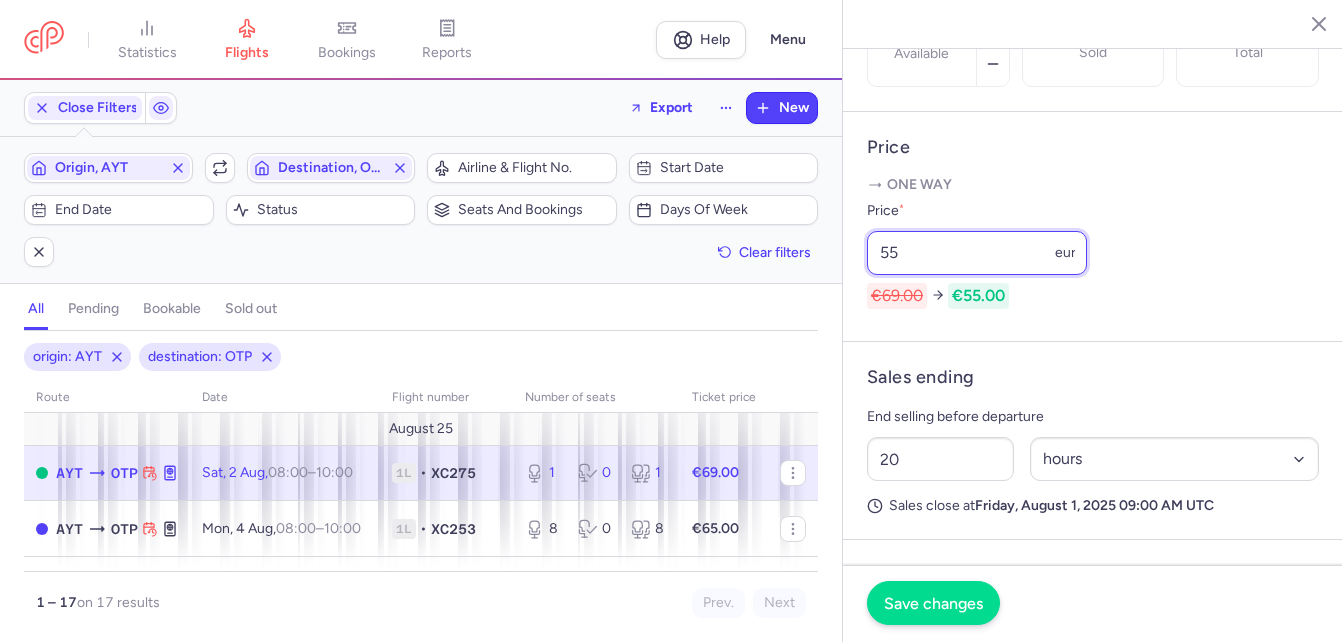 type on "55" 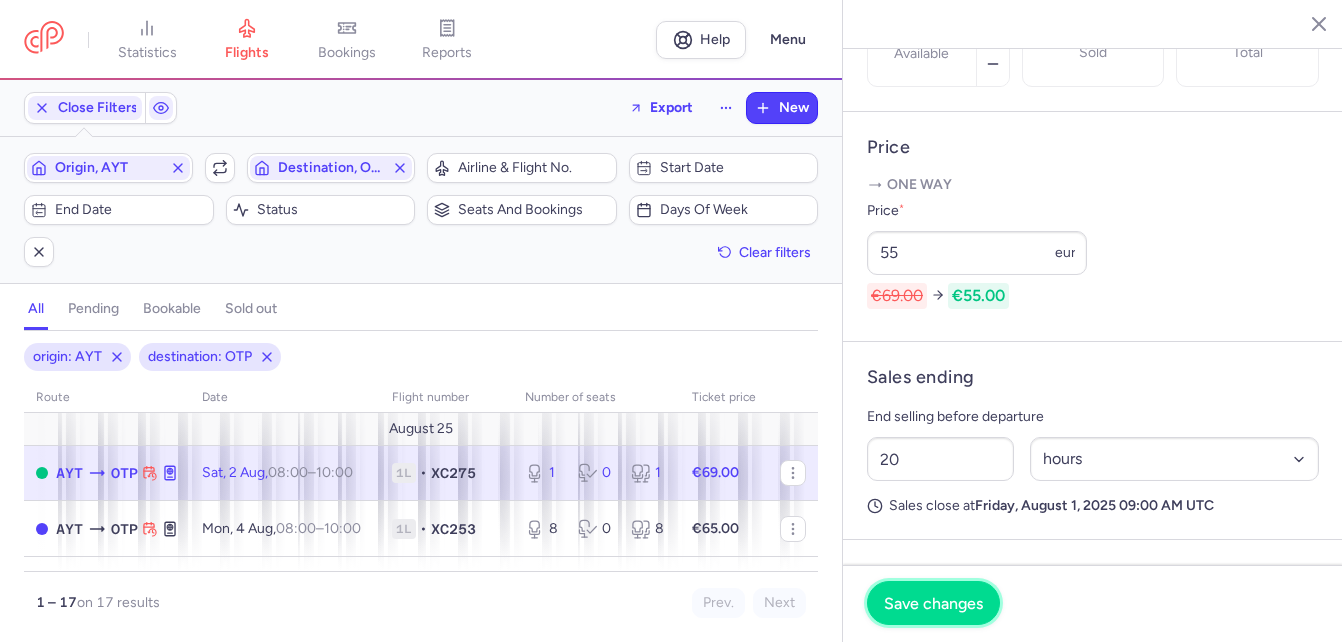 click on "Save changes" at bounding box center [933, 603] 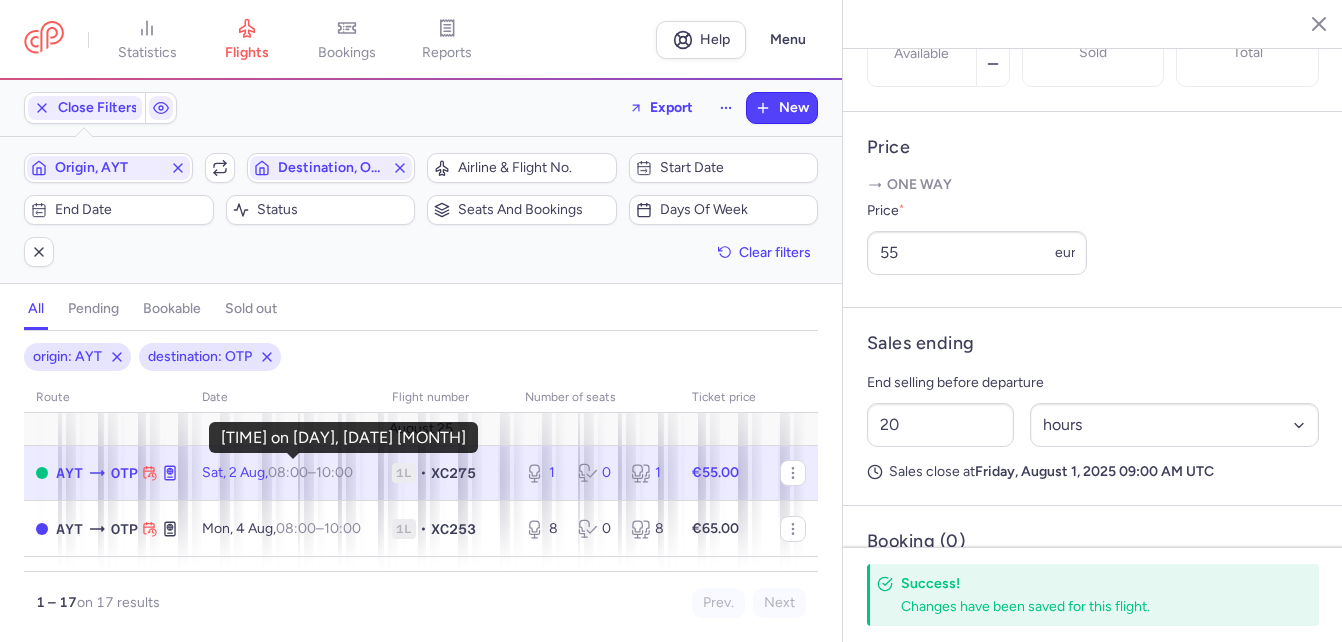 scroll, scrollTop: 100, scrollLeft: 0, axis: vertical 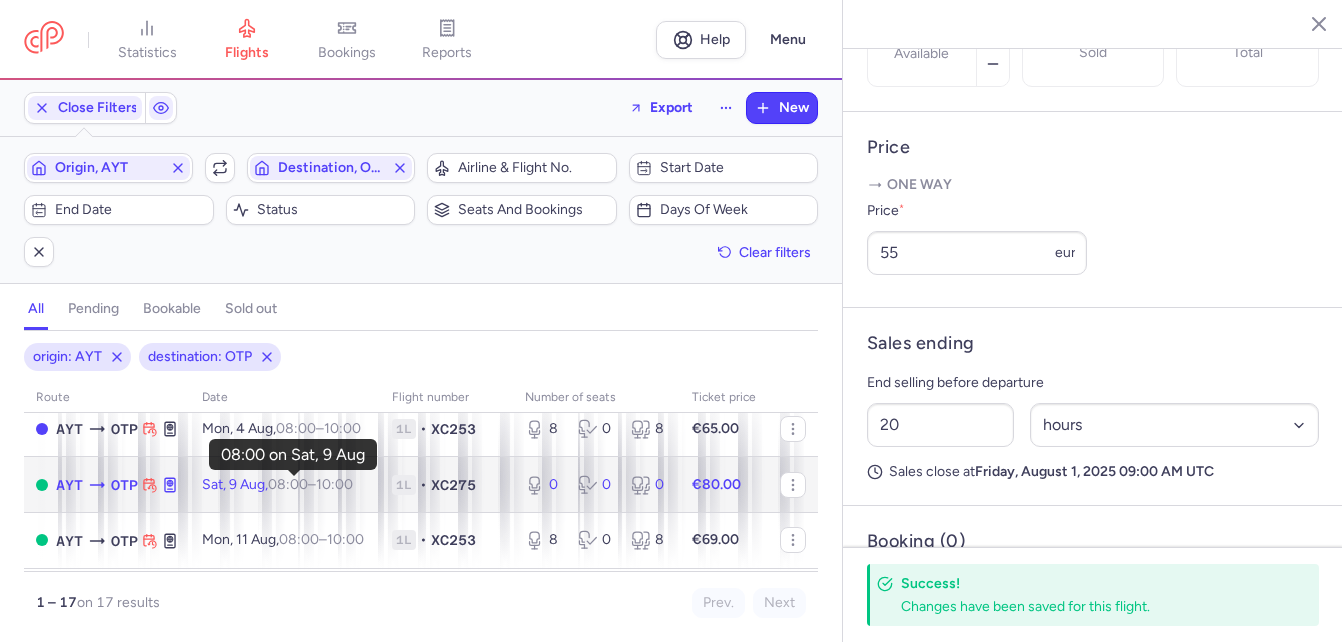 click on "08:00" at bounding box center (288, 484) 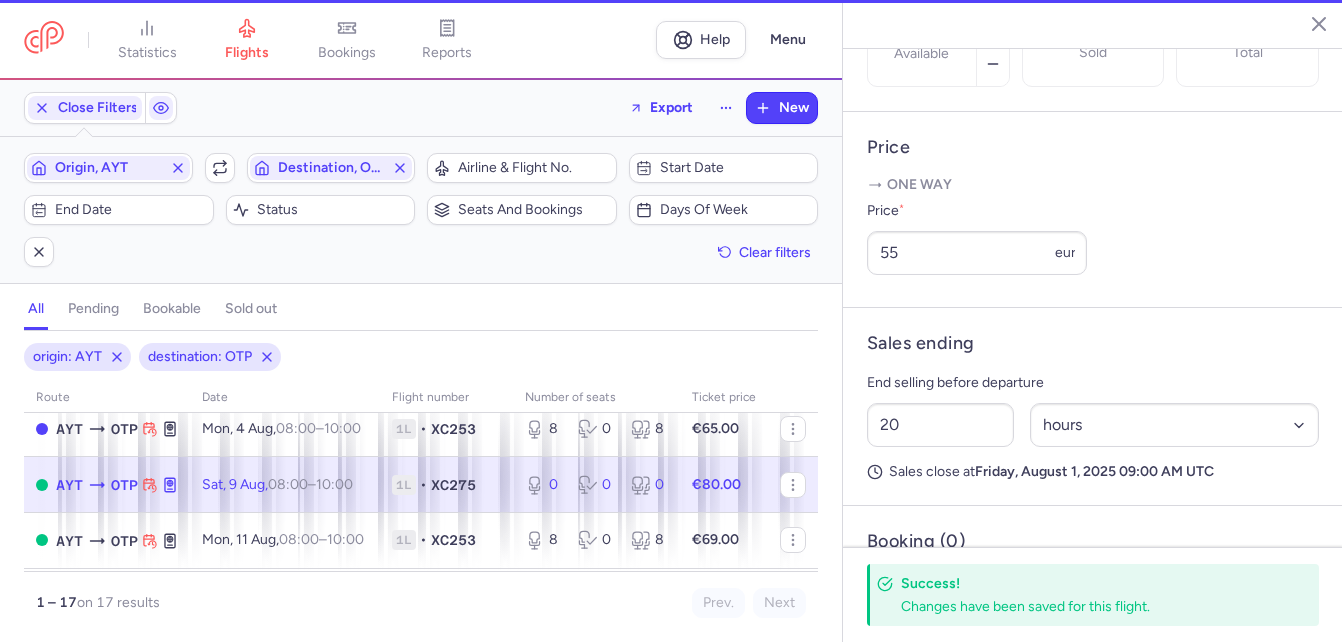 type on "0" 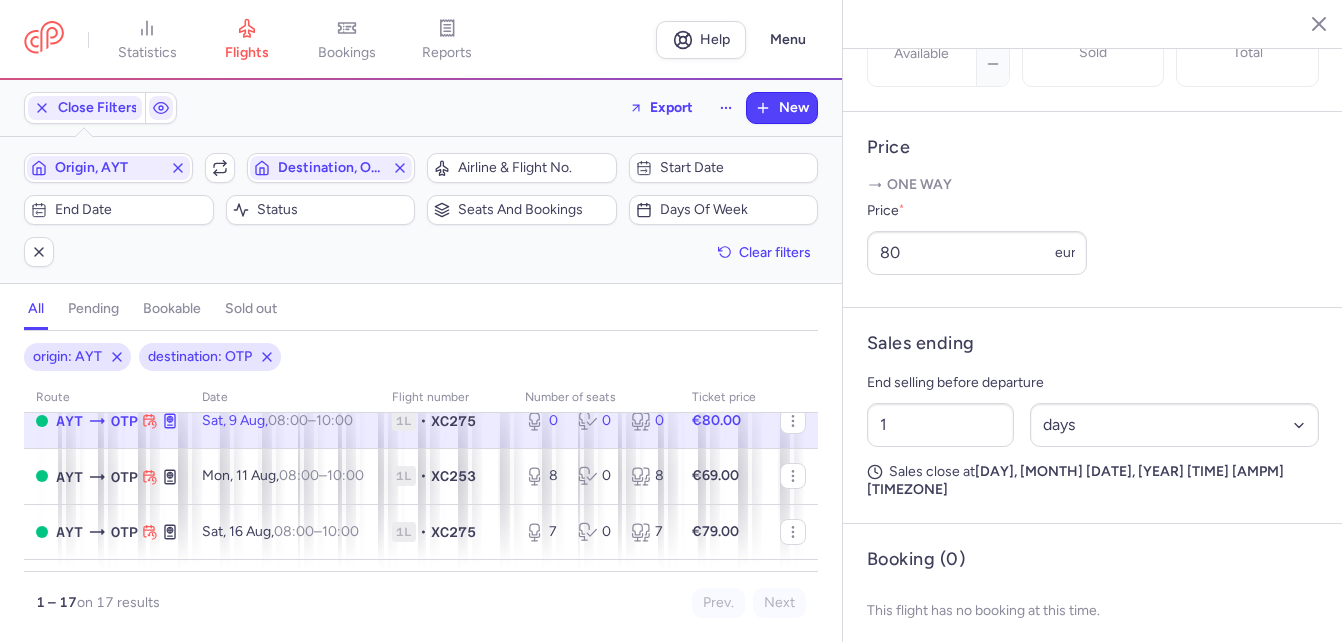scroll, scrollTop: 200, scrollLeft: 0, axis: vertical 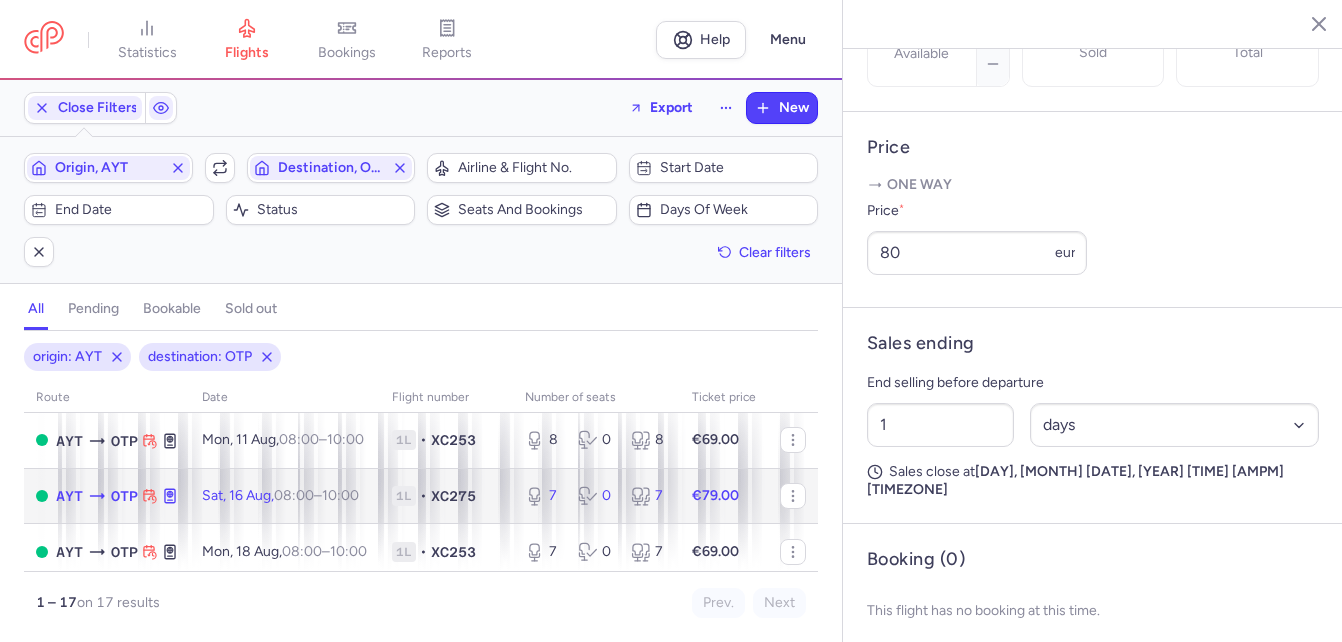 click on "[DAY], [DATE] [MONTH], [TIME] – [TIME] +0" 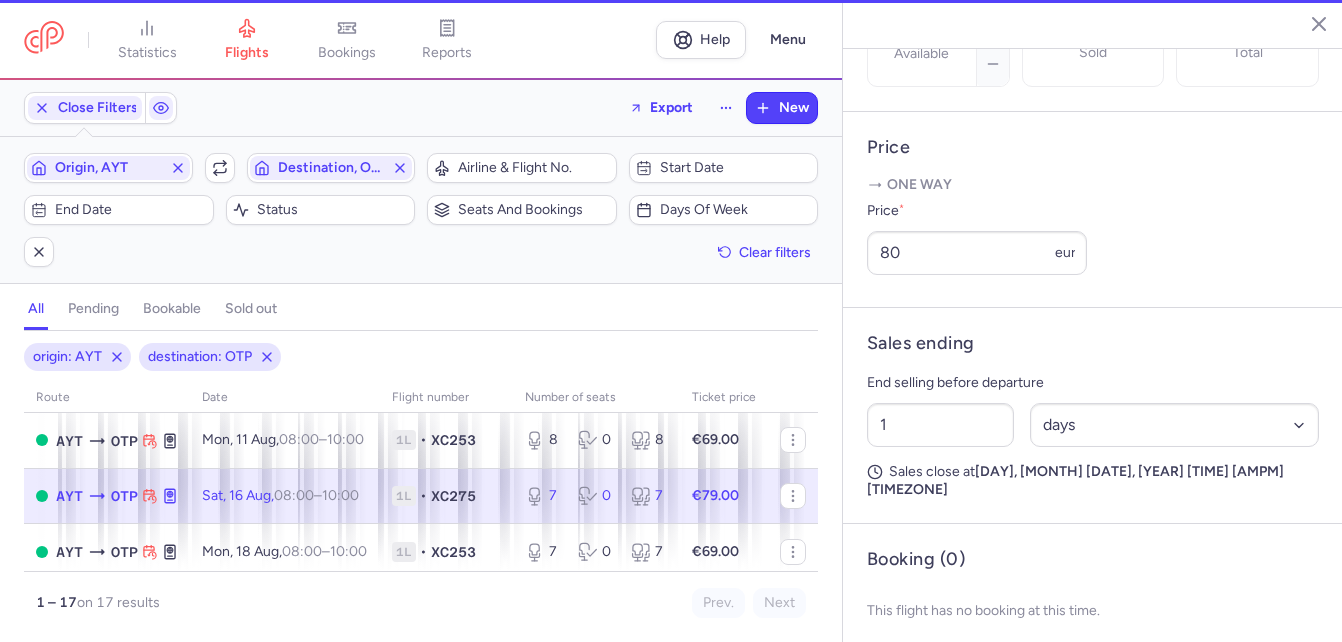 type on "7" 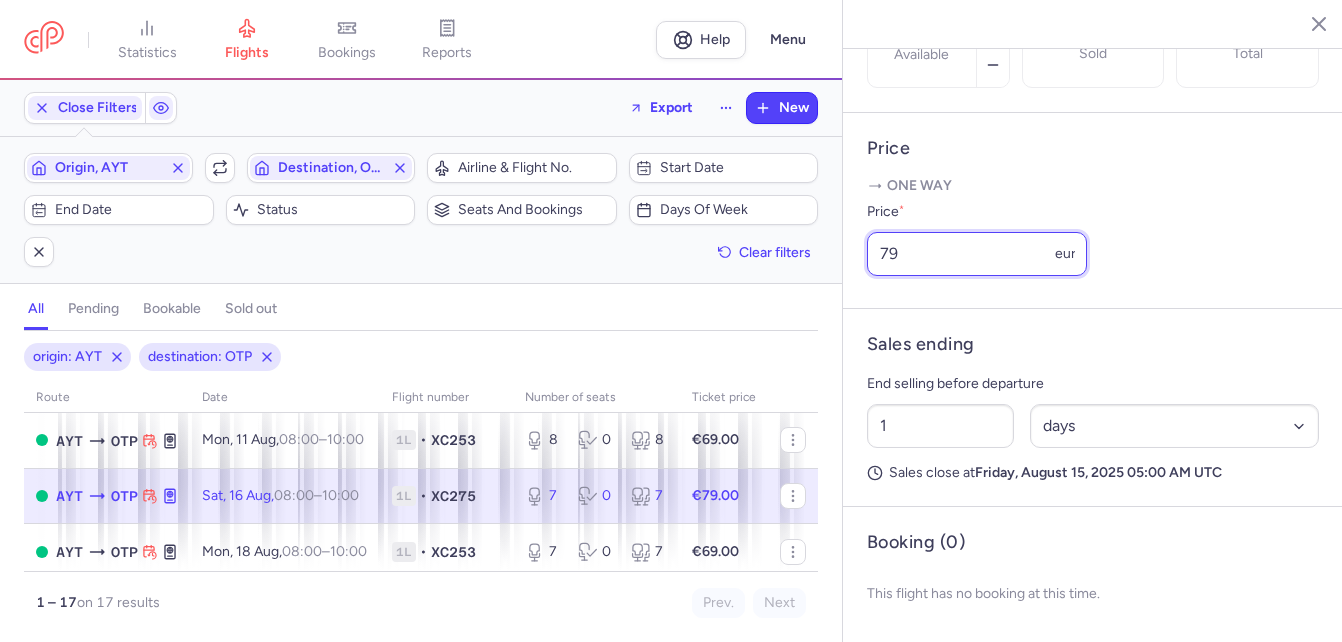 drag, startPoint x: 906, startPoint y: 306, endPoint x: 863, endPoint y: 305, distance: 43.011627 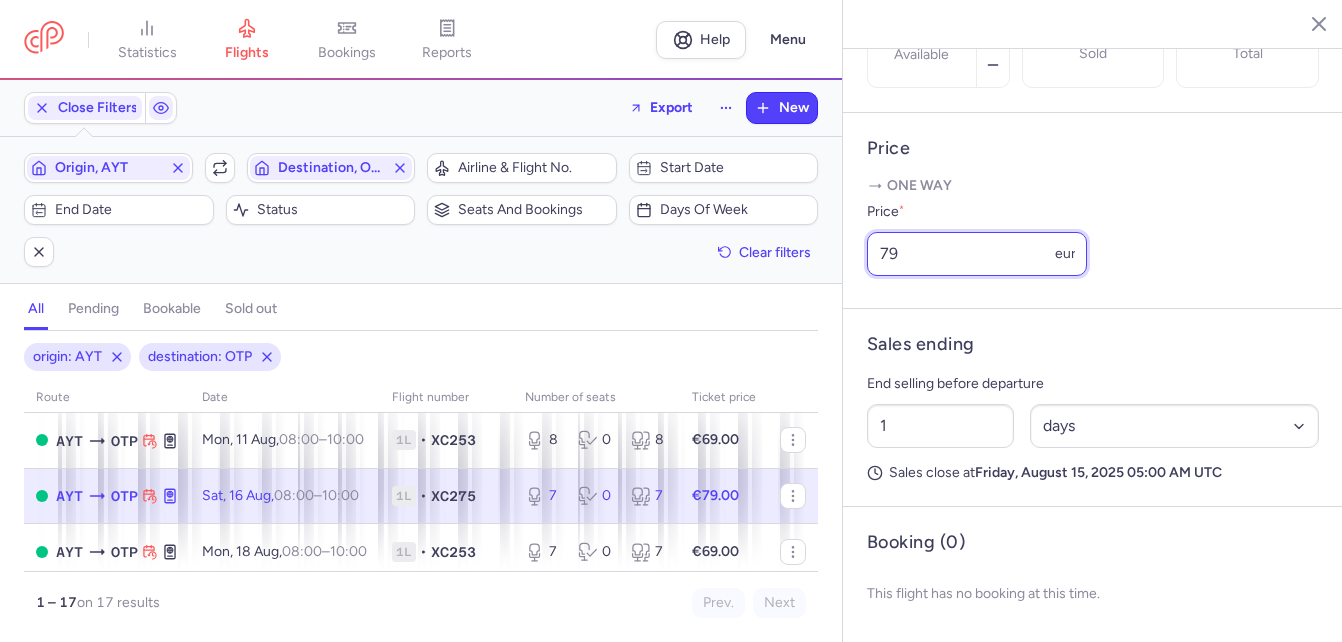 click on "Price  One way  Price  * 79 eur" at bounding box center [1093, 211] 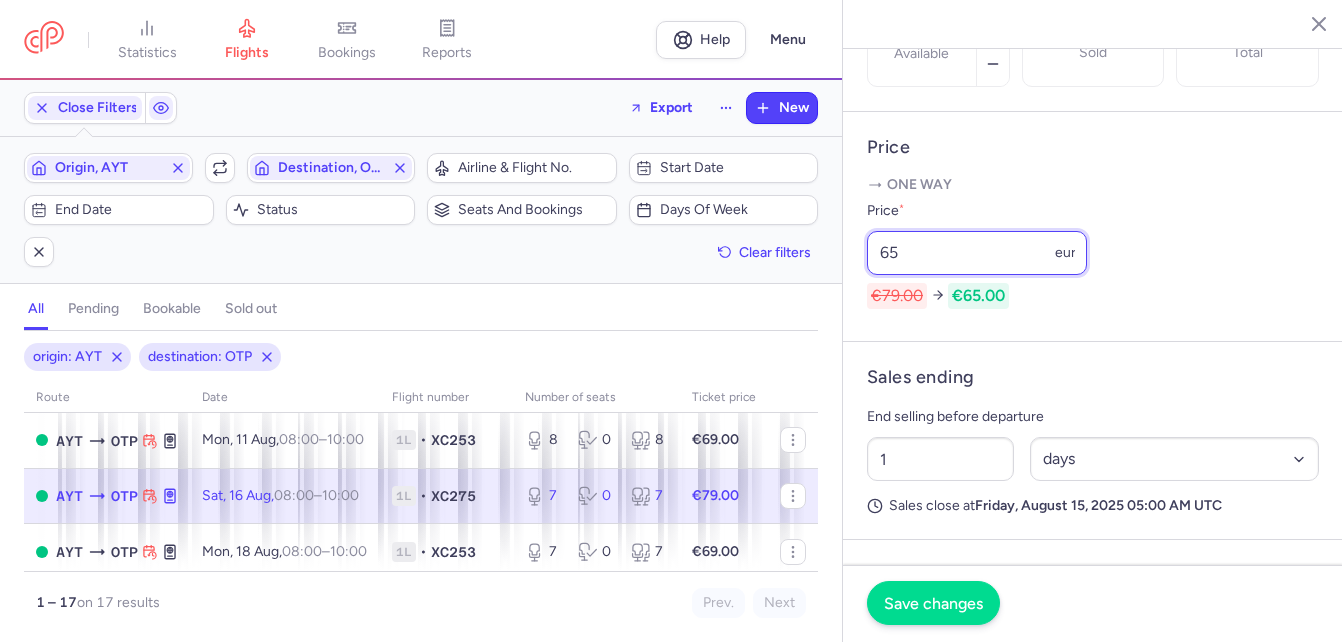 type on "65" 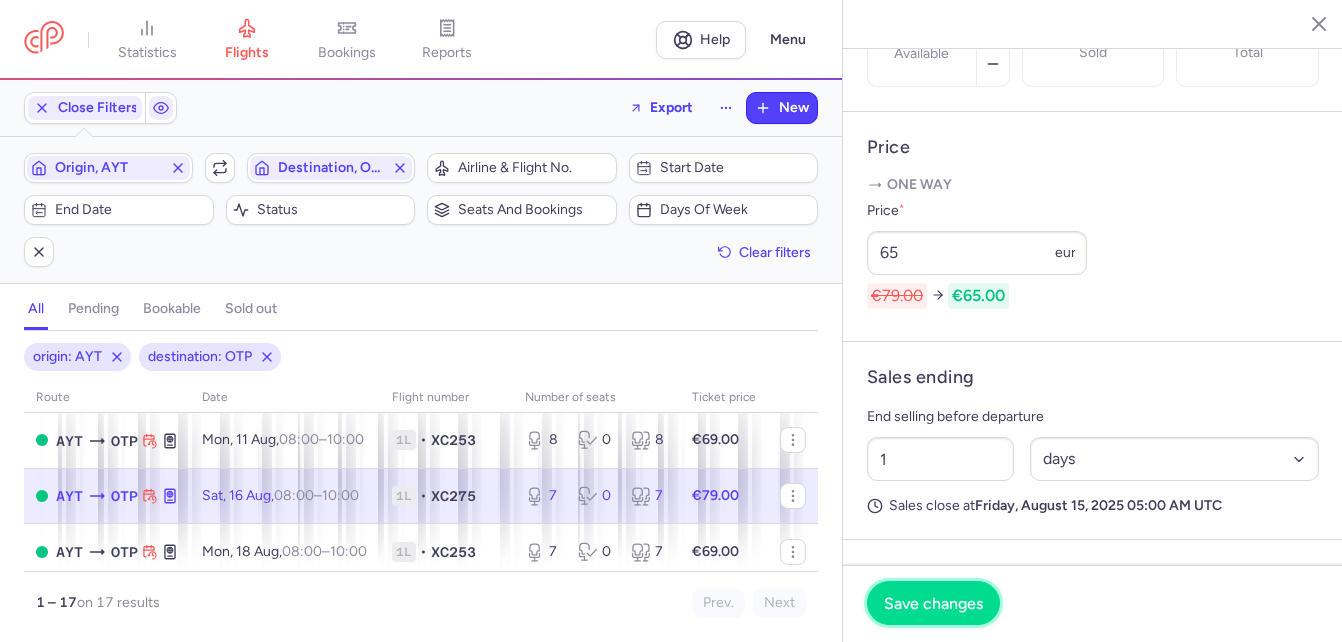 click on "Save changes" at bounding box center (933, 603) 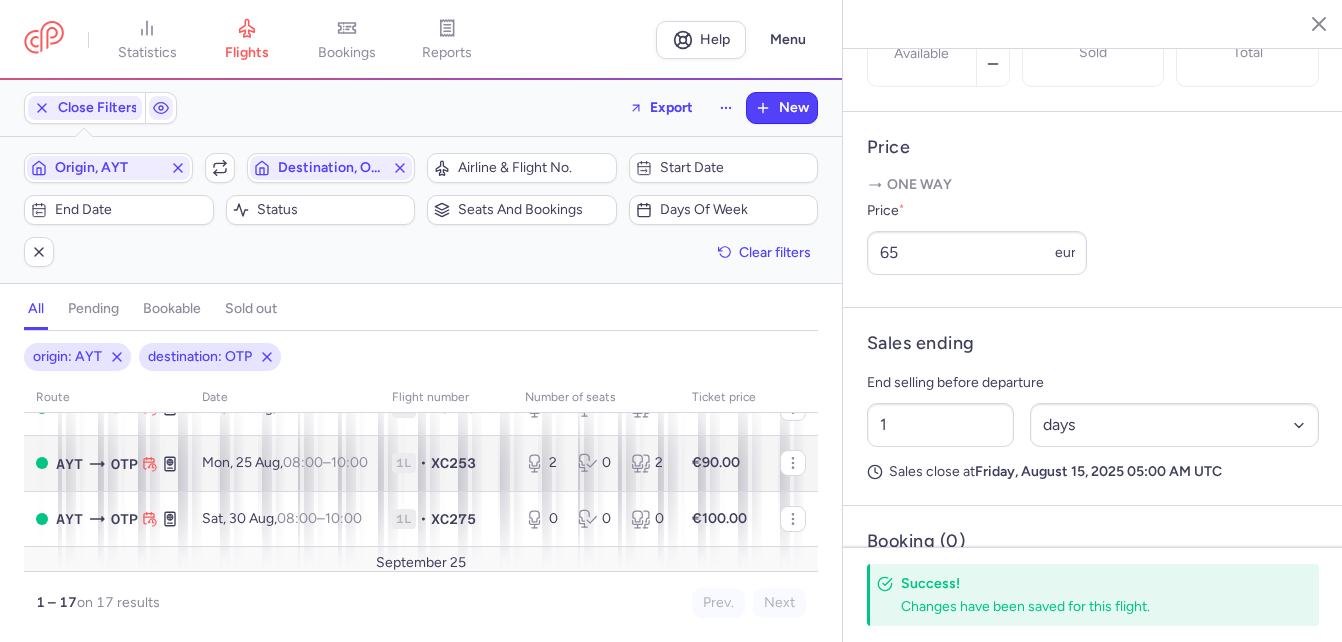scroll, scrollTop: 300, scrollLeft: 0, axis: vertical 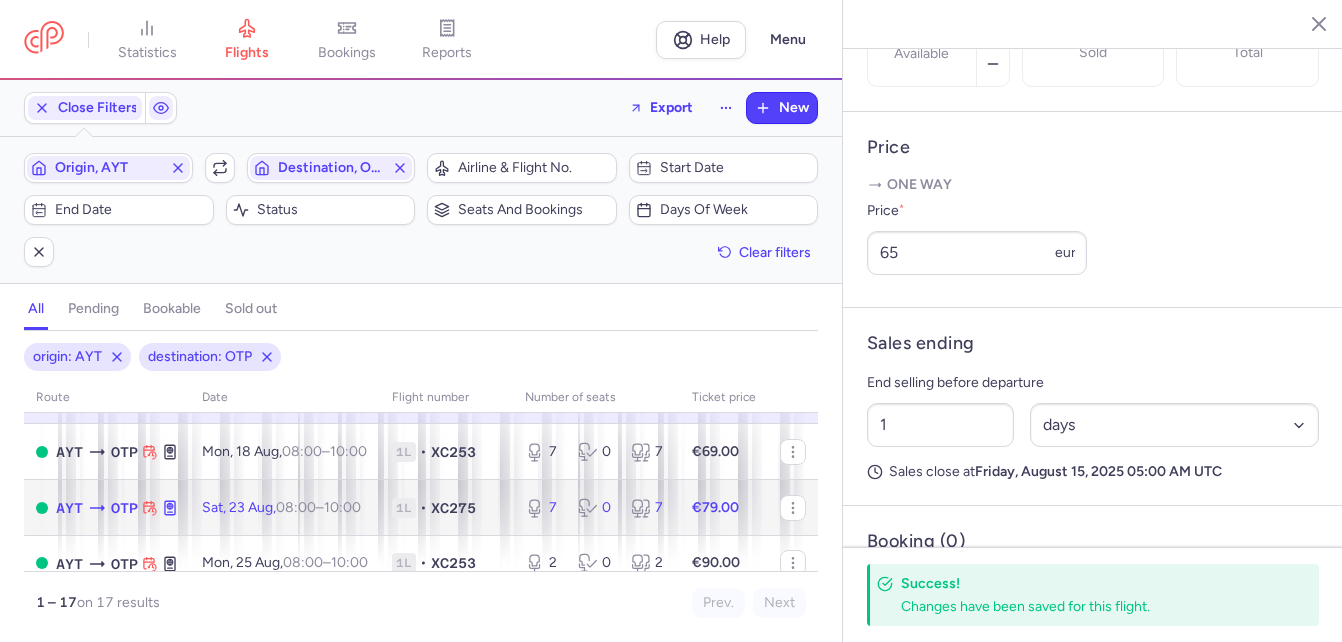 click on "10:00  +0" at bounding box center (342, 507) 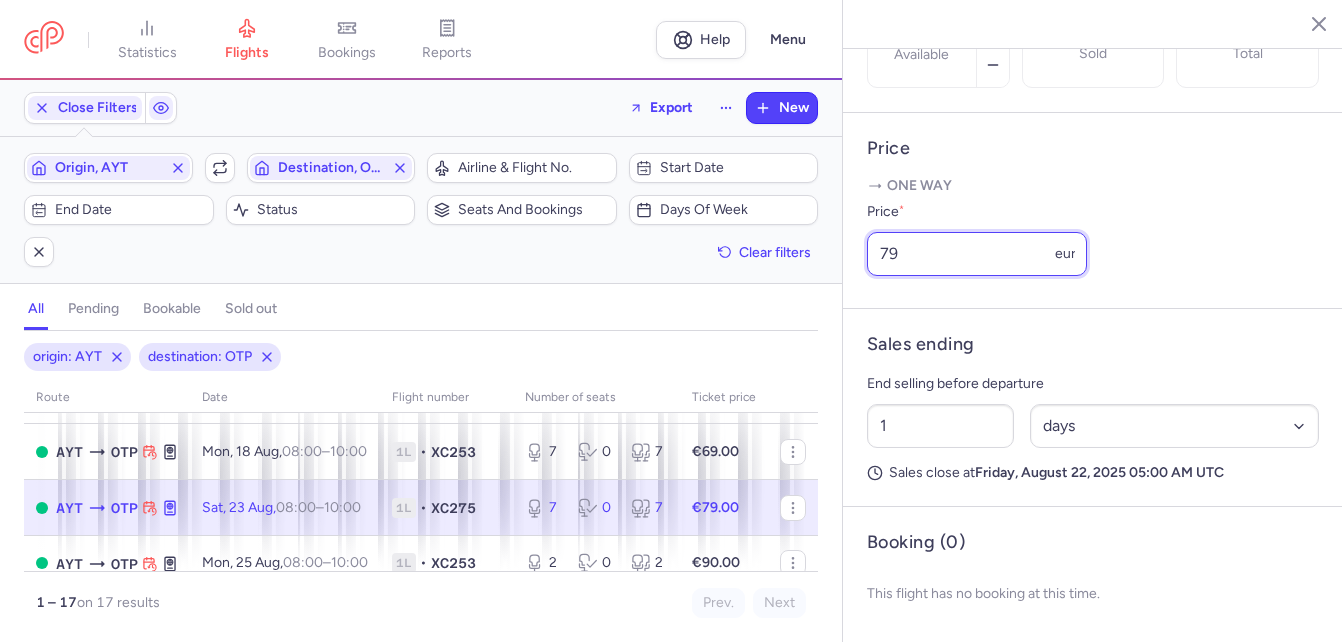 drag, startPoint x: 922, startPoint y: 304, endPoint x: 836, endPoint y: 299, distance: 86.145226 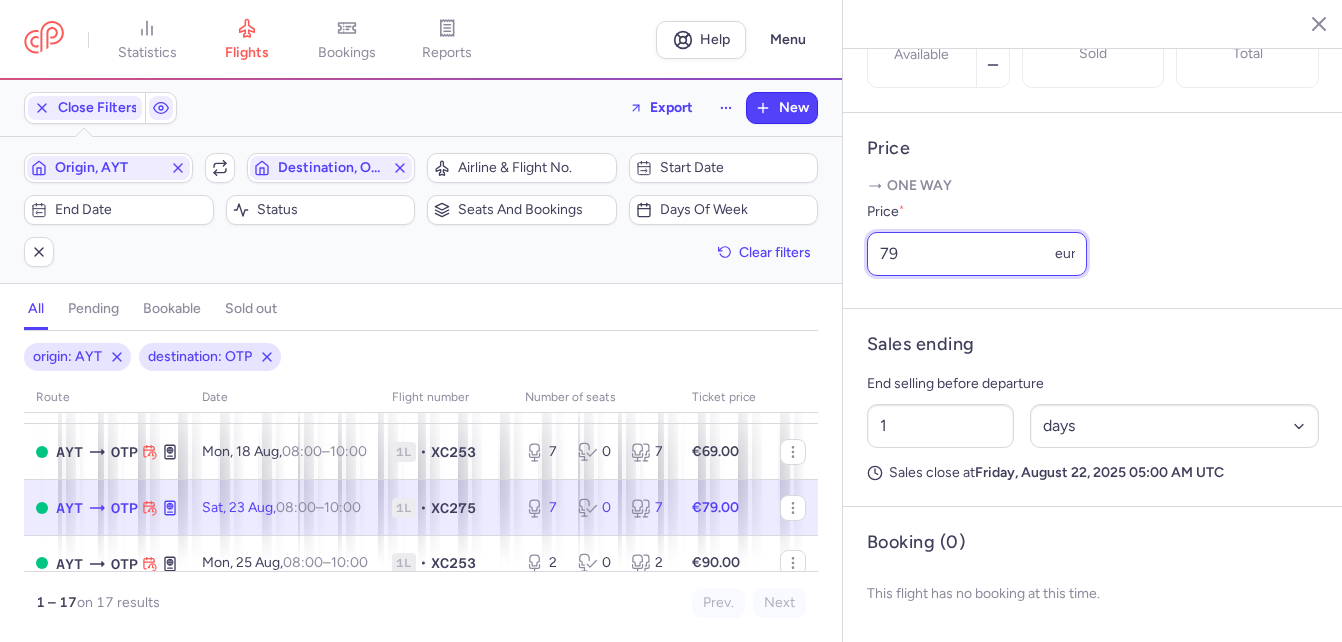 click on "statistics flights bookings reports  Help  Menu Close Filters  Export  New Filters (2) – 17 results  Origin, AYT  Include return  Destination, OTP  Airline & Flight No.  Start date  End date  Status  Seats and bookings  Days of week  Clear filters  all pending bookable sold out 2 origin: AYT destination: OTP route date Flight number number of seats Ticket price August 25  AYT  OTP Sat, 2 Aug,  08:00  –  10:00  +0 1L • XC275 1 0 1 €55.00  AYT  OTP Mon, 4 Aug,  08:00  –  10:00  +0 1L • XC253 8 0 8 €65.00  AYT  OTP Sat, 9 Aug,  08:00  –  10:00  +0 1L • XC275 0 0 0 €80.00  AYT  OTP Mon, 11 Aug,  08:00  –  10:00  +0 1L • XC253 8 0 8 €69.00  AYT  OTP Sat, 16 Aug,  08:00  –  10:00  +0 1L • XC275 7 0 7 €65.00  AYT  OTP Mon, 18 Aug,  08:00  –  10:00  +0 1L • XC253 7 0 7 €69.00  AYT  OTP Sat, 23 Aug,  08:00  –  10:00  +0 1L • XC275 7 0 7 €79.00  AYT  OTP Mon, 25 Aug,  08:00  –  10:00  +0 1L • XC253 2 0 2 €90.00  AYT  OTP Sat, 30 Aug,  08:00  –  10:00  +0 1L • XC275" 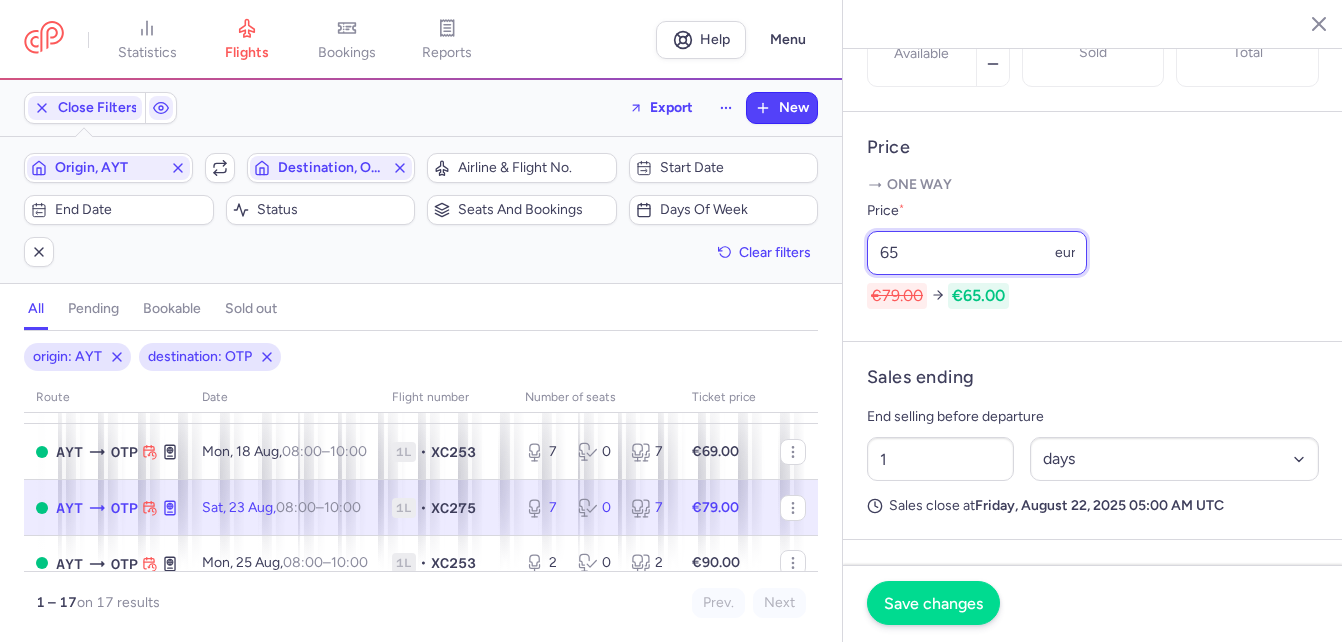 type on "65" 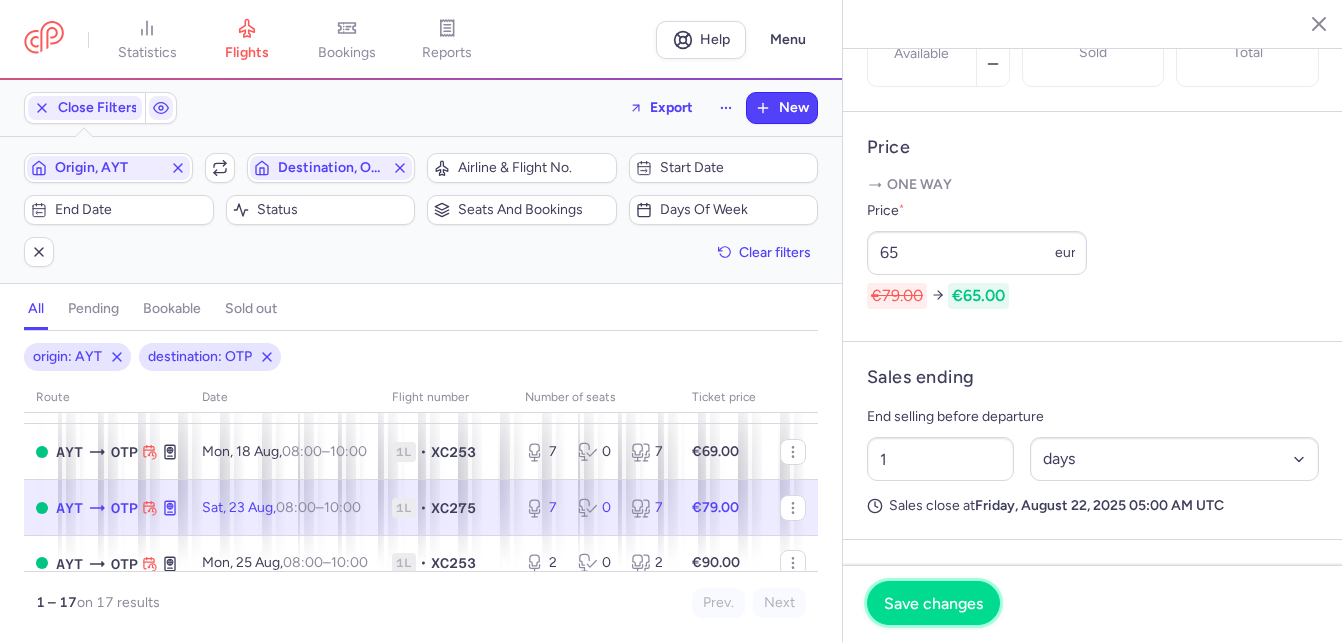 click on "Save changes" at bounding box center (933, 603) 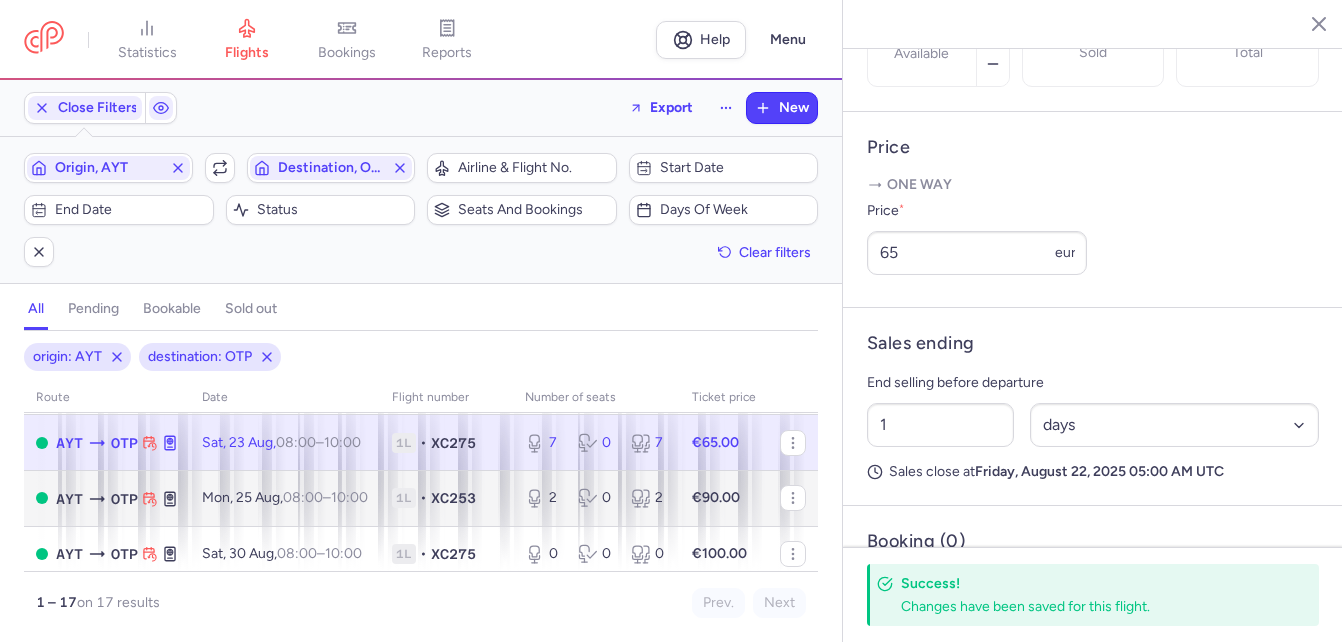 scroll, scrollTop: 400, scrollLeft: 0, axis: vertical 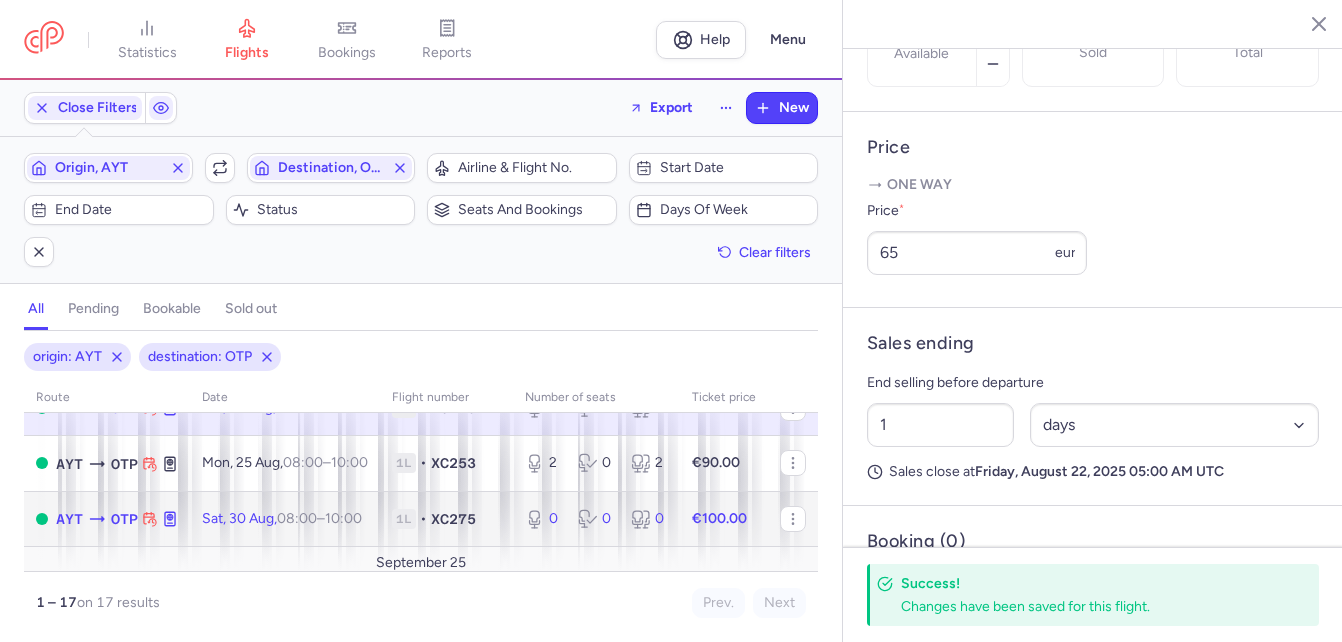 click on "[DAY], [DATE] [MONTH], [TIME] – [TIME] +0" 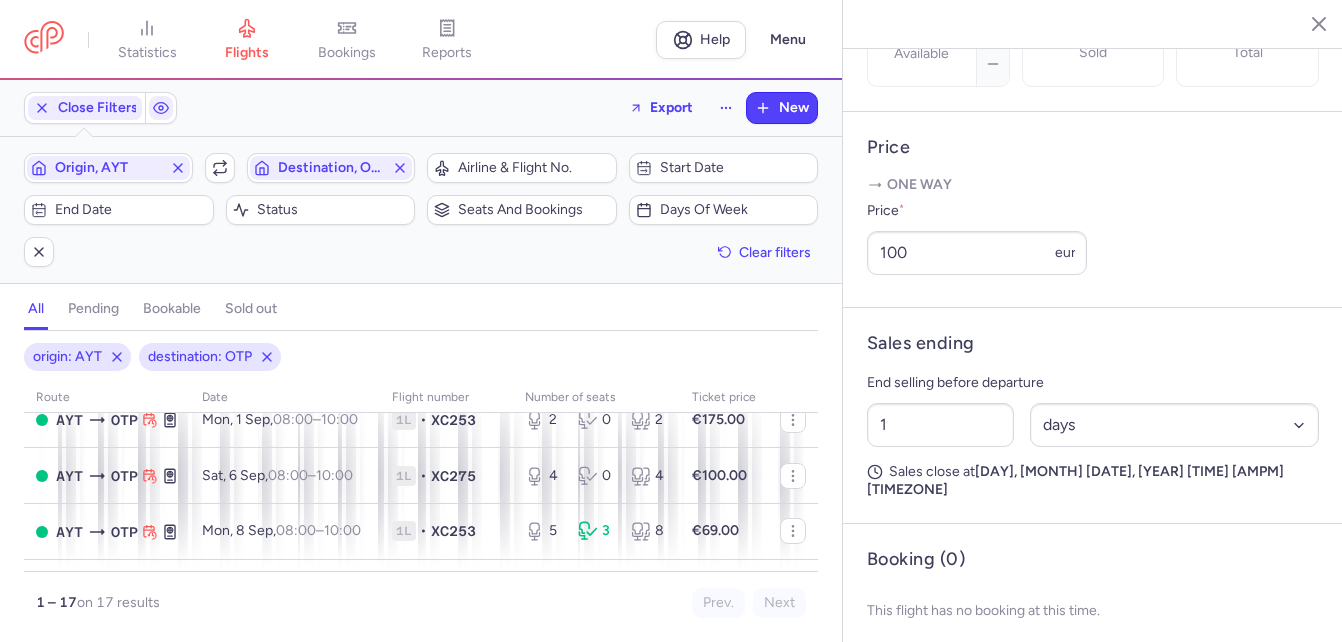 scroll, scrollTop: 600, scrollLeft: 0, axis: vertical 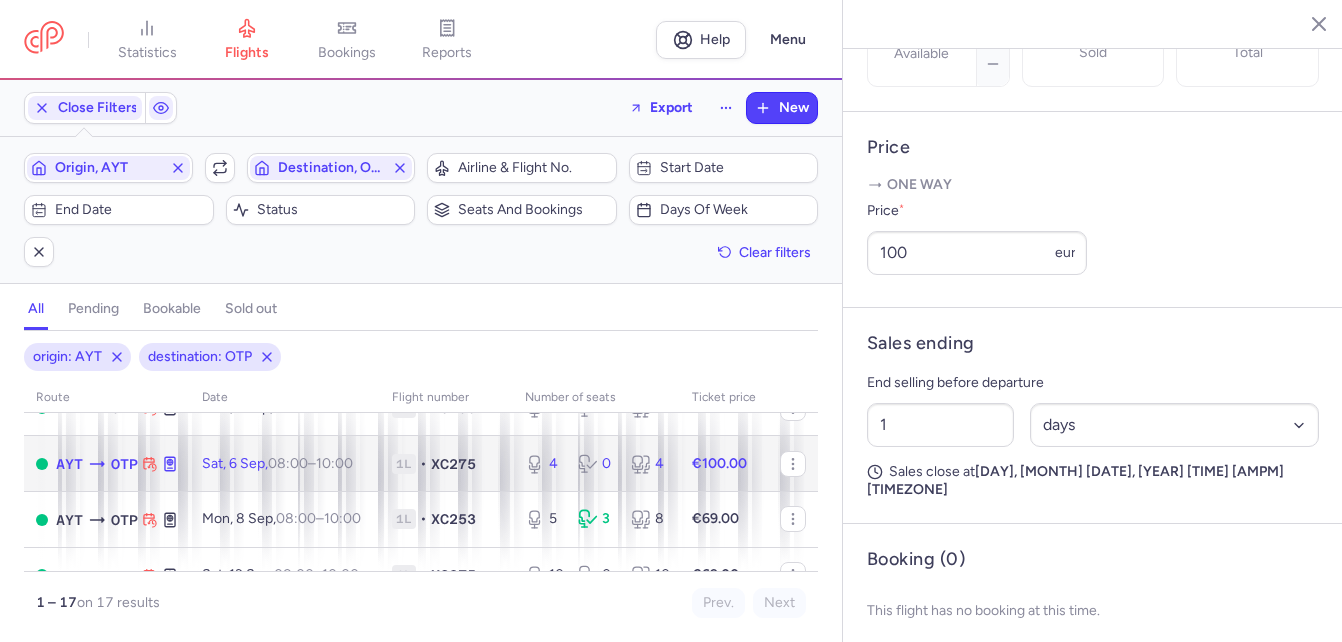 click on "08:00" at bounding box center (288, 463) 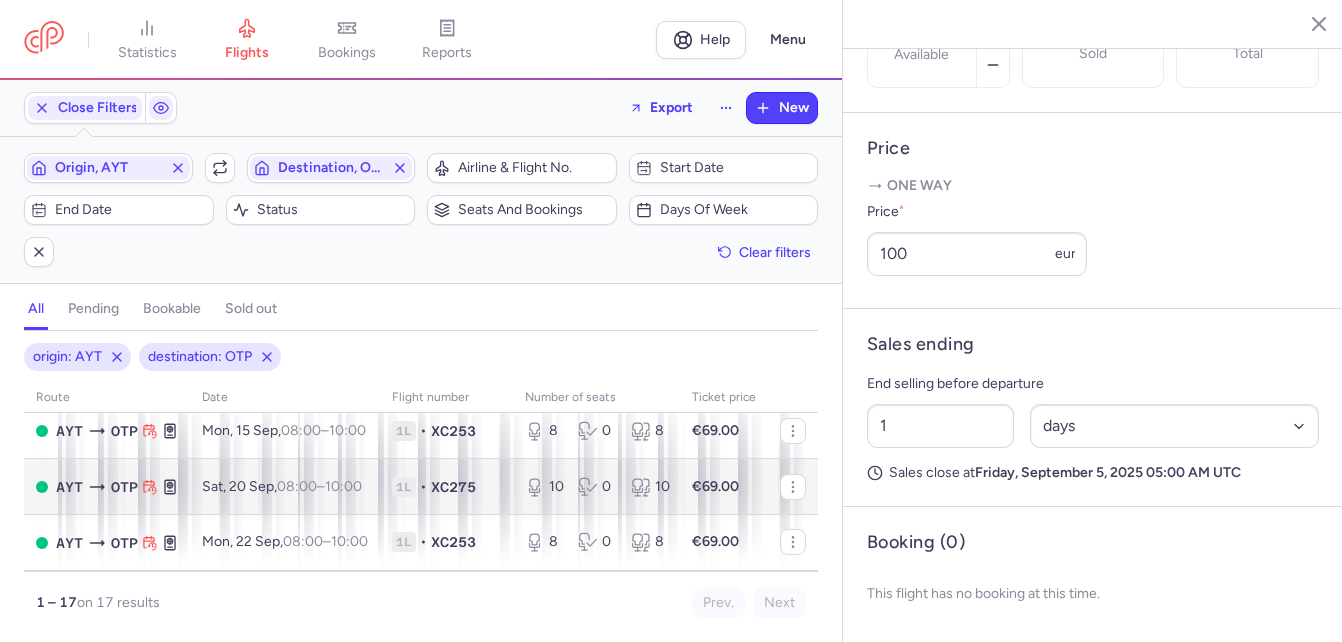 scroll, scrollTop: 700, scrollLeft: 0, axis: vertical 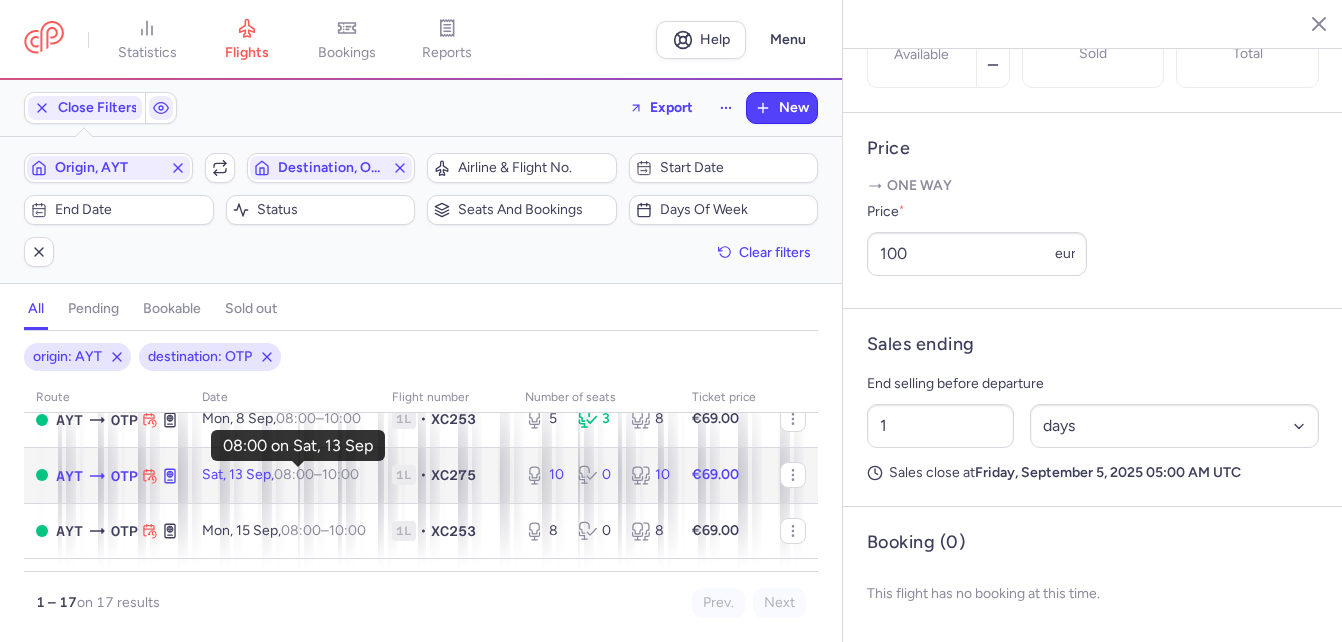 click on "08:00" at bounding box center [294, 474] 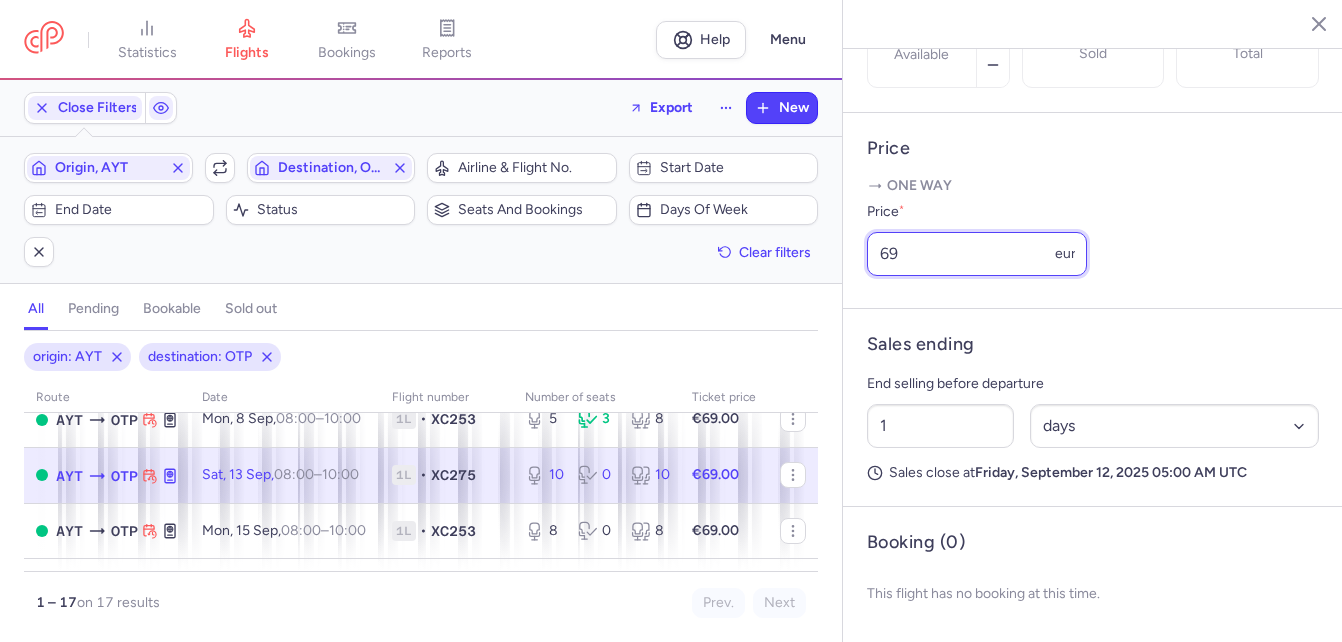 drag, startPoint x: 908, startPoint y: 303, endPoint x: 859, endPoint y: 305, distance: 49.0408 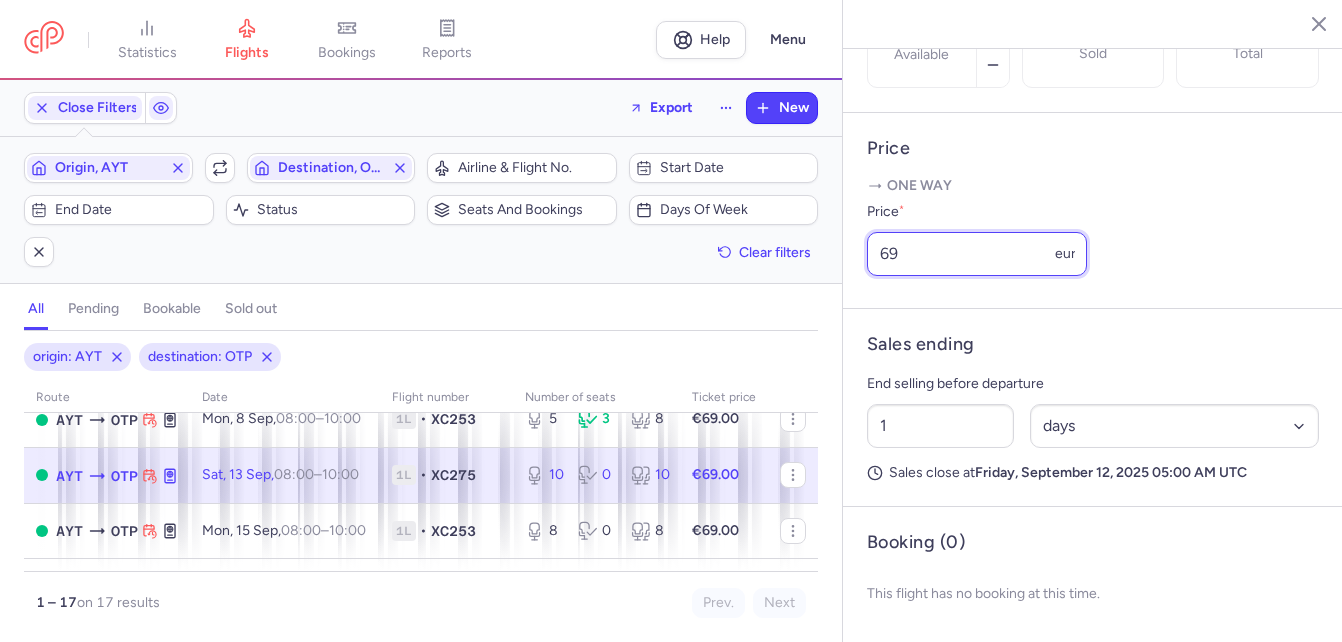 click on "Price  One way  Price  * 69 eur" at bounding box center (1093, 211) 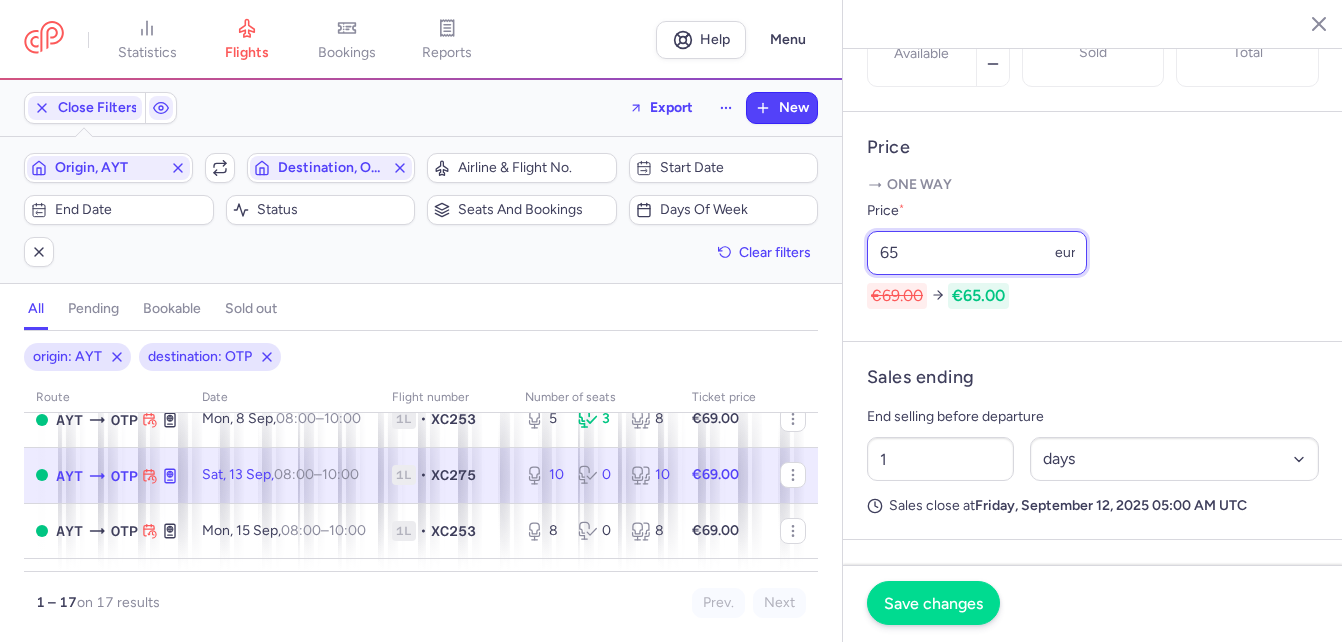 type on "65" 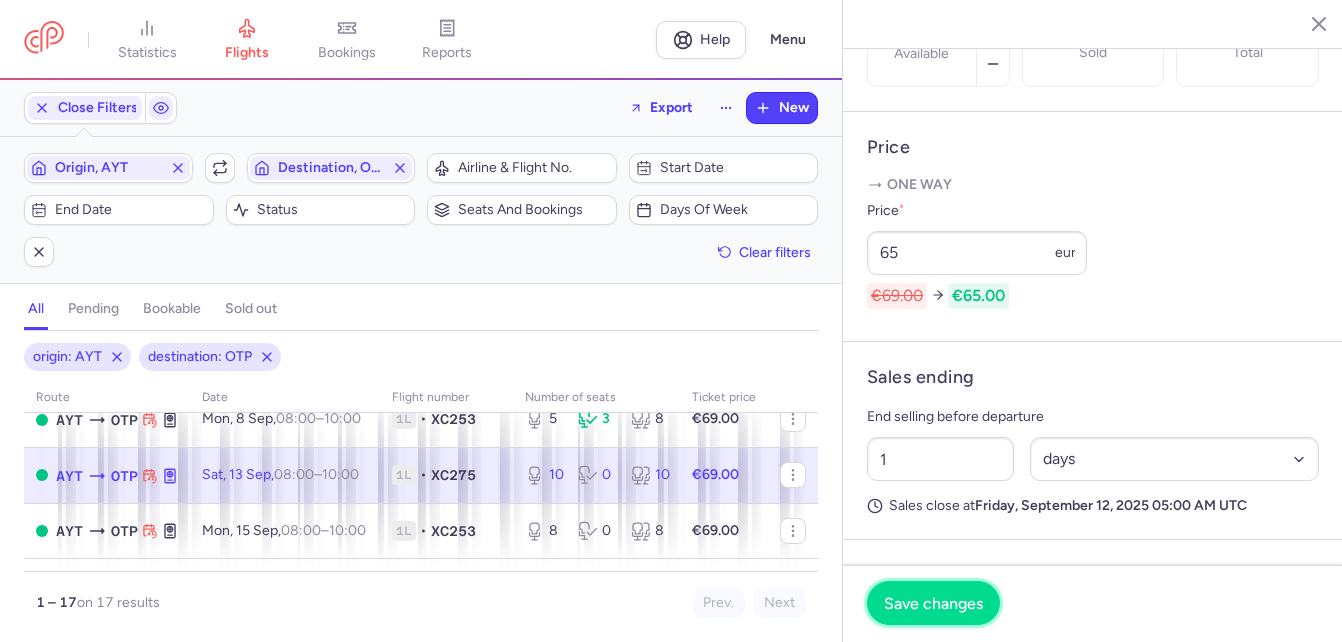 click on "Save changes" at bounding box center (933, 603) 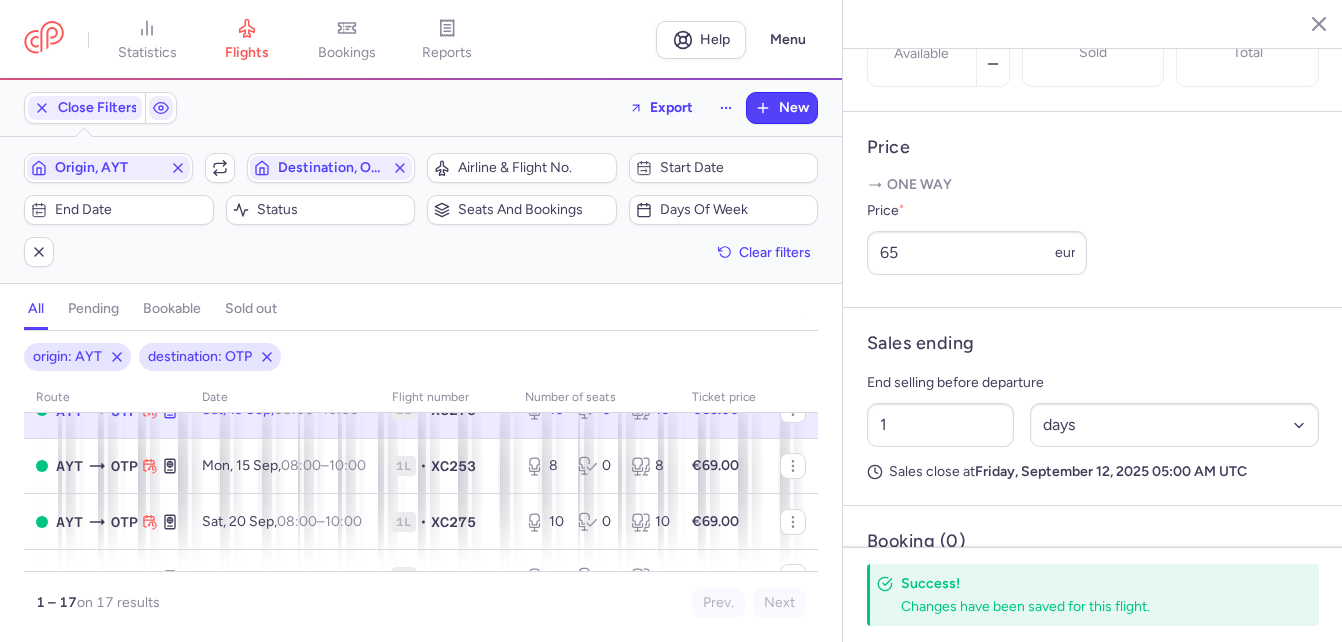 scroll, scrollTop: 800, scrollLeft: 0, axis: vertical 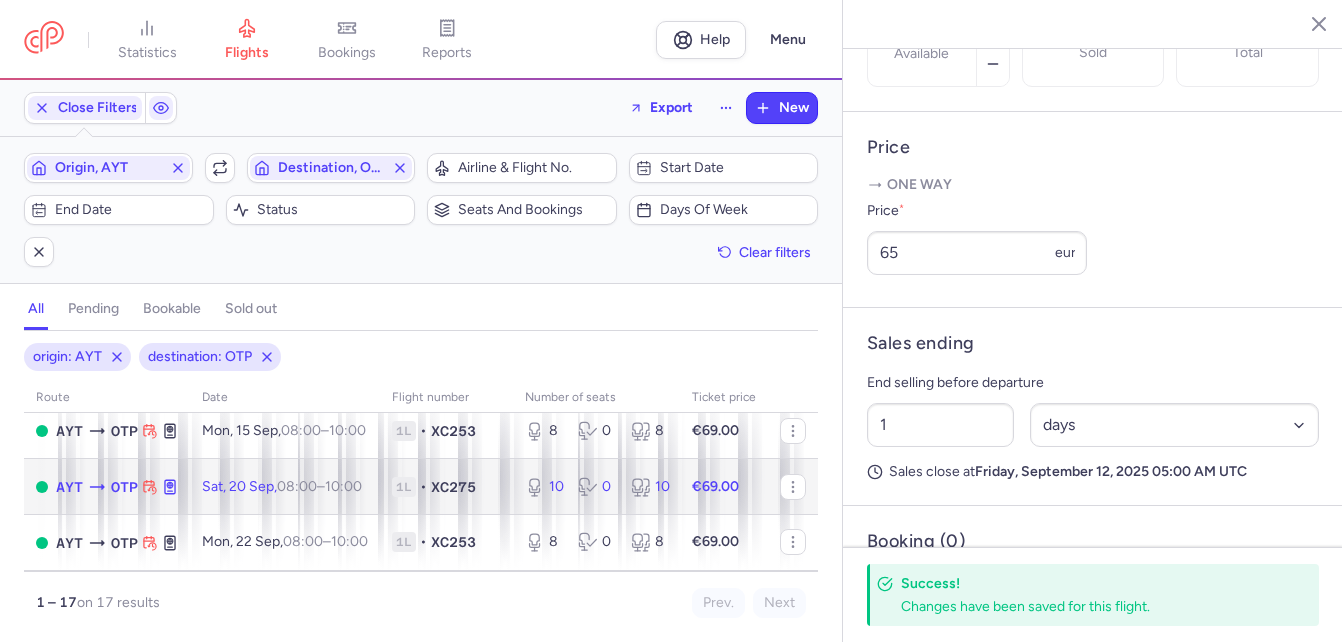 click on "[DAY], [DATE] [MONTH], [TIME] – [TIME] +0" 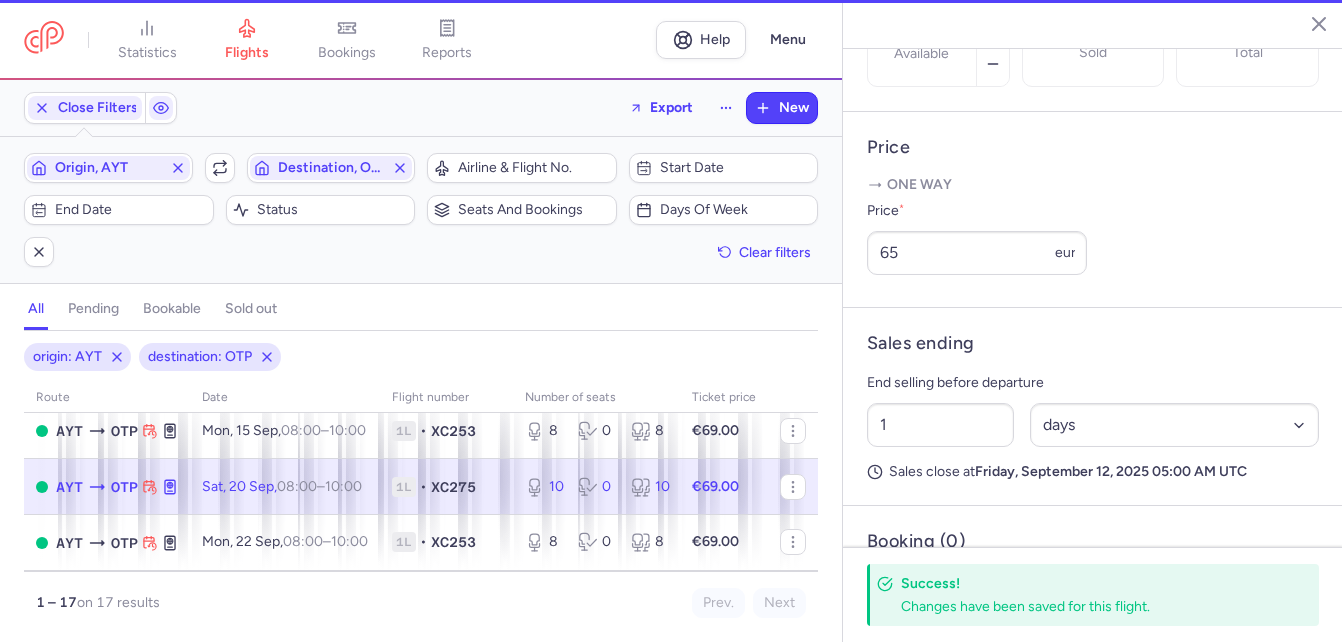 type on "3" 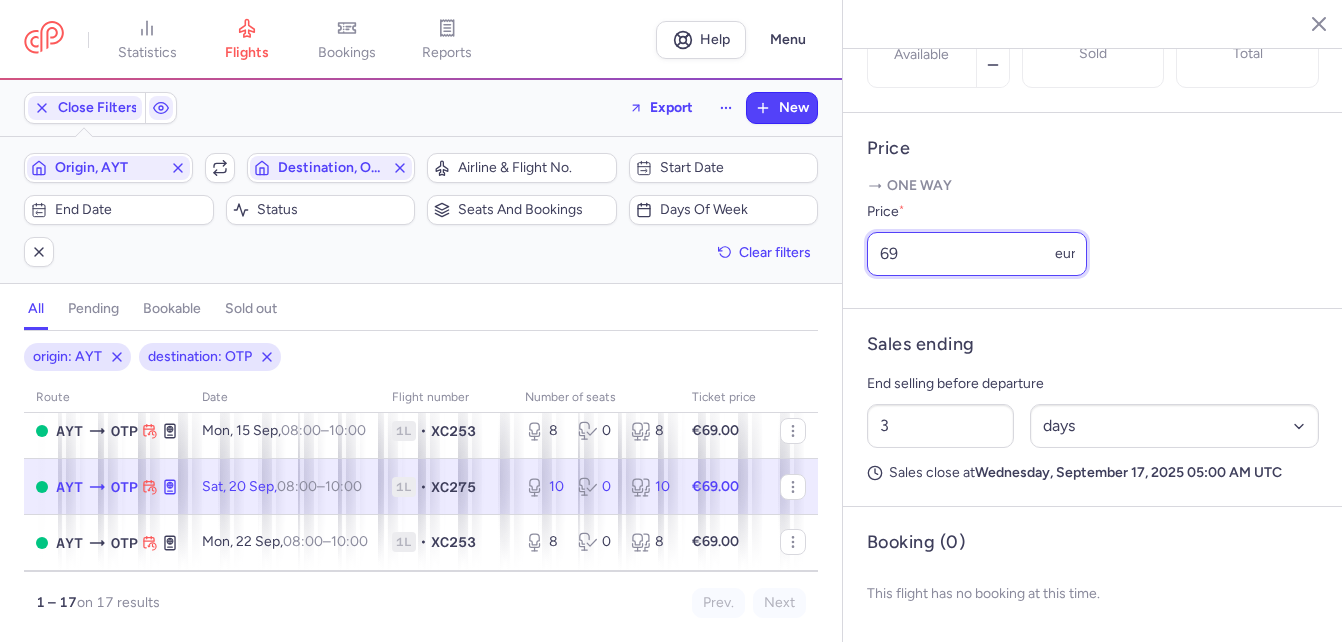drag, startPoint x: 905, startPoint y: 305, endPoint x: 857, endPoint y: 296, distance: 48.83646 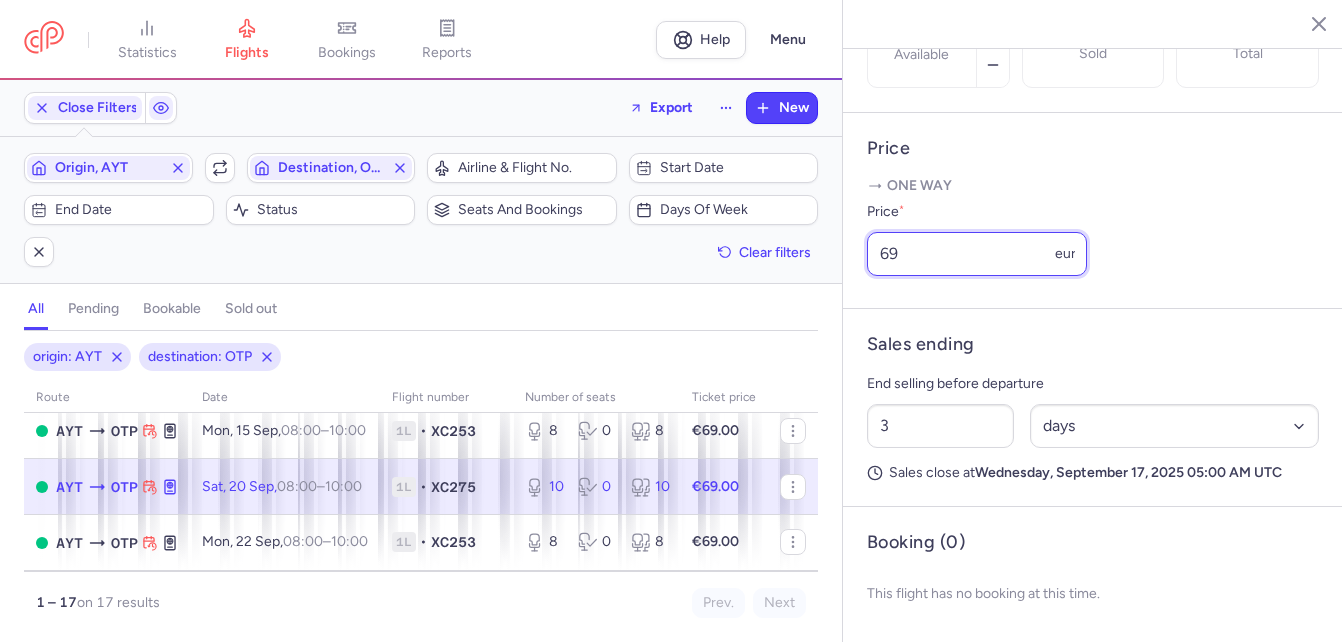 click on "Price  One way  Price  * 69 eur" at bounding box center [1093, 211] 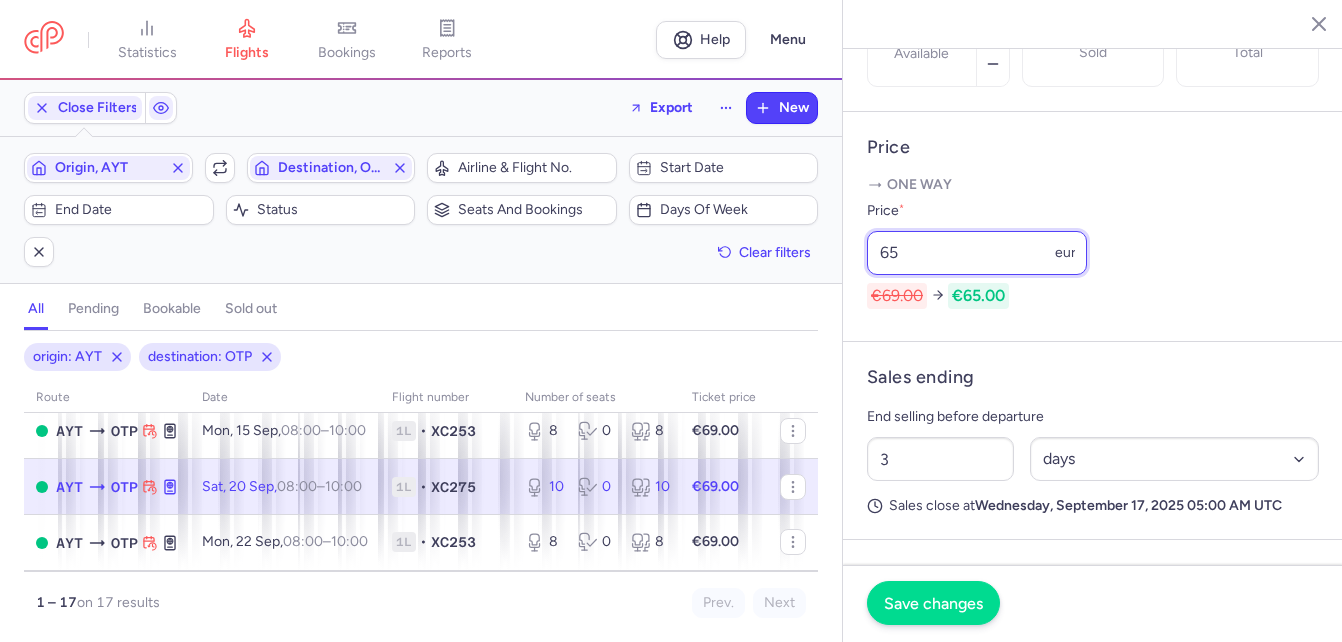 type on "65" 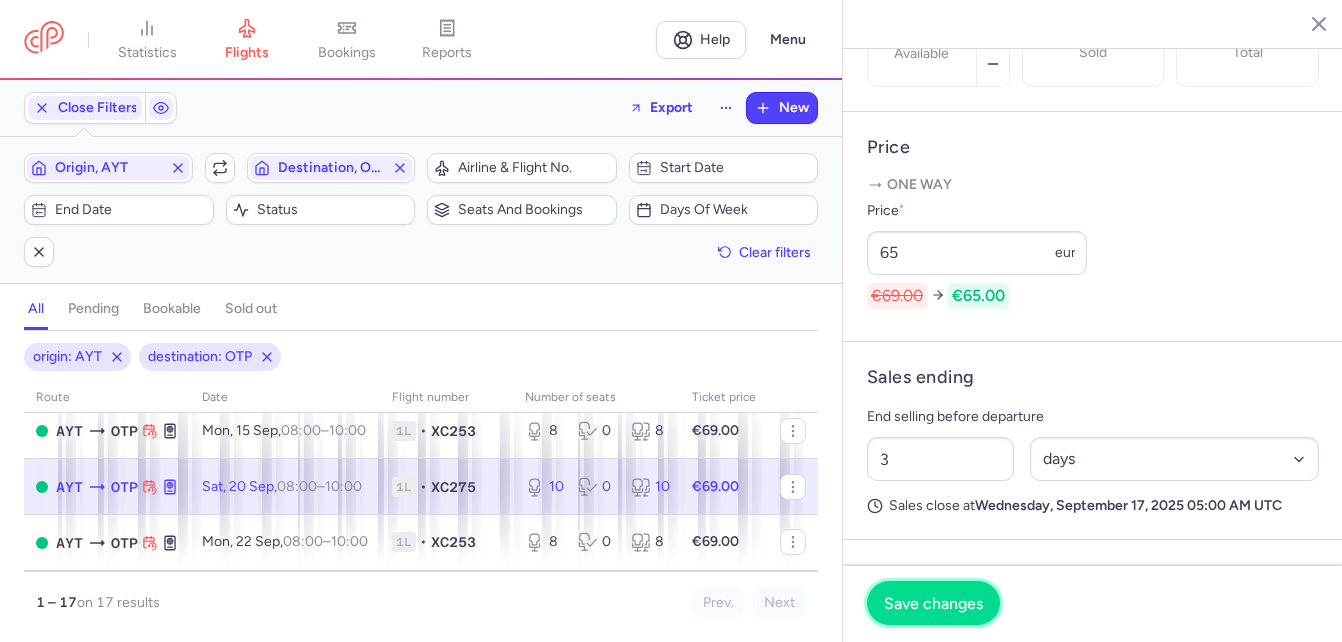 click on "Save changes" at bounding box center [933, 603] 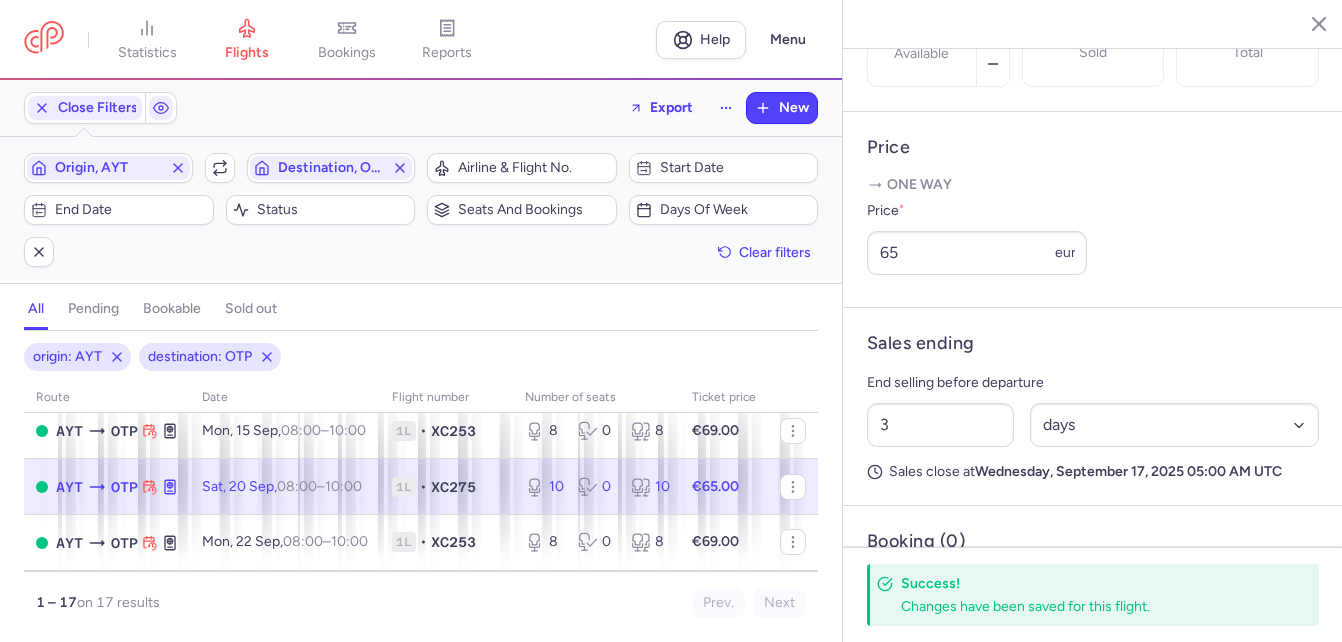 scroll, scrollTop: 855, scrollLeft: 0, axis: vertical 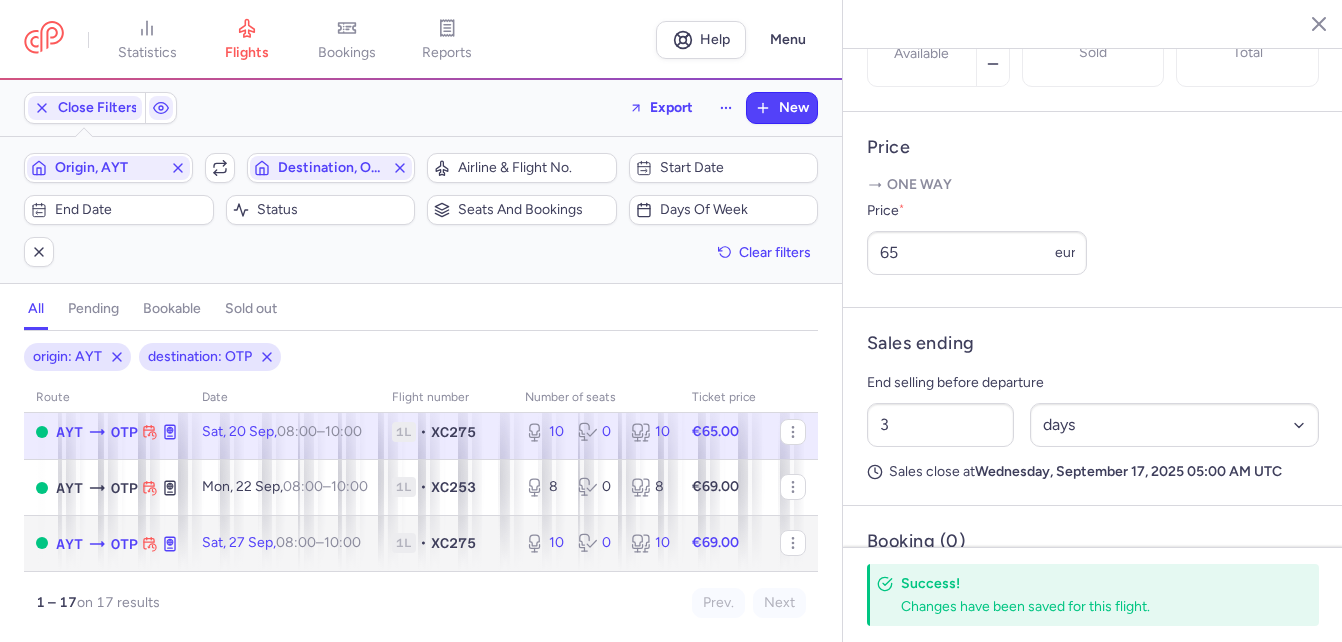 click on "10:00  +0" at bounding box center (342, 542) 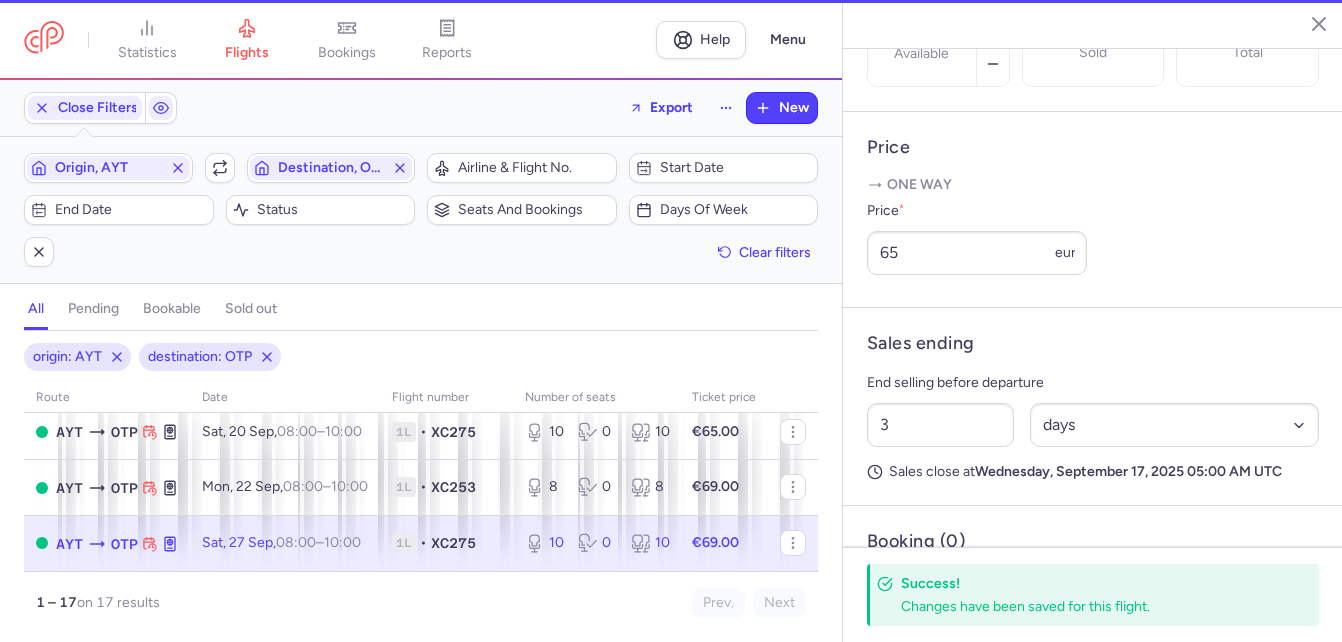 type on "1" 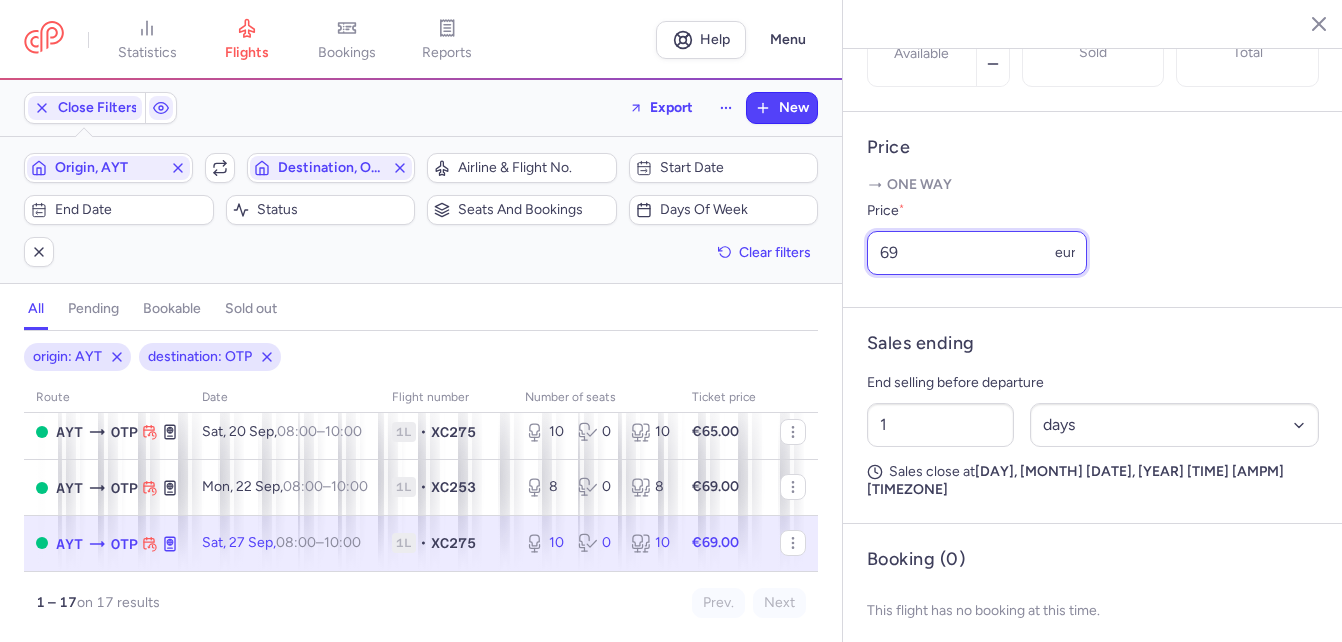 drag, startPoint x: 925, startPoint y: 293, endPoint x: 855, endPoint y: 289, distance: 70.11419 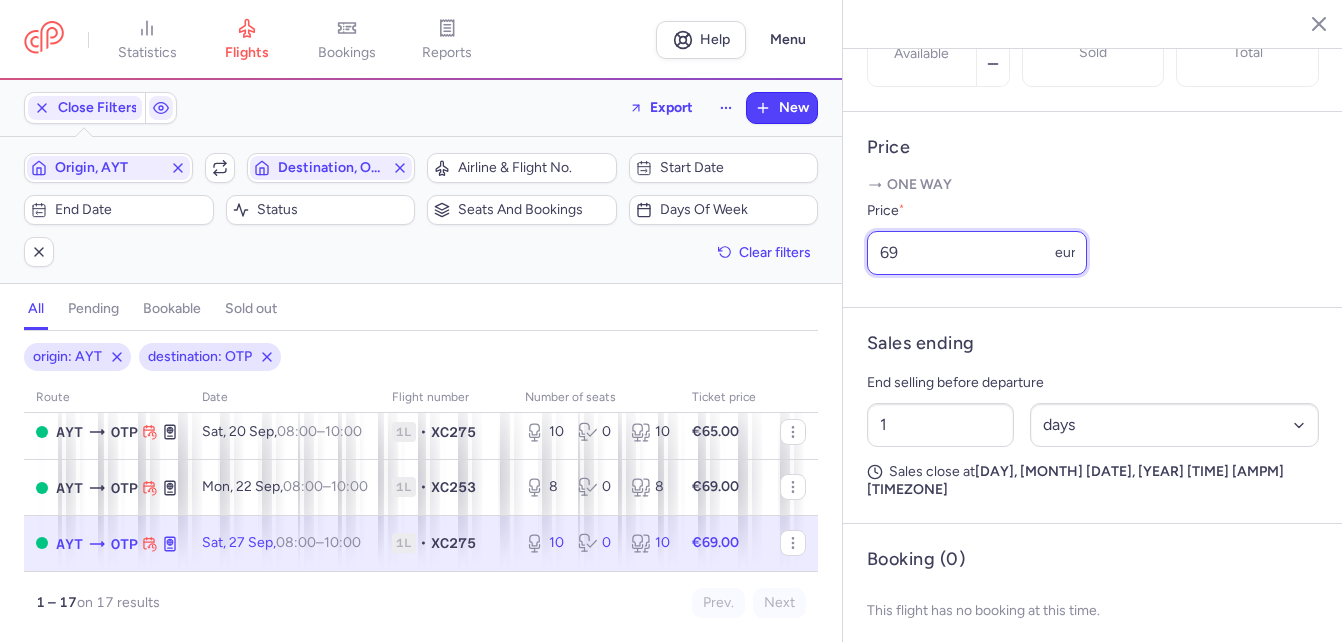 click on "Price  One way  Price  * 69 eur" at bounding box center [1093, 210] 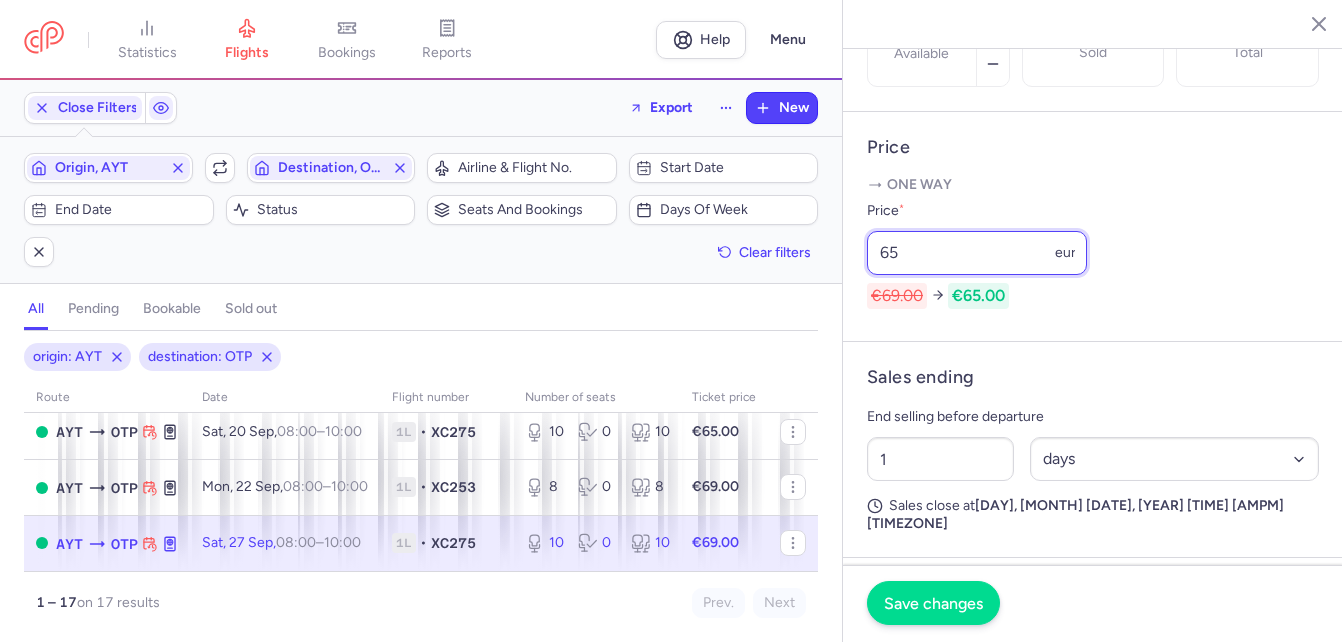 type on "65" 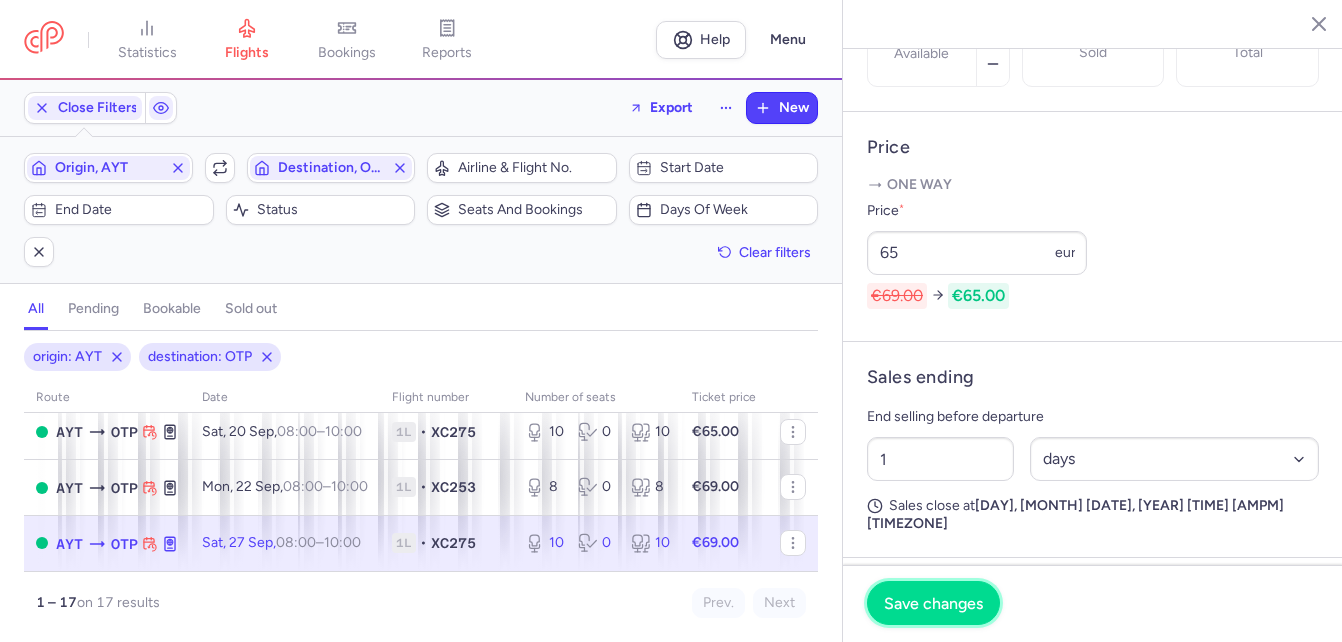 click on "Save changes" at bounding box center (933, 603) 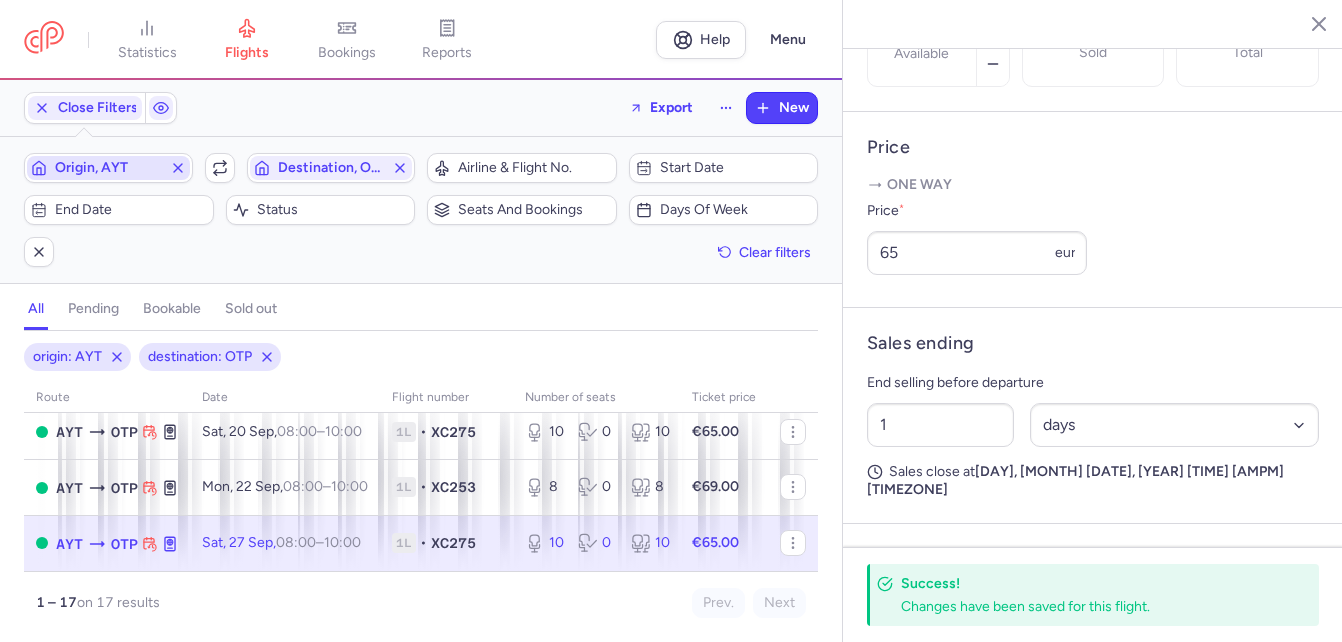 click 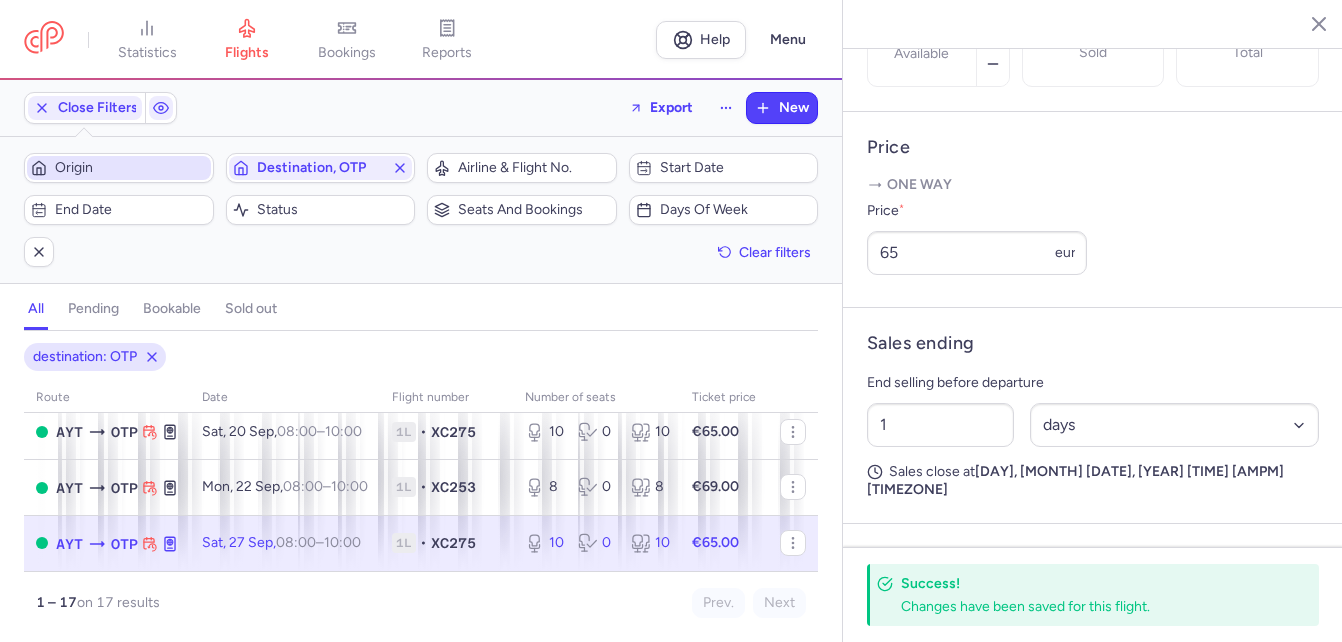 click on "Origin" at bounding box center [131, 168] 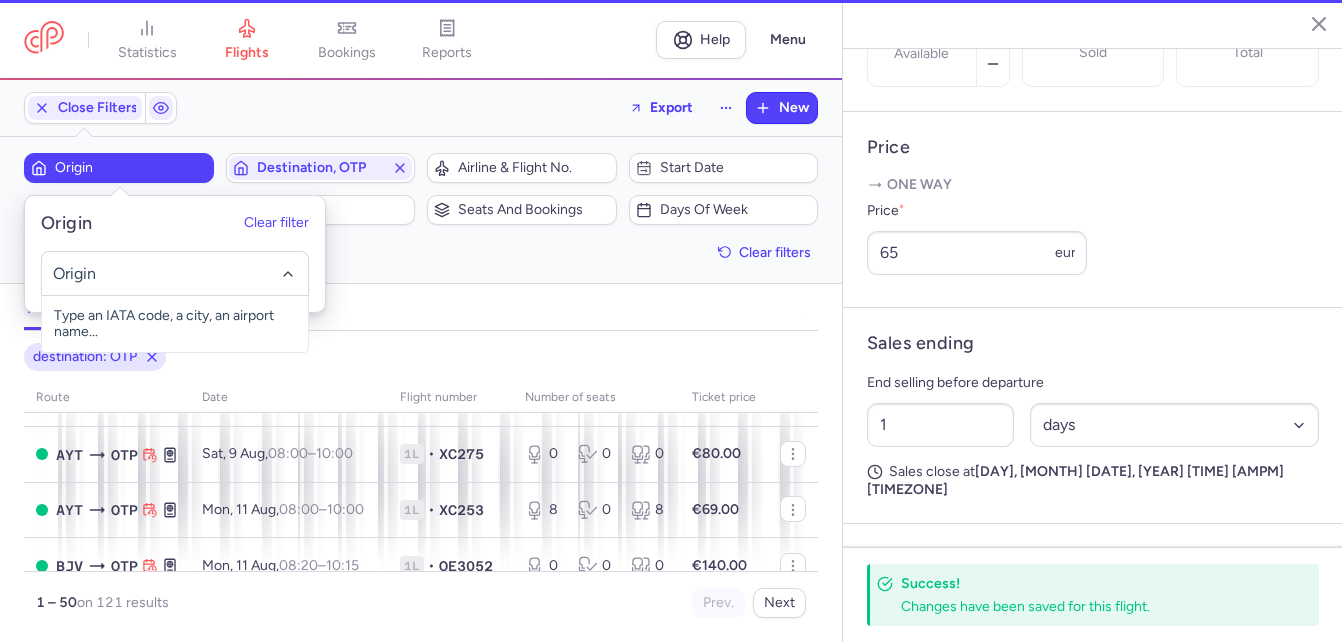 scroll, scrollTop: 878, scrollLeft: 0, axis: vertical 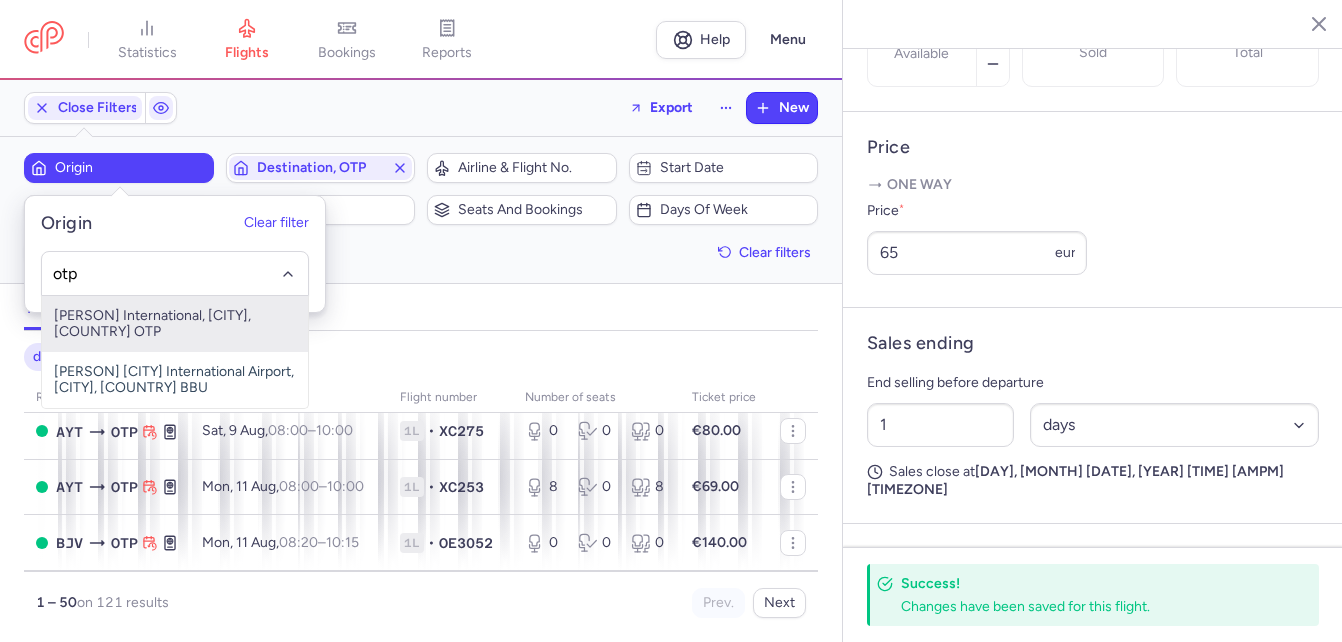 drag, startPoint x: 129, startPoint y: 333, endPoint x: 144, endPoint y: 325, distance: 17 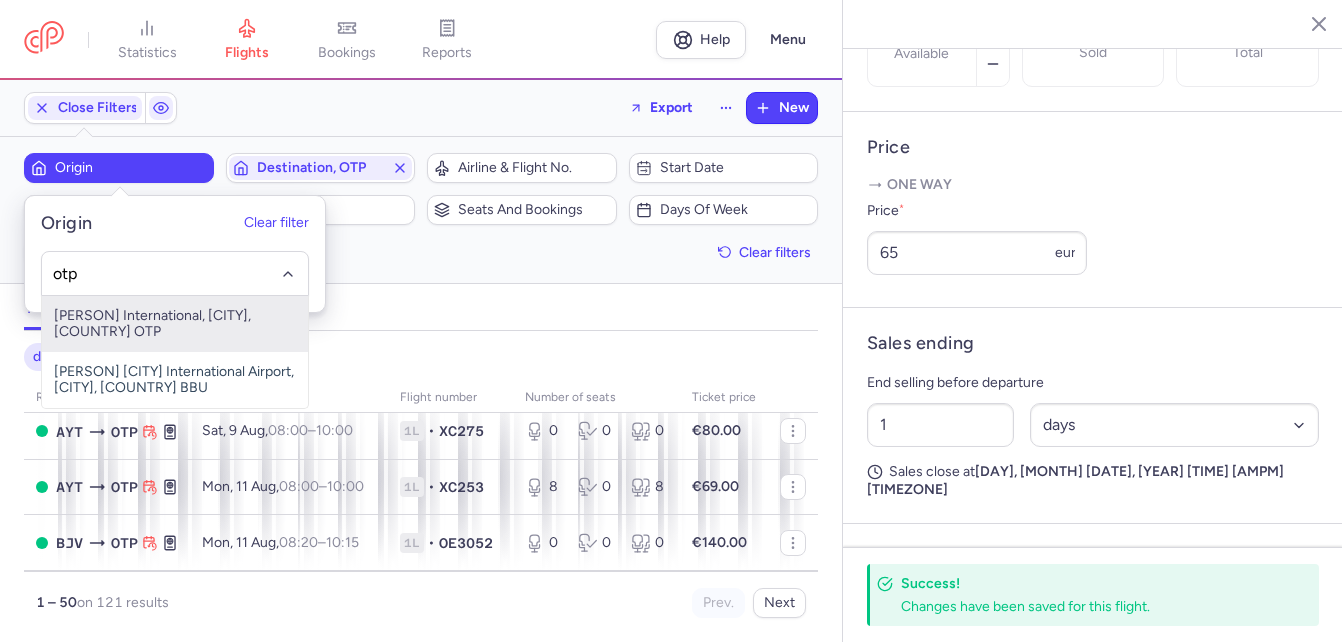 click on "[PERSON] International, [CITY], [COUNTRY] OTP" at bounding box center (175, 324) 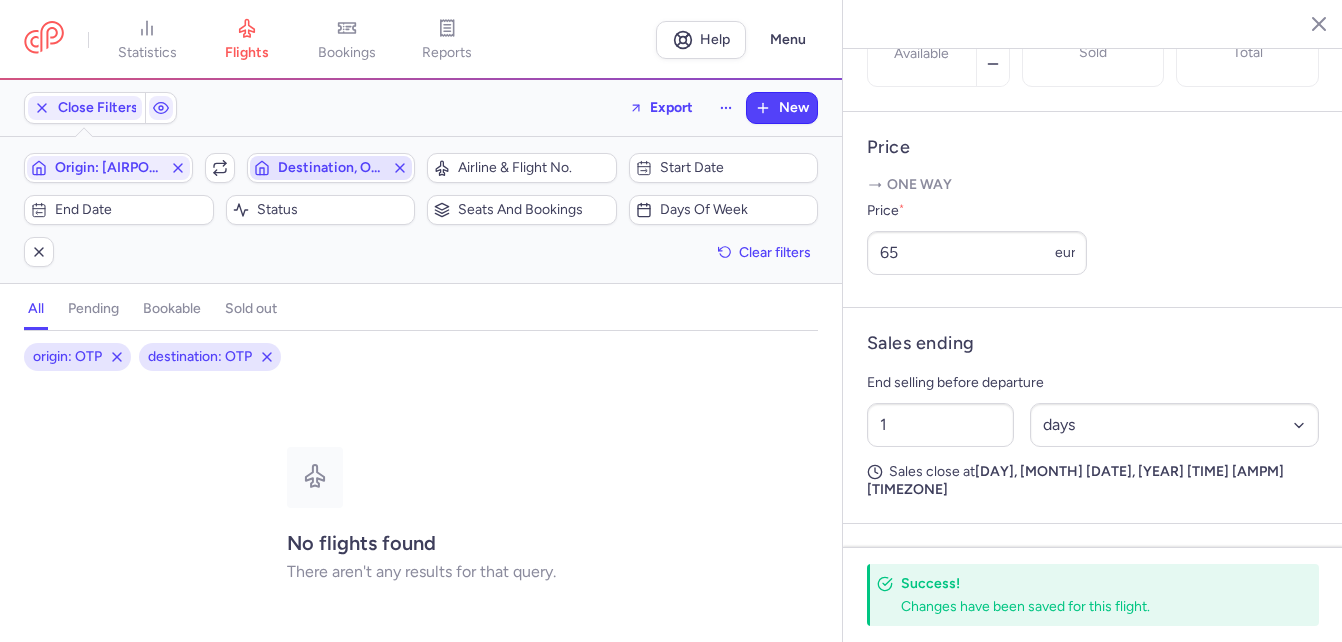 click 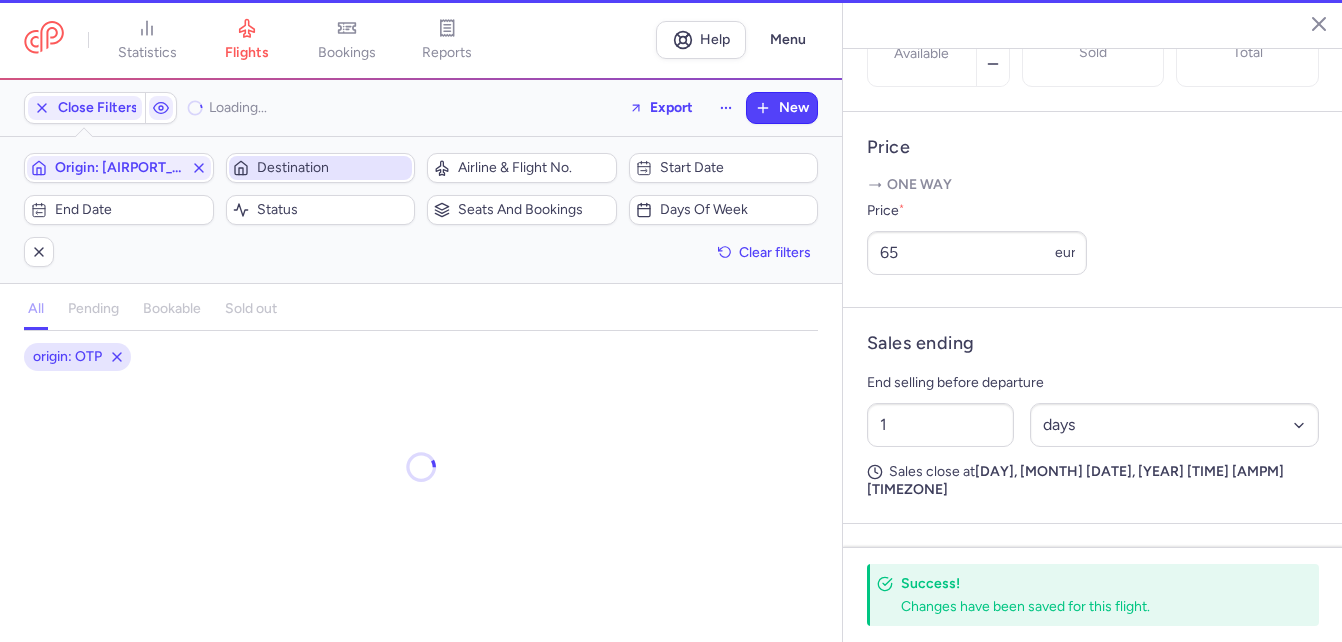 click on "Destination" at bounding box center [333, 168] 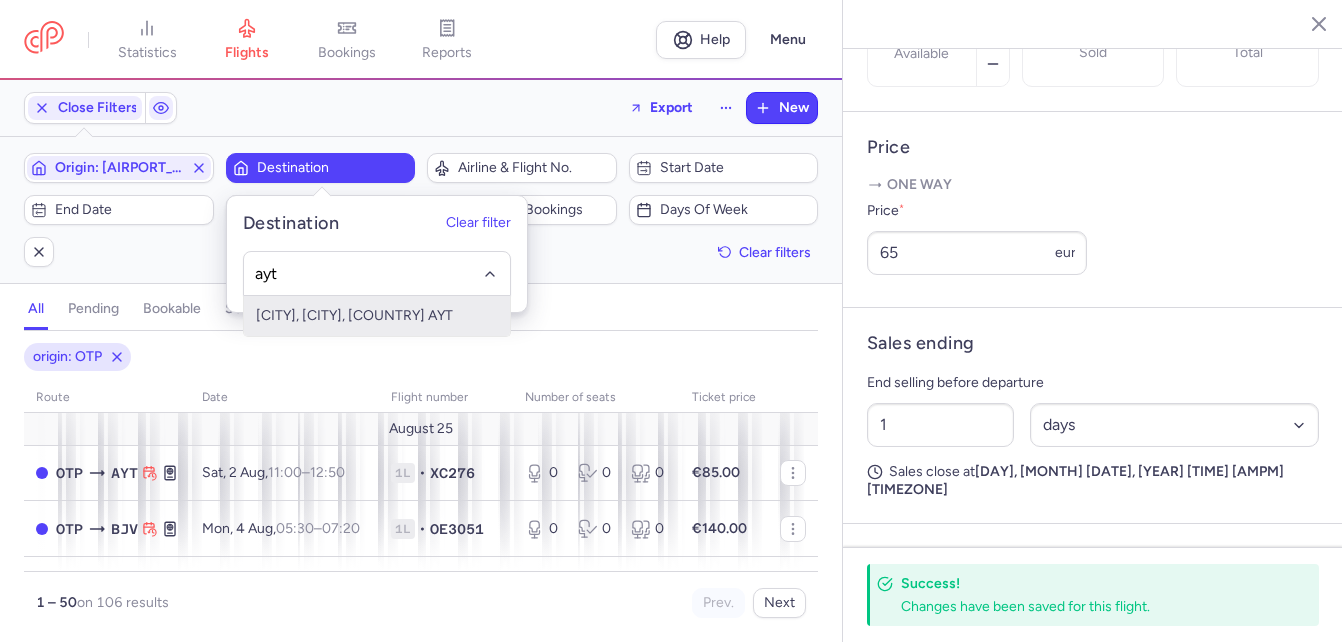 click on "[CITY], [CITY], [COUNTRY] AYT" at bounding box center (377, 316) 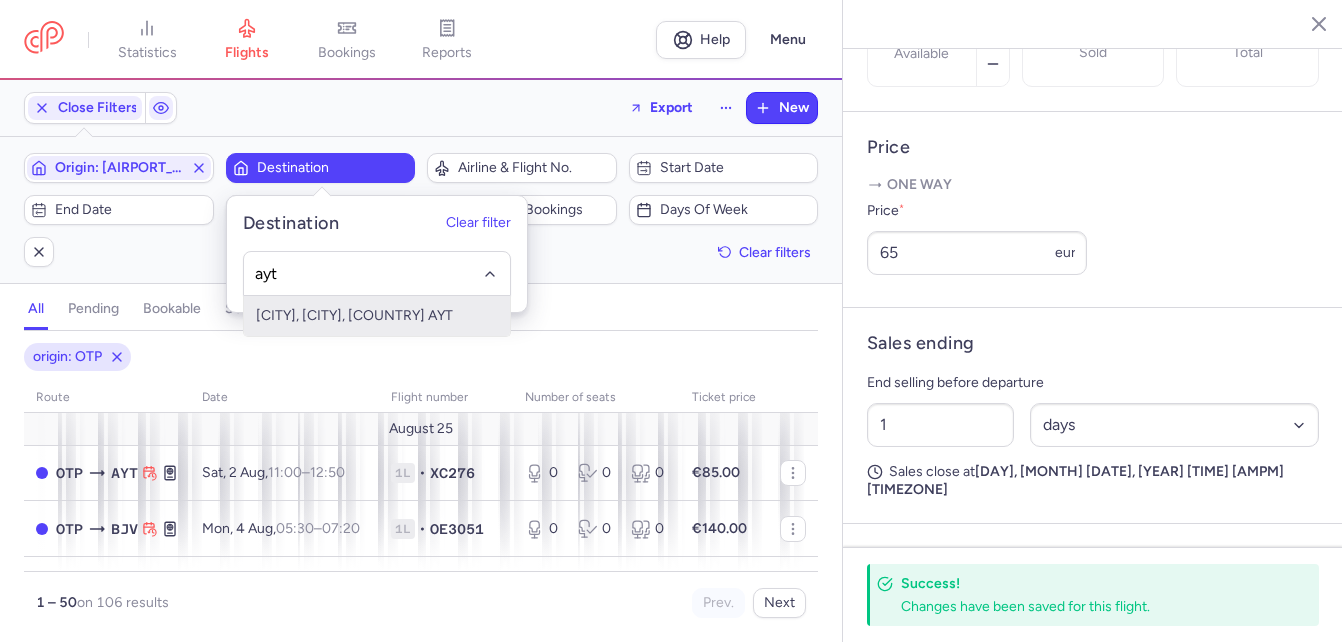 type on "ayt" 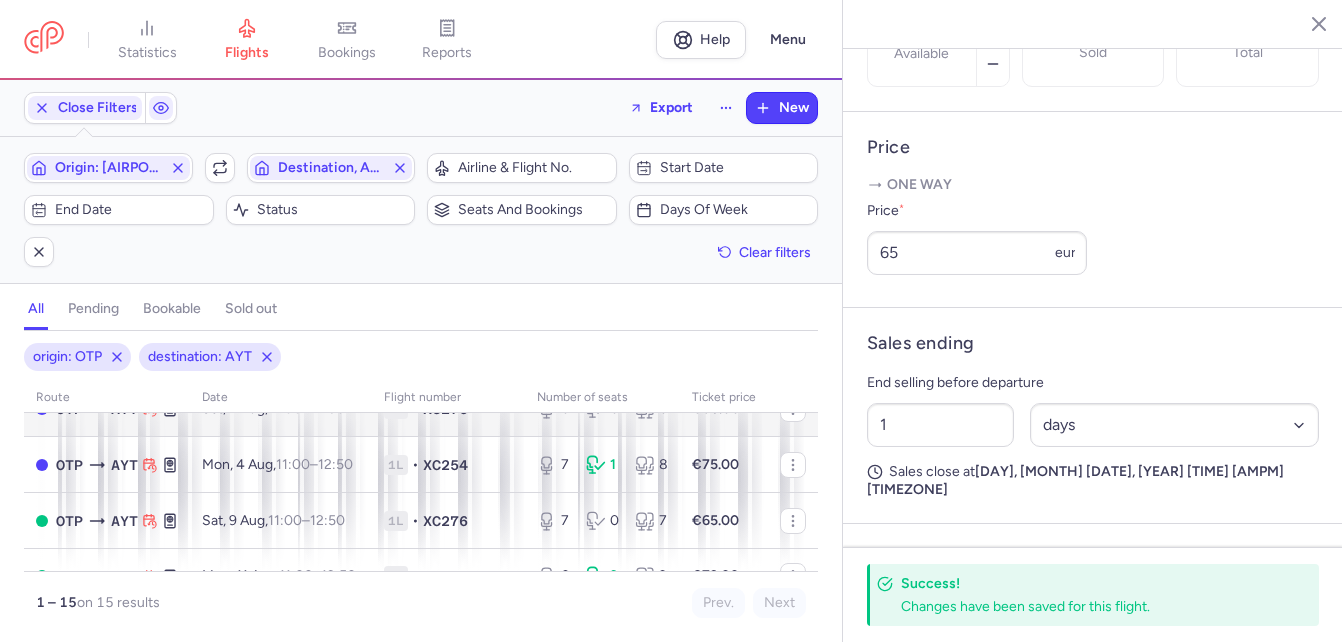 scroll, scrollTop: 100, scrollLeft: 0, axis: vertical 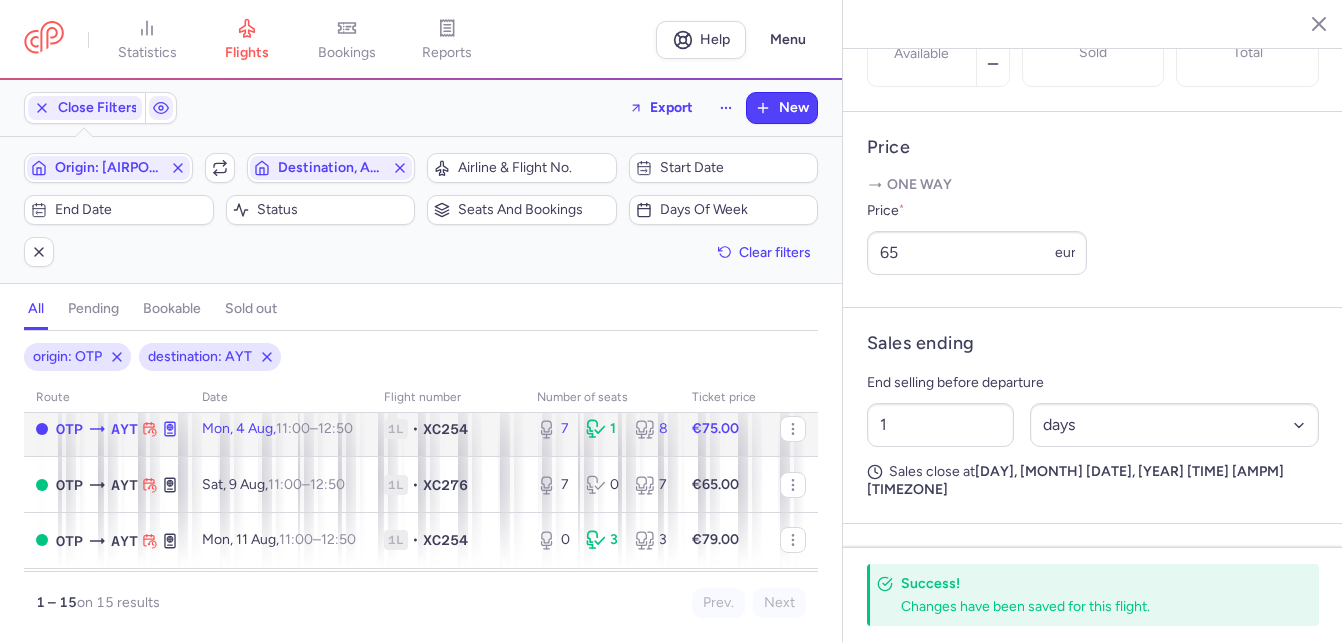 click on "11:00" at bounding box center [293, 428] 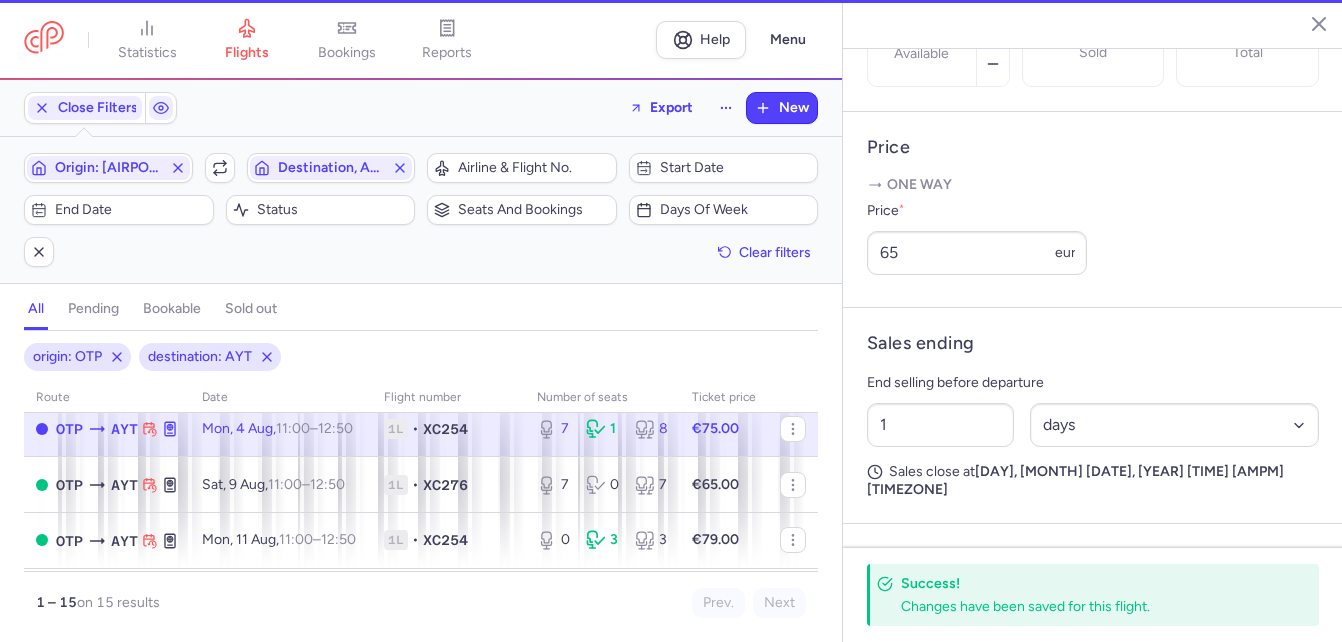 type on "7" 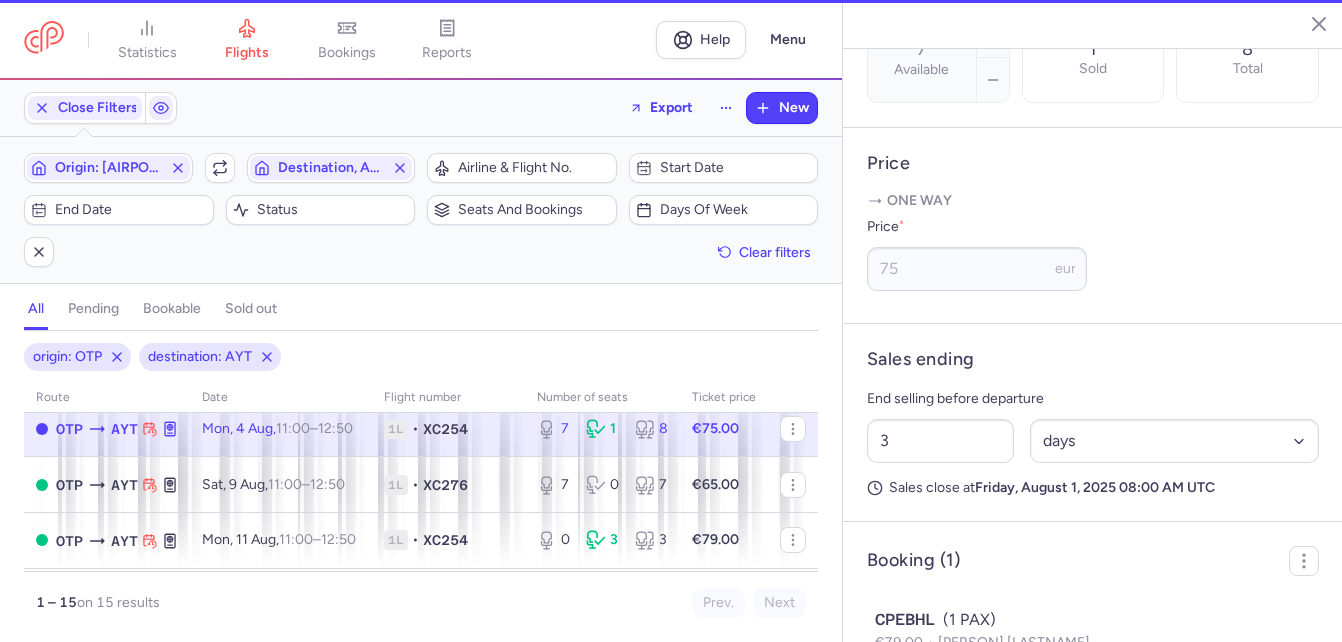 scroll, scrollTop: 700, scrollLeft: 0, axis: vertical 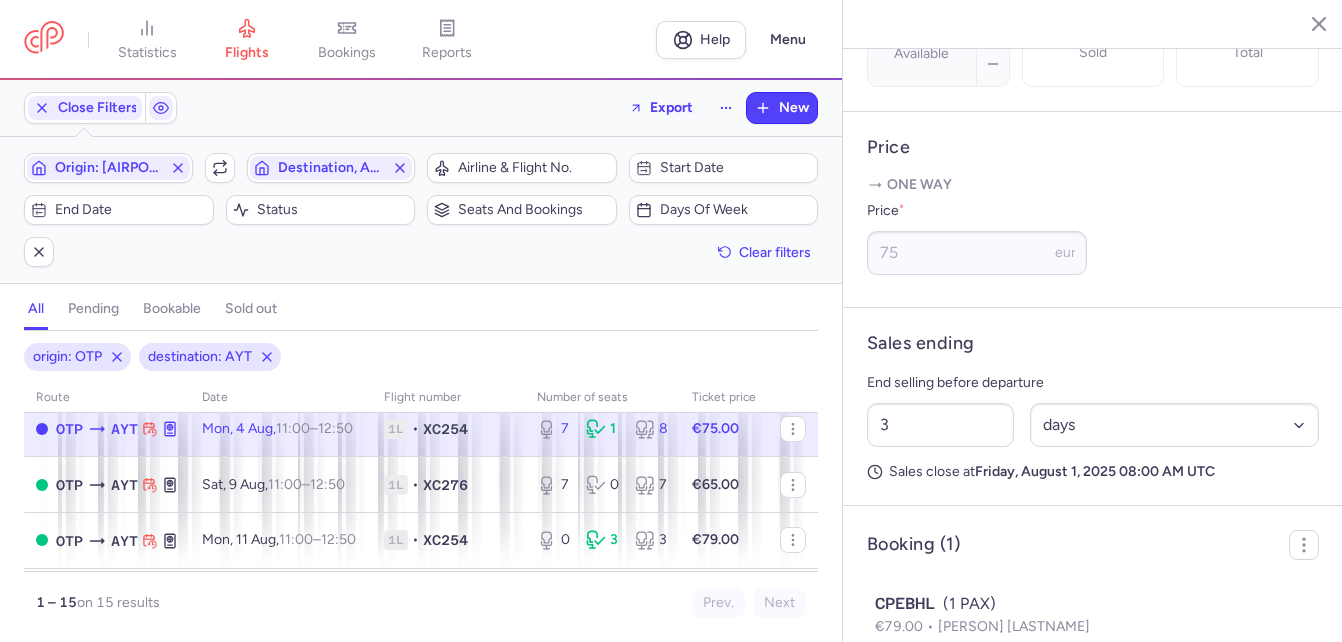 click on "11:00" at bounding box center (293, 428) 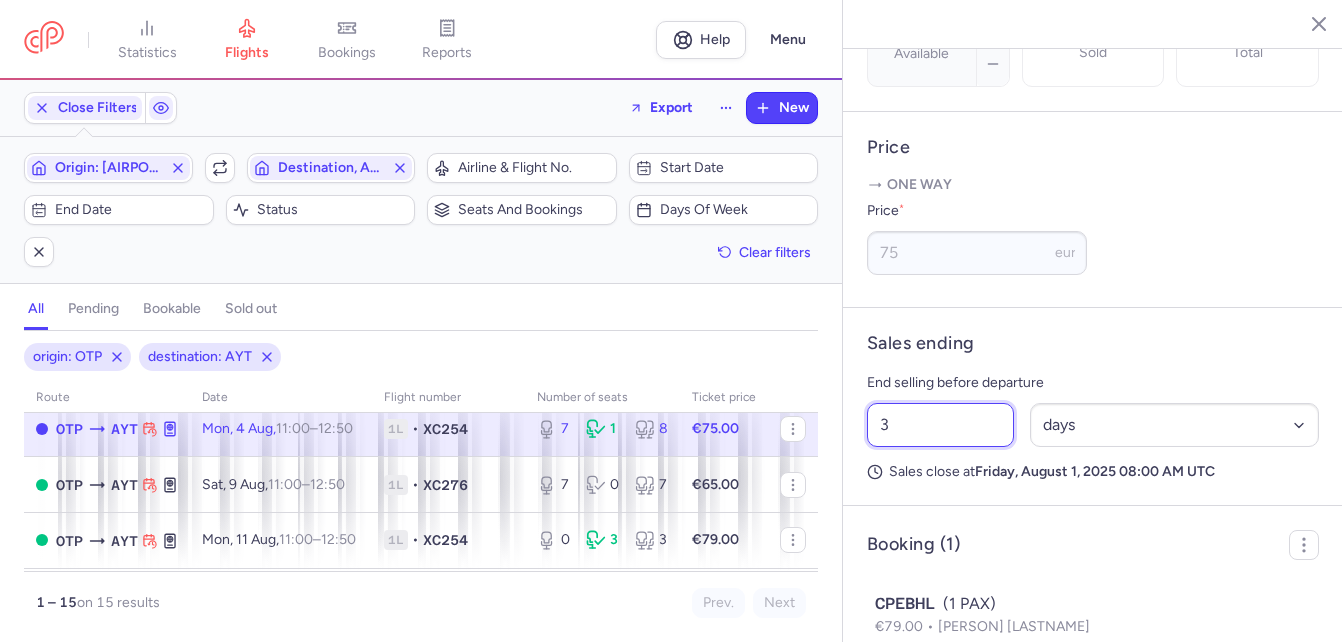click on "3" at bounding box center (940, 425) 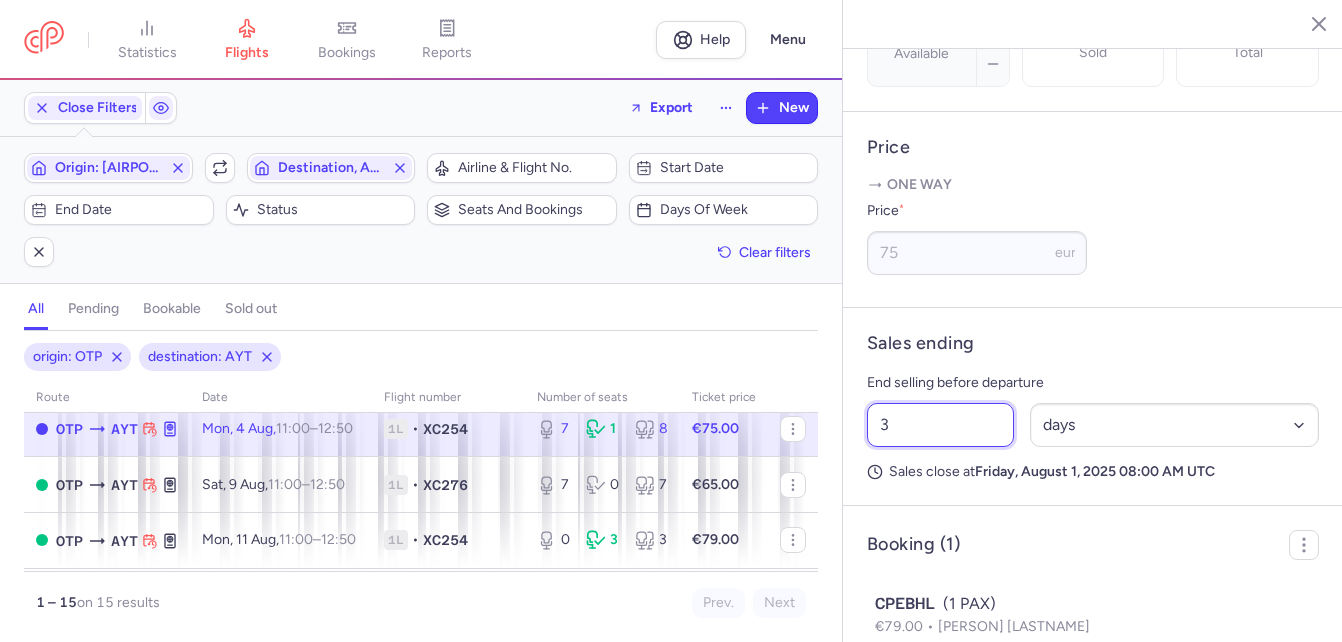 drag, startPoint x: 893, startPoint y: 484, endPoint x: 866, endPoint y: 481, distance: 27.166155 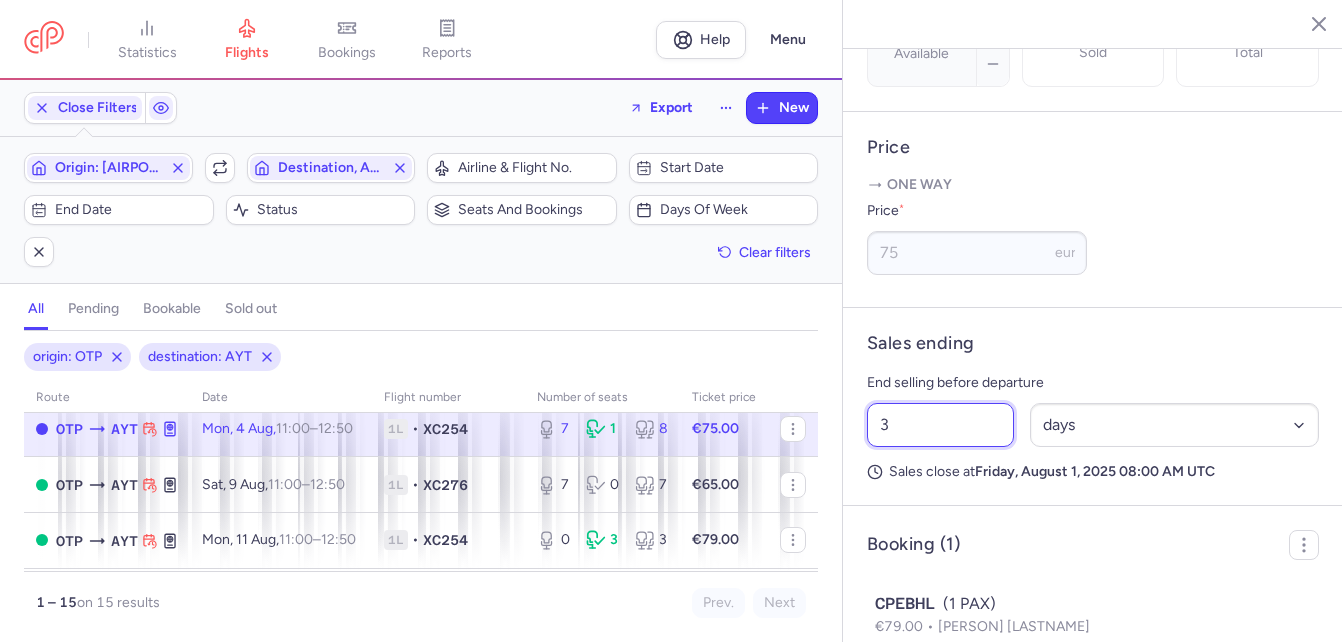 click on "3 Select an option hours days" at bounding box center (1093, 425) 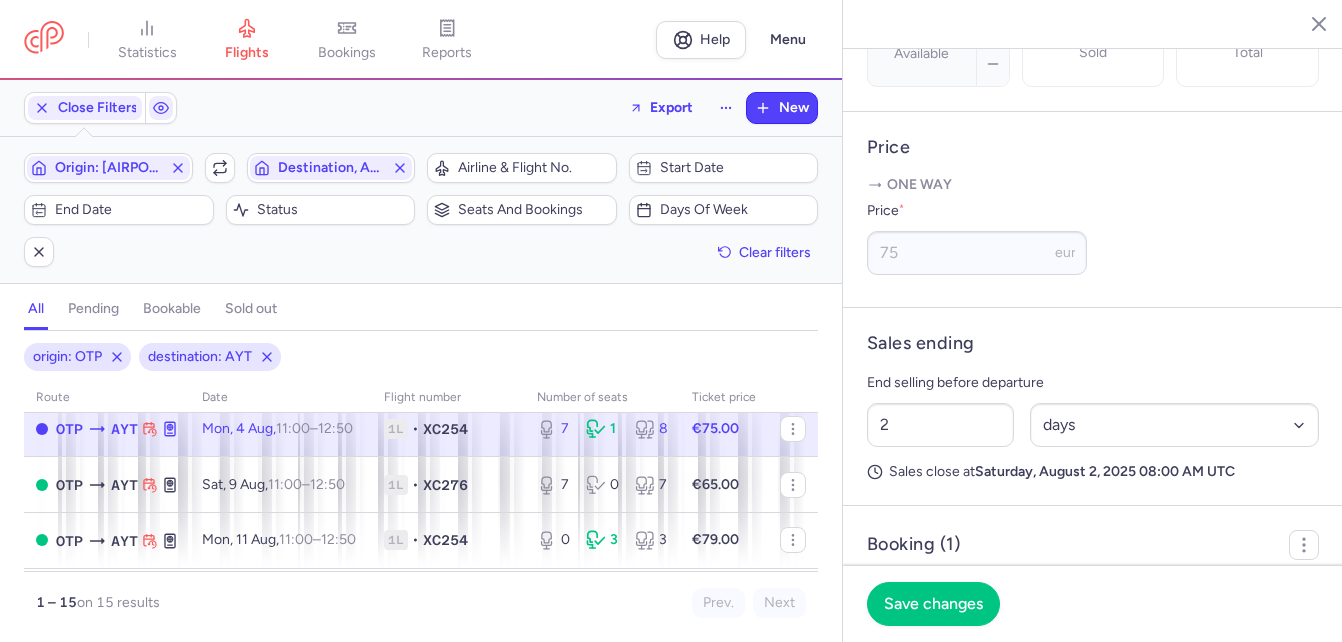 click on "Sales ending End selling before departure 2 Select an option hours days Sales close at Saturday, [MONTH], [YEAR]	08:00 AM UTC" at bounding box center [1093, 407] 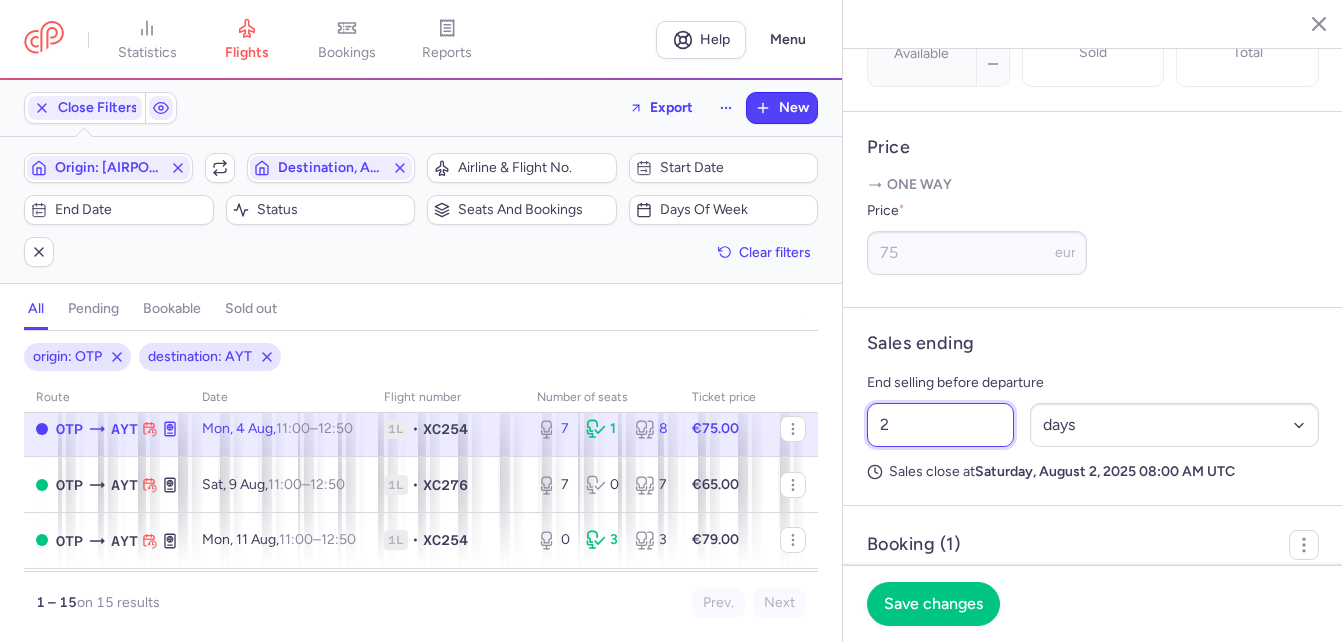 drag, startPoint x: 891, startPoint y: 475, endPoint x: 875, endPoint y: 475, distance: 16 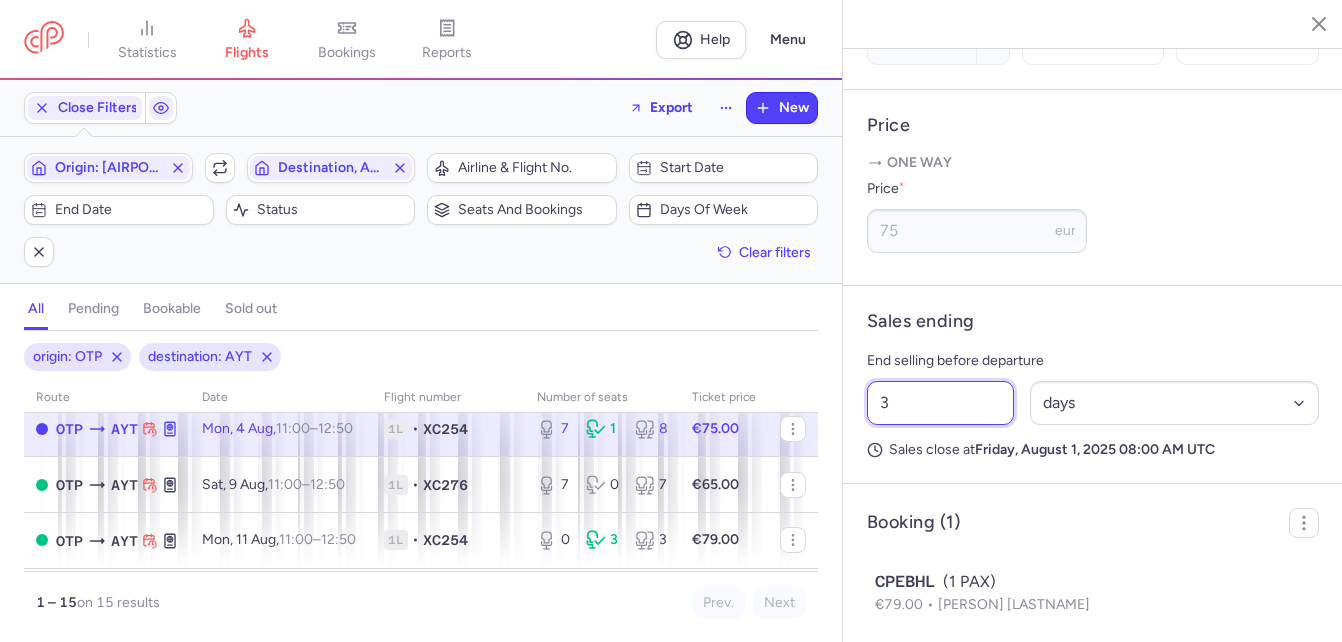 scroll, scrollTop: 789, scrollLeft: 0, axis: vertical 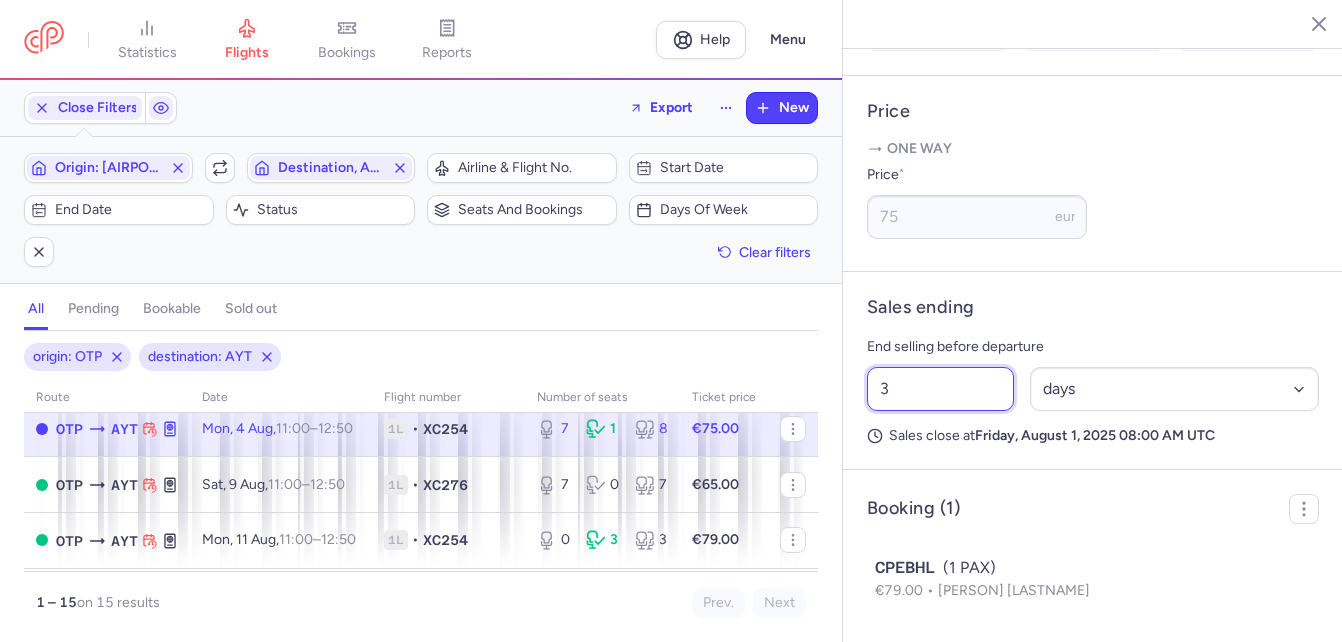 type on "3" 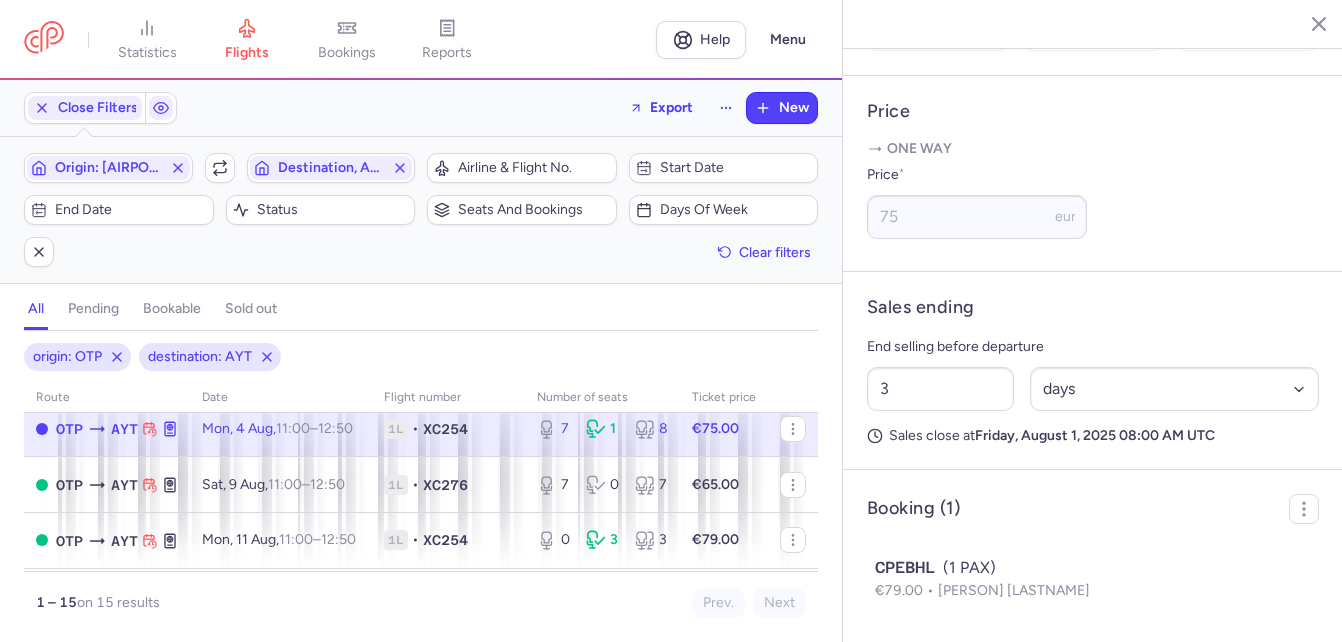 click on "One way  Price  * 75 eur" at bounding box center (1093, 193) 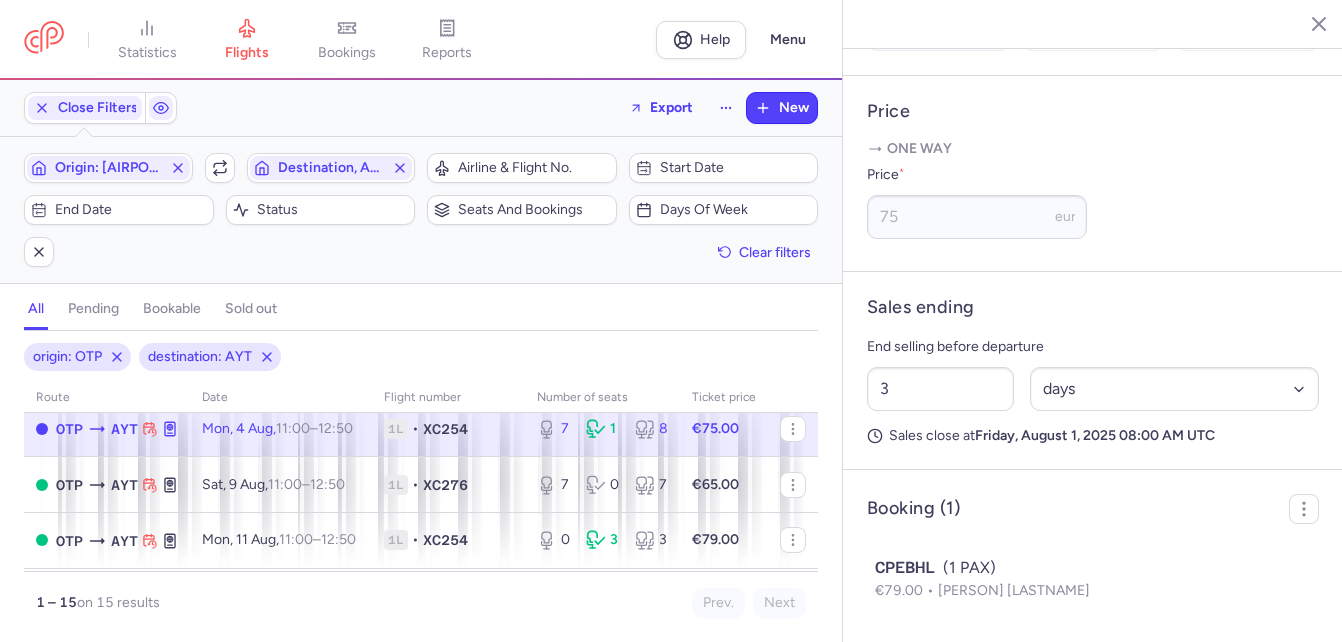 click on "Mon, 4 Aug,  11:00  –  12:50  +0" 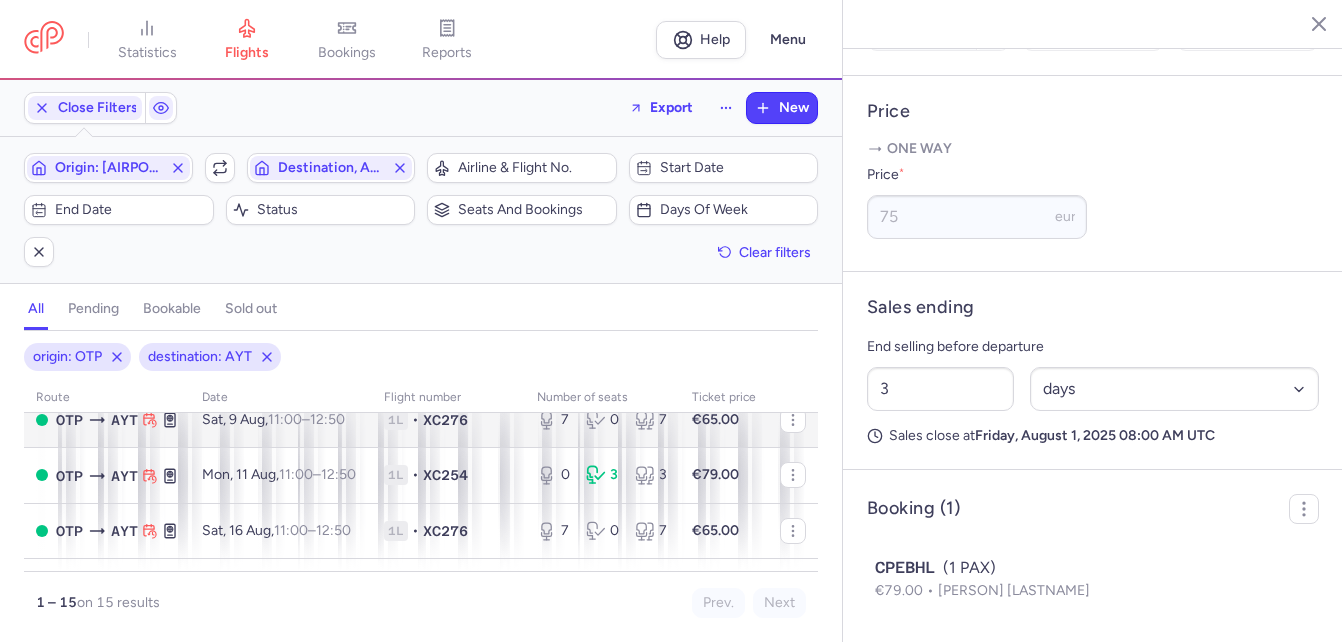 scroll, scrollTop: 200, scrollLeft: 0, axis: vertical 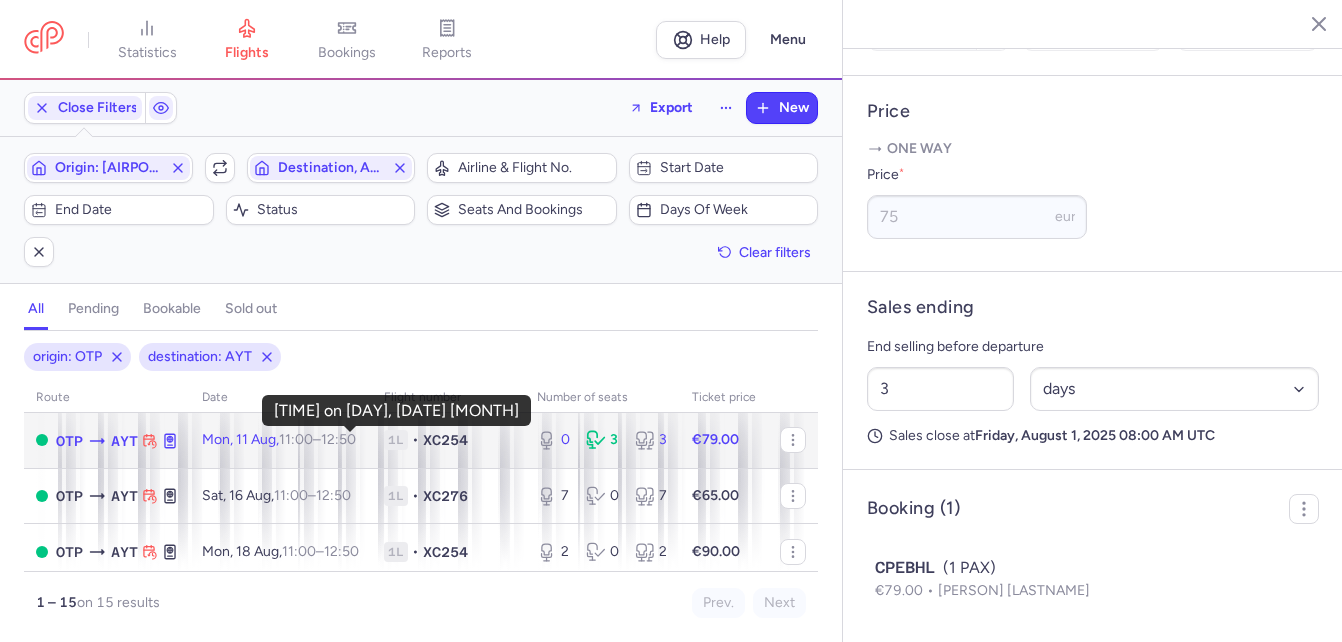 click on "[TIME] +0" at bounding box center [338, 439] 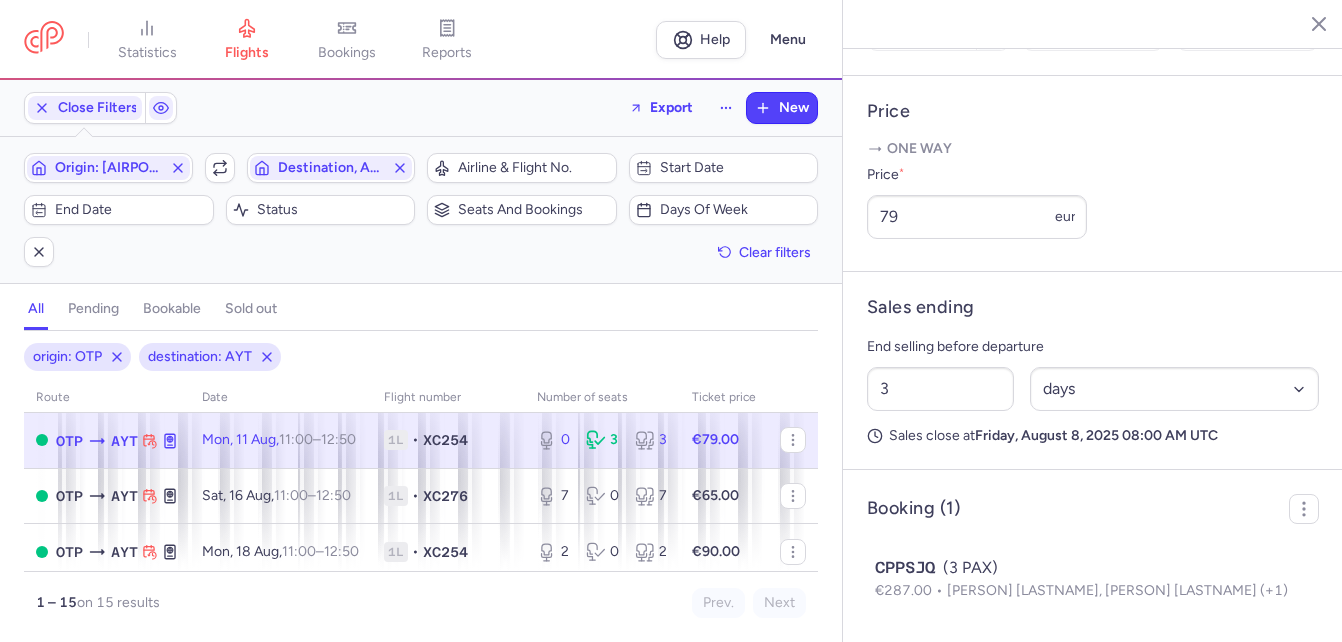 click on "[TIME] +0" at bounding box center (338, 439) 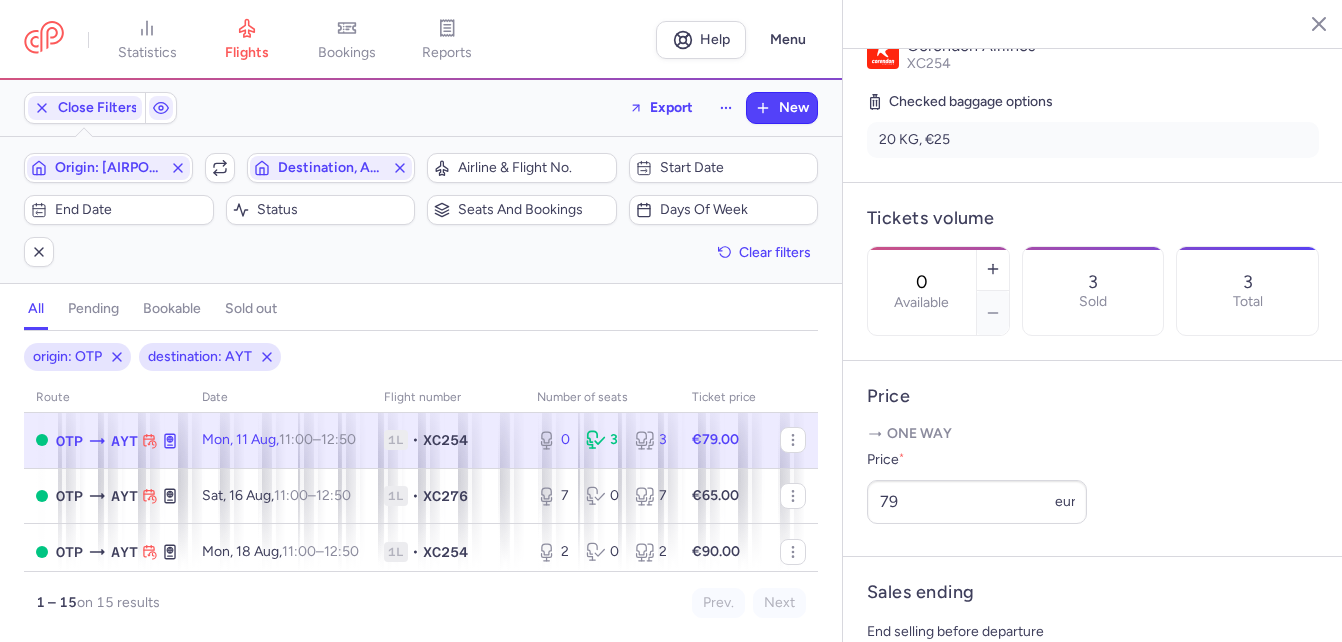 scroll, scrollTop: 389, scrollLeft: 0, axis: vertical 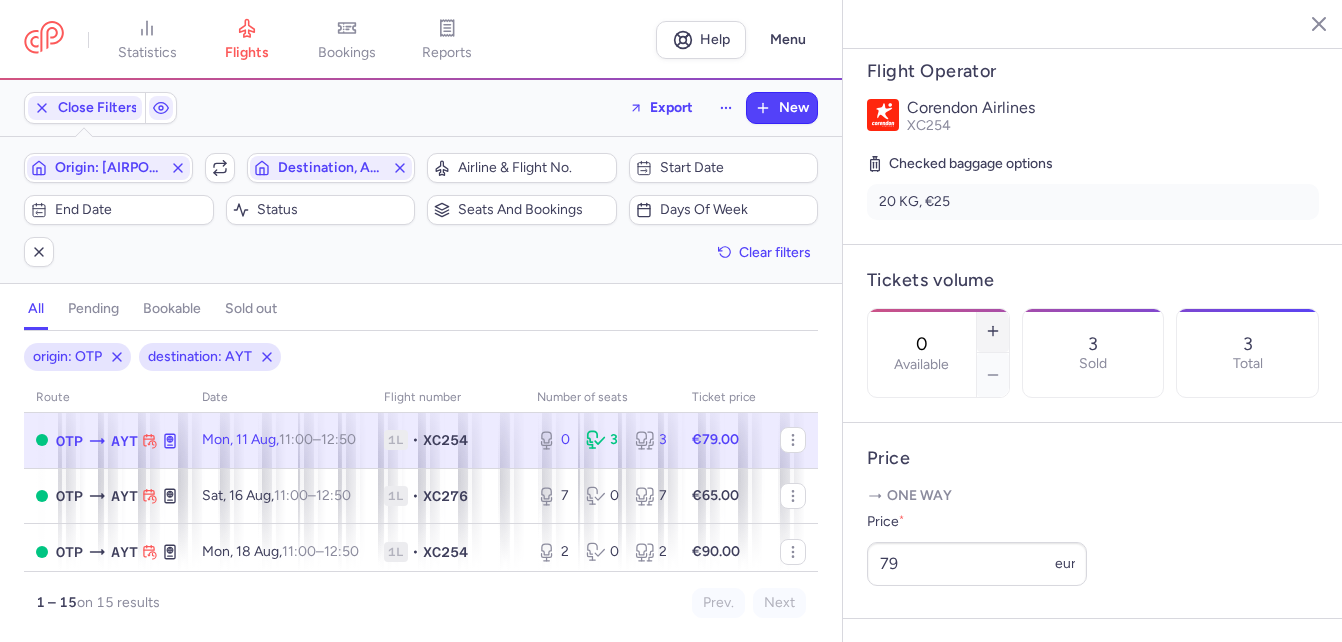 click 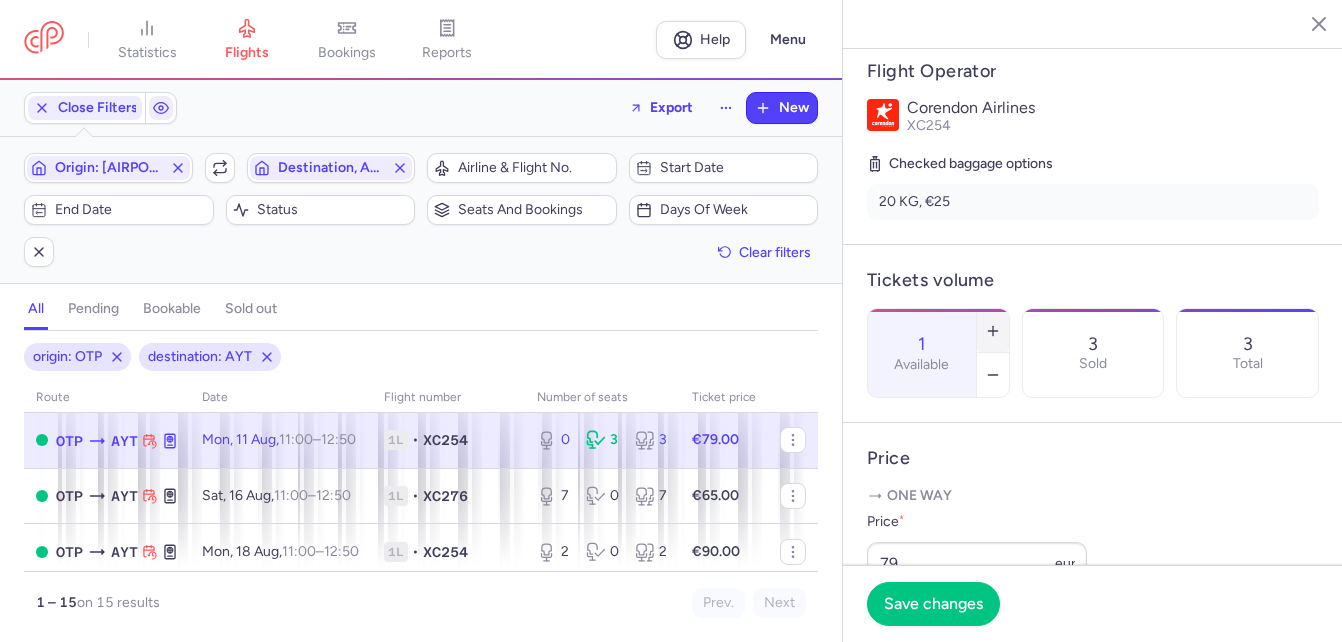 click 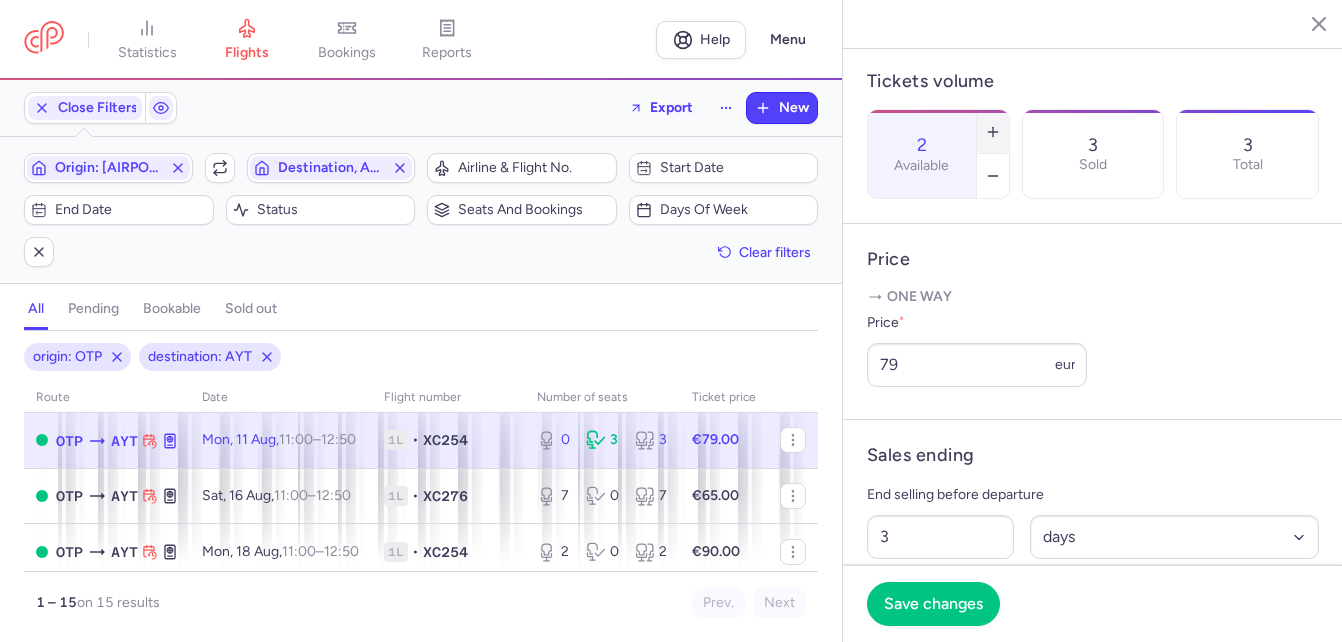 scroll, scrollTop: 589, scrollLeft: 0, axis: vertical 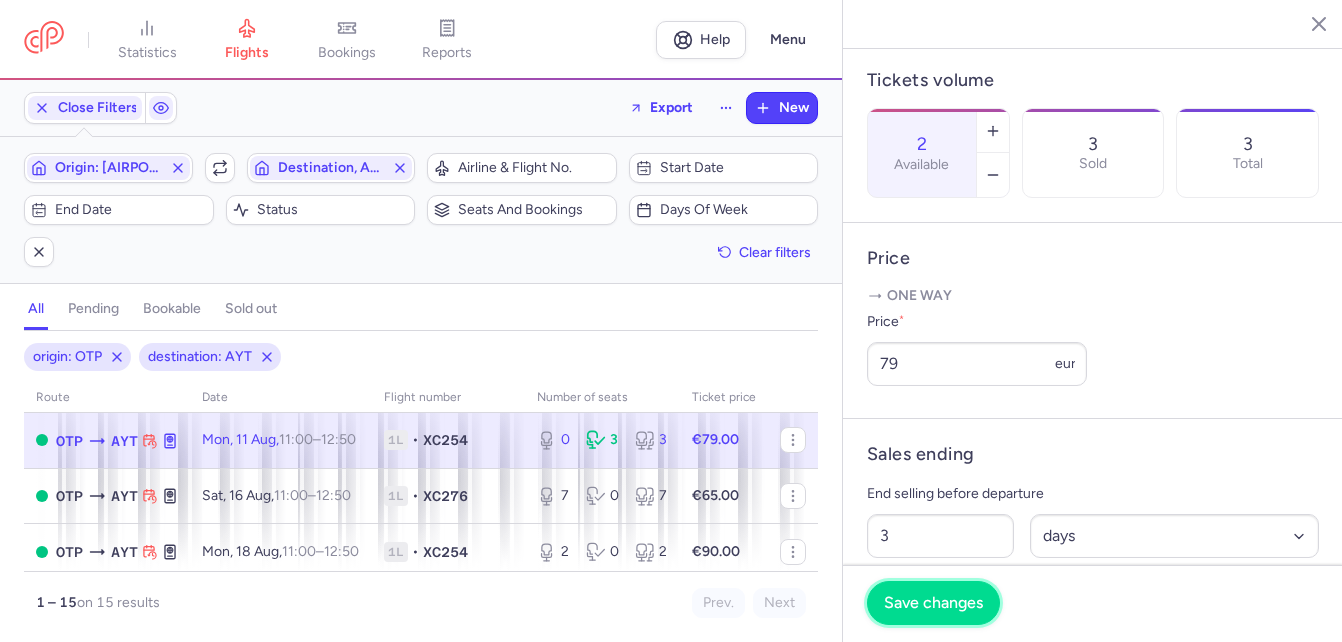 click on "Save changes" at bounding box center [933, 603] 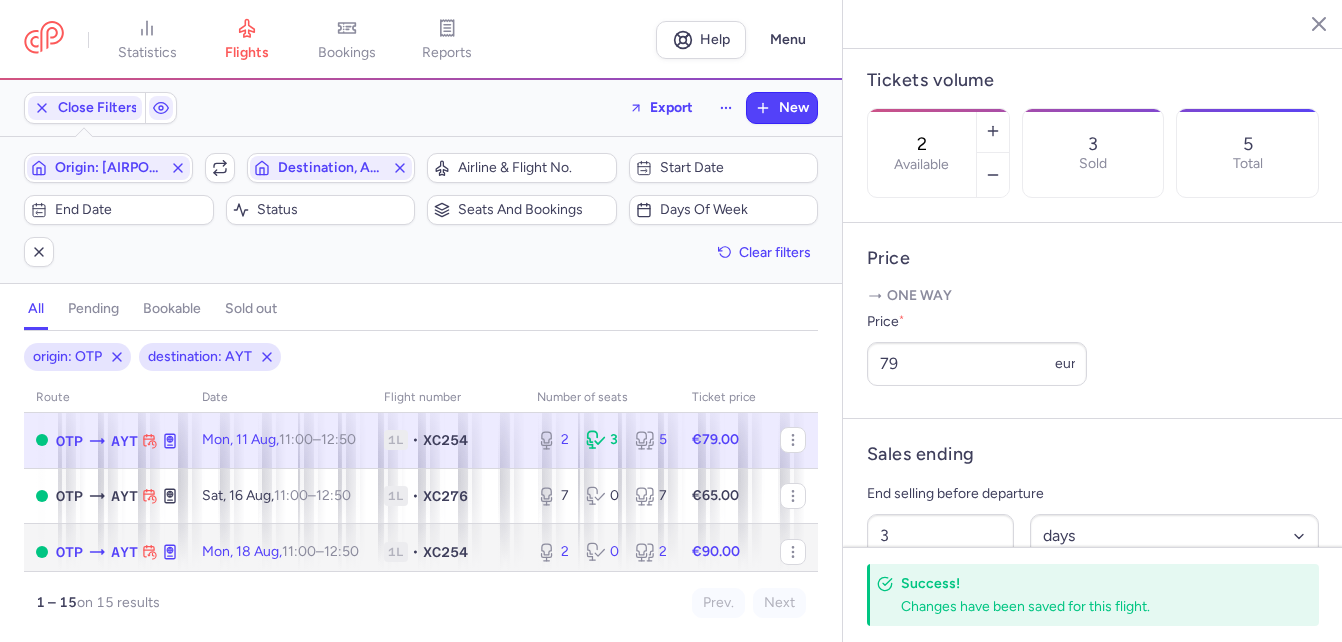 click on "11:00" at bounding box center (299, 551) 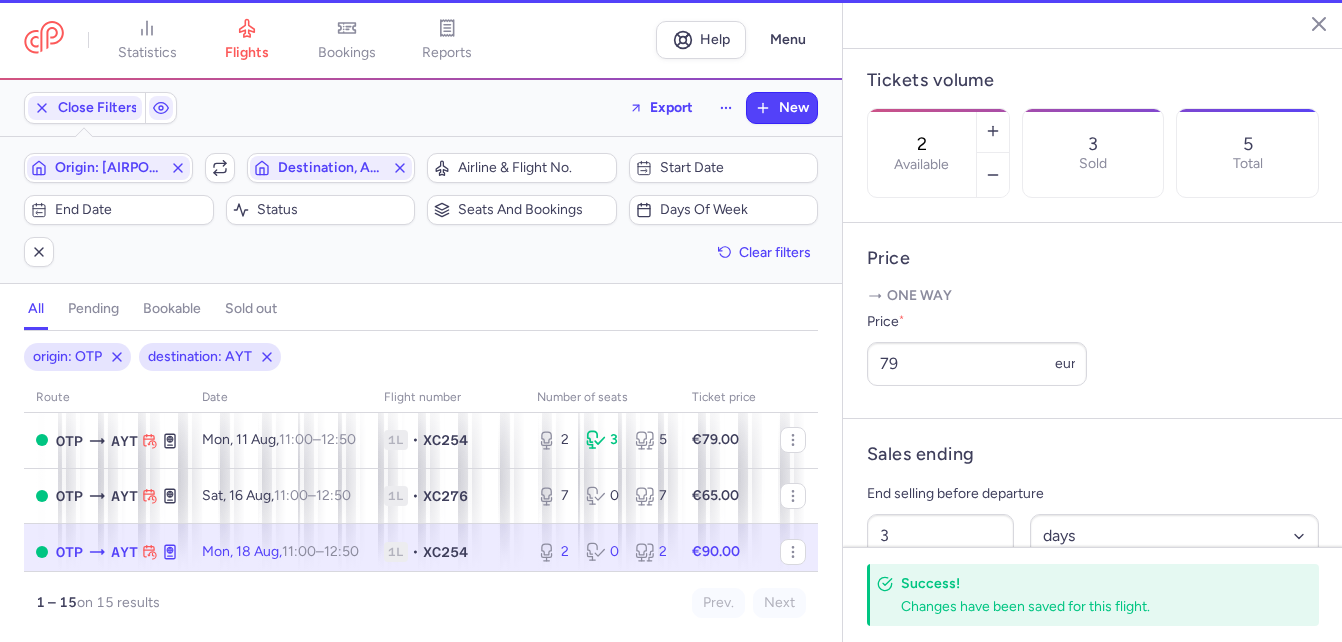 scroll, scrollTop: 573, scrollLeft: 0, axis: vertical 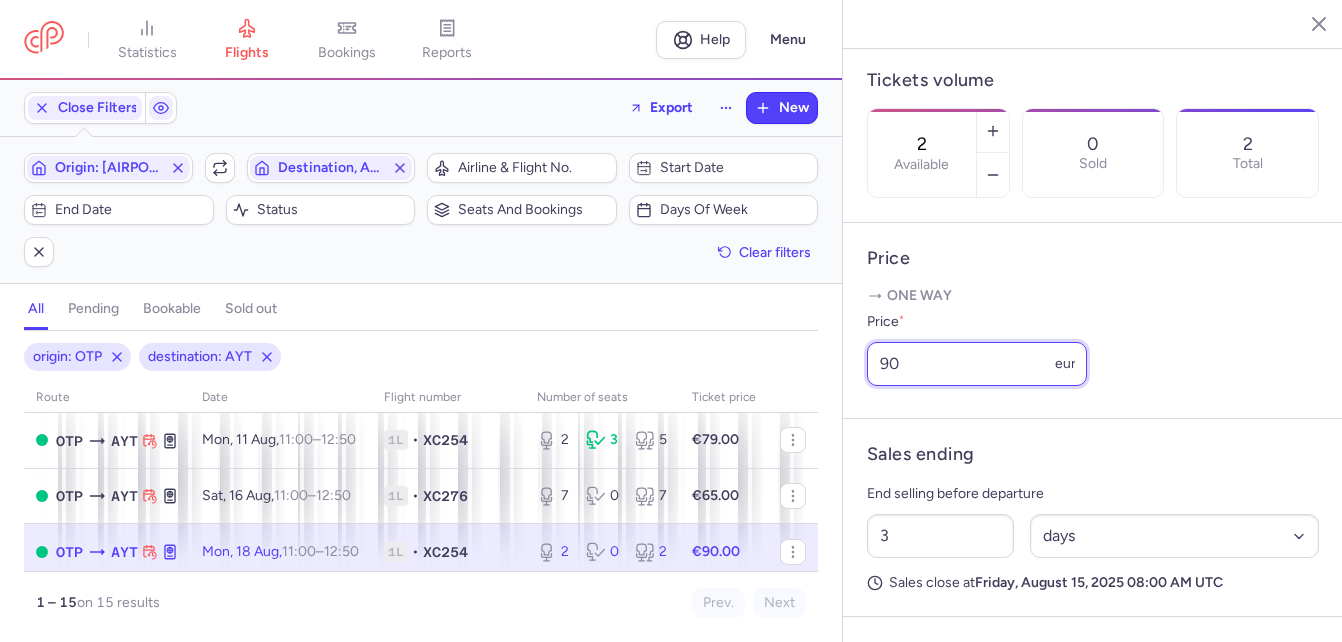 drag, startPoint x: 930, startPoint y: 432, endPoint x: 870, endPoint y: 423, distance: 60.671246 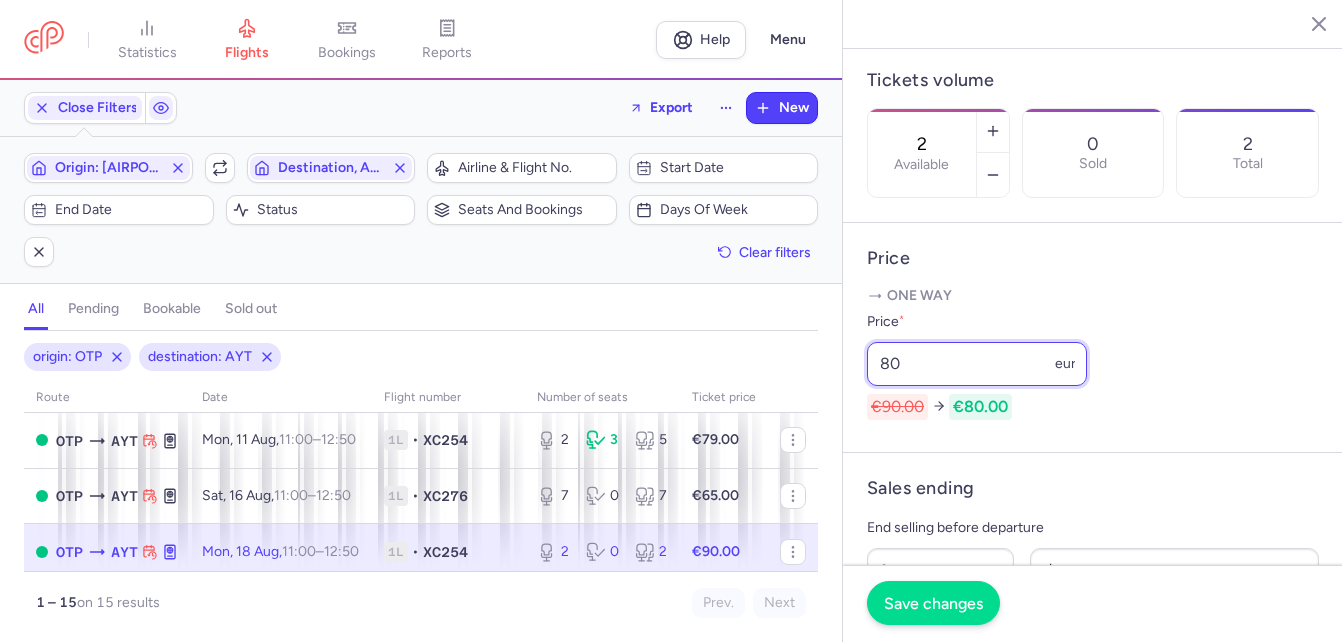 type on "80" 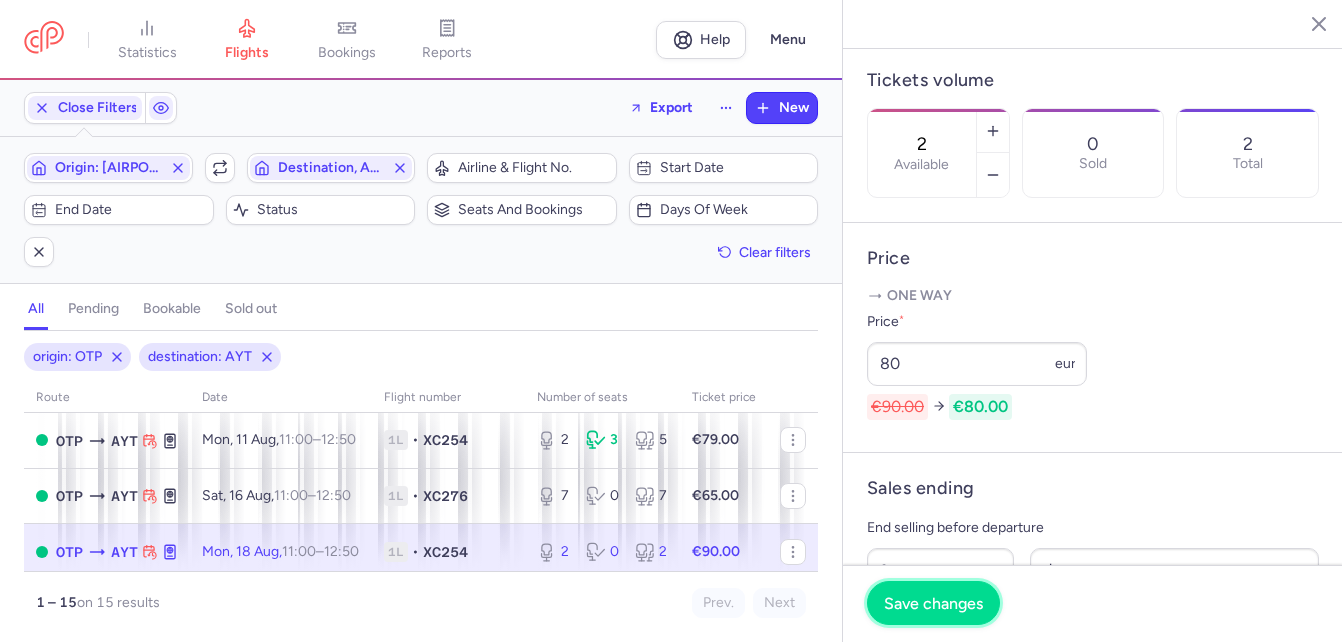 click on "Save changes" at bounding box center [933, 603] 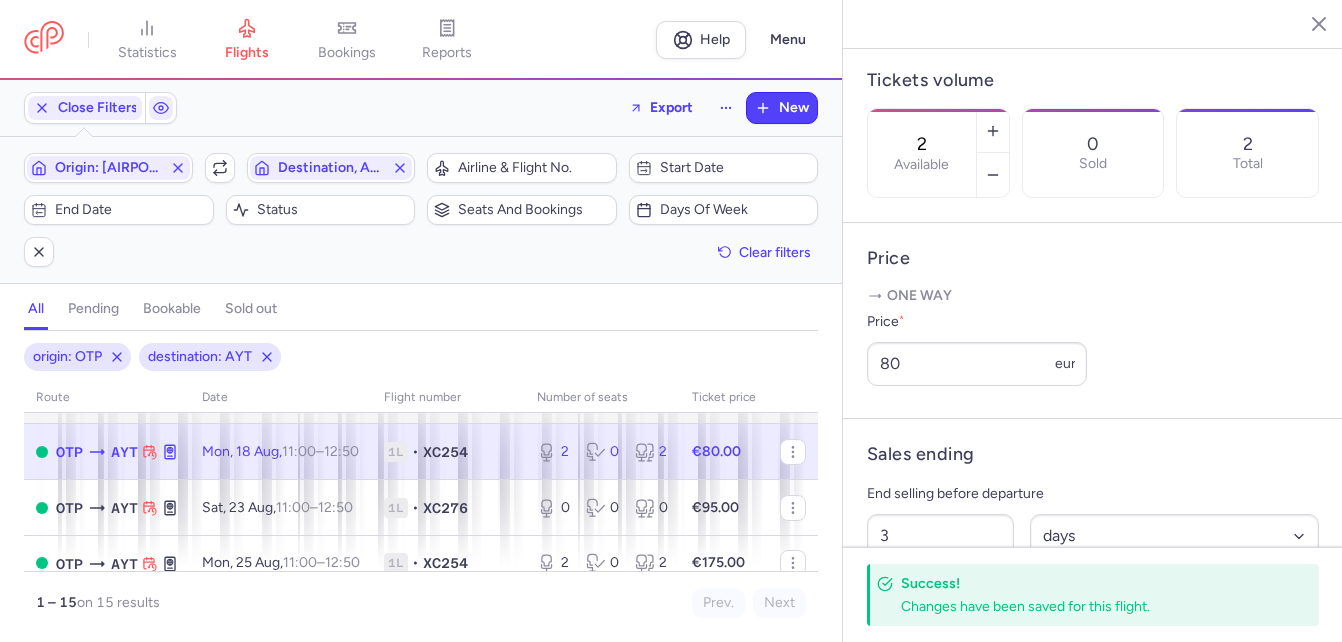 scroll, scrollTop: 400, scrollLeft: 0, axis: vertical 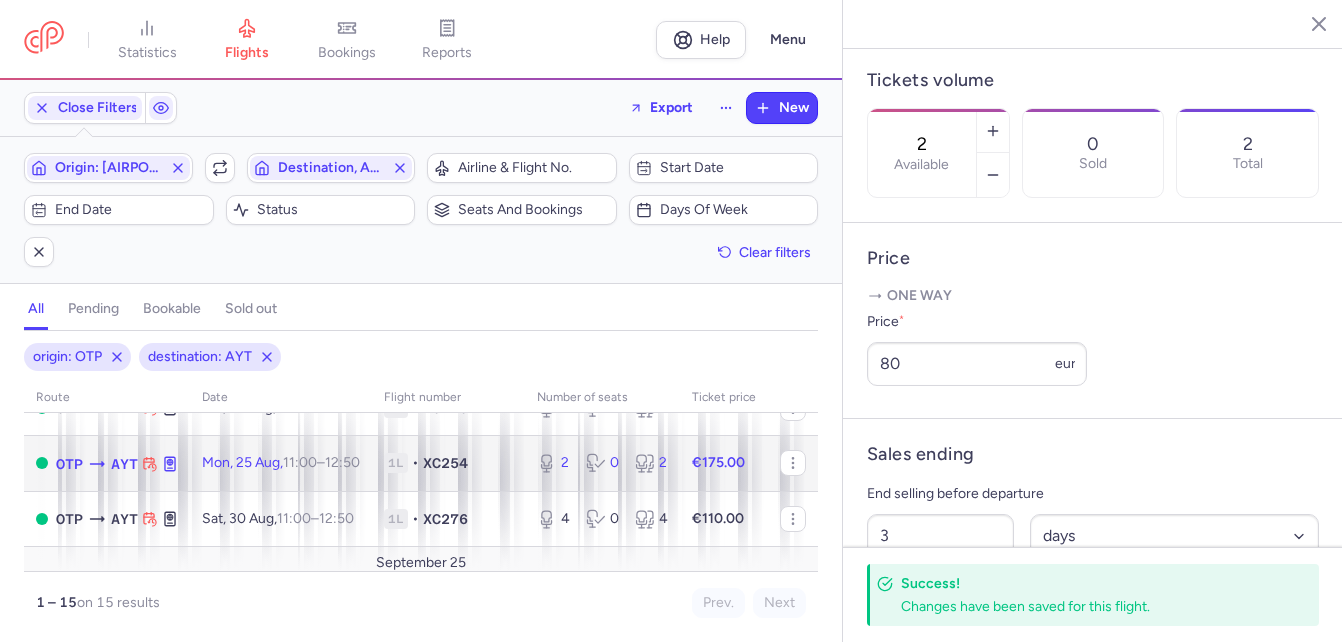 click on "[TIME] +0" at bounding box center [342, 462] 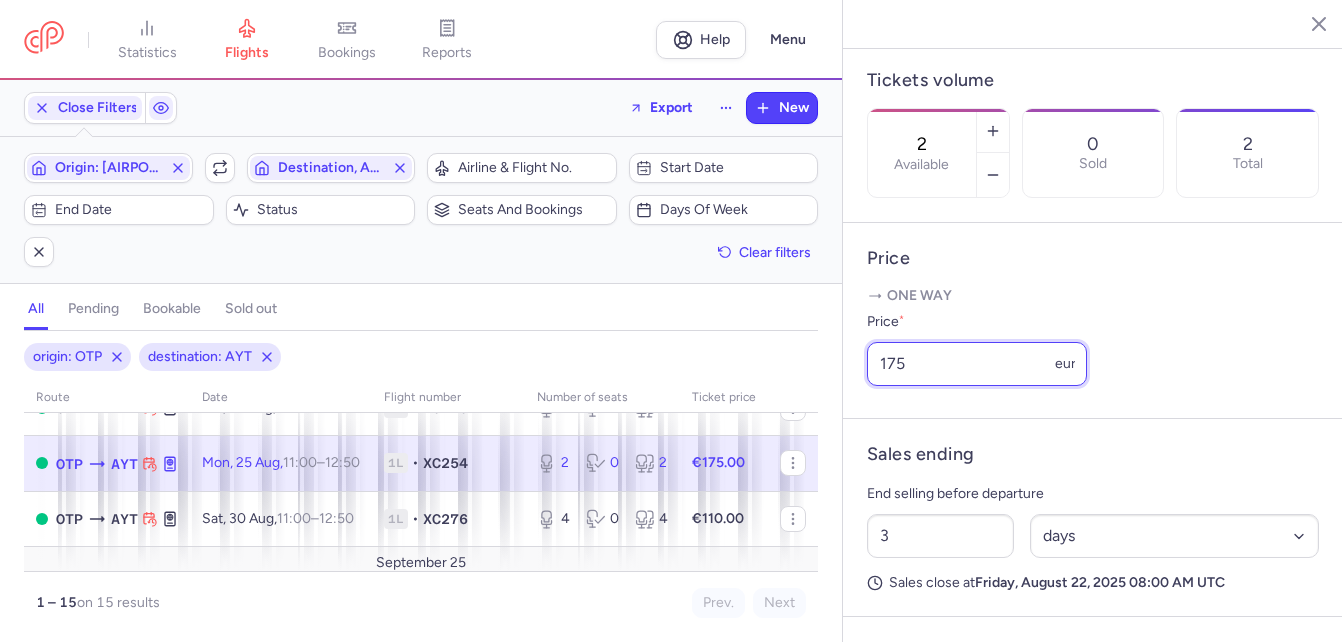 drag, startPoint x: 934, startPoint y: 421, endPoint x: 862, endPoint y: 416, distance: 72.1734 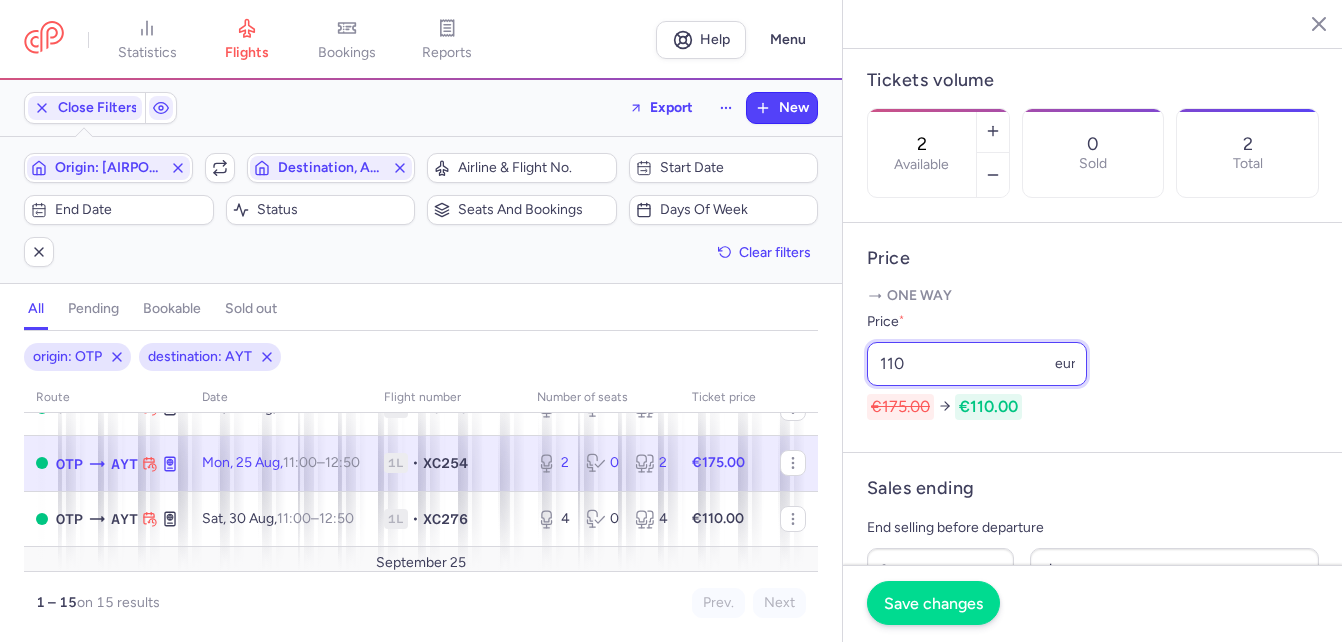 type on "110" 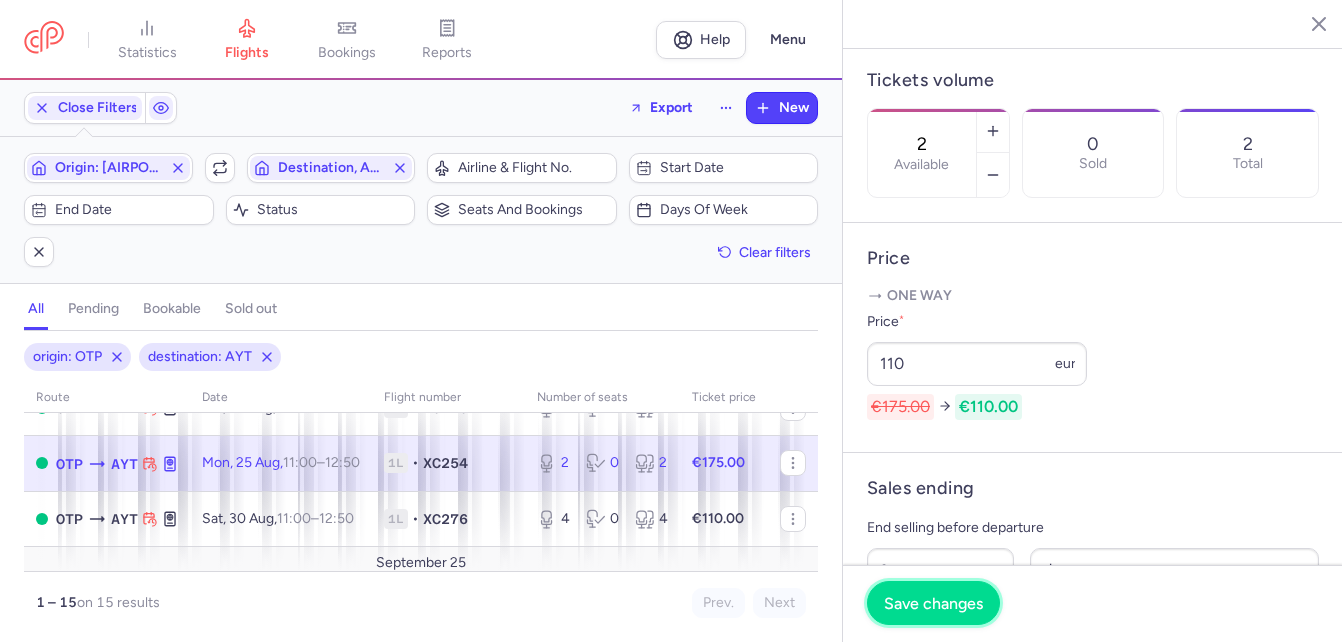click on "Save changes" at bounding box center [933, 603] 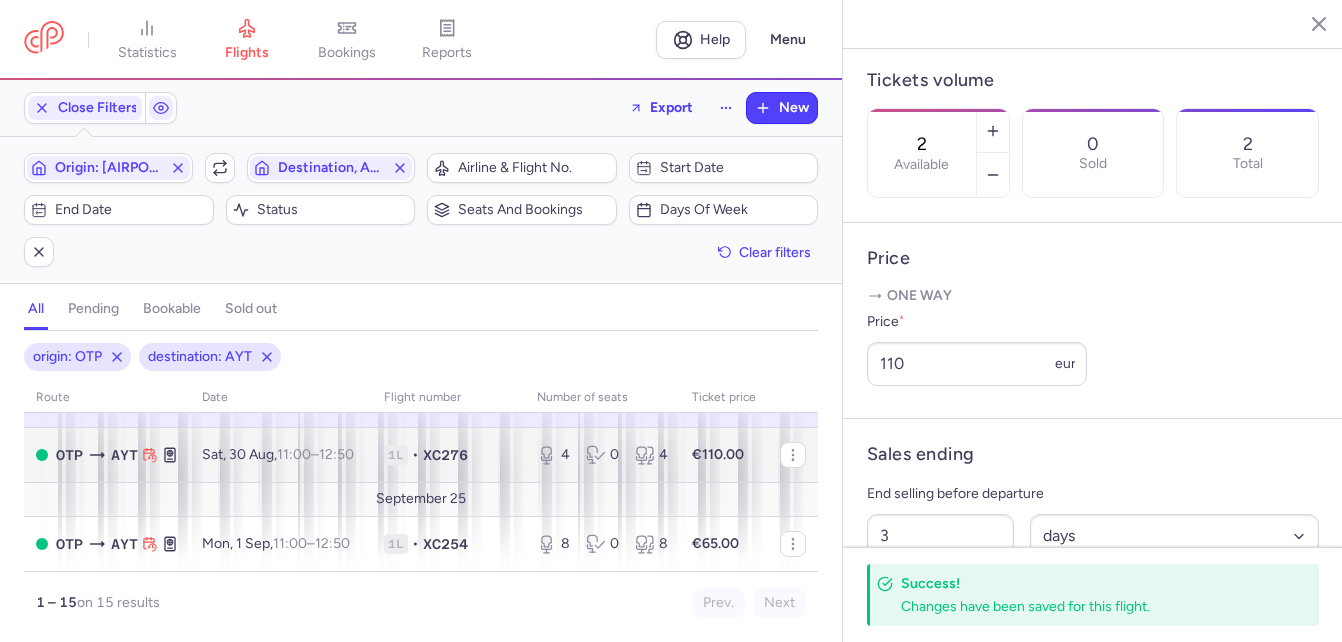 scroll, scrollTop: 500, scrollLeft: 0, axis: vertical 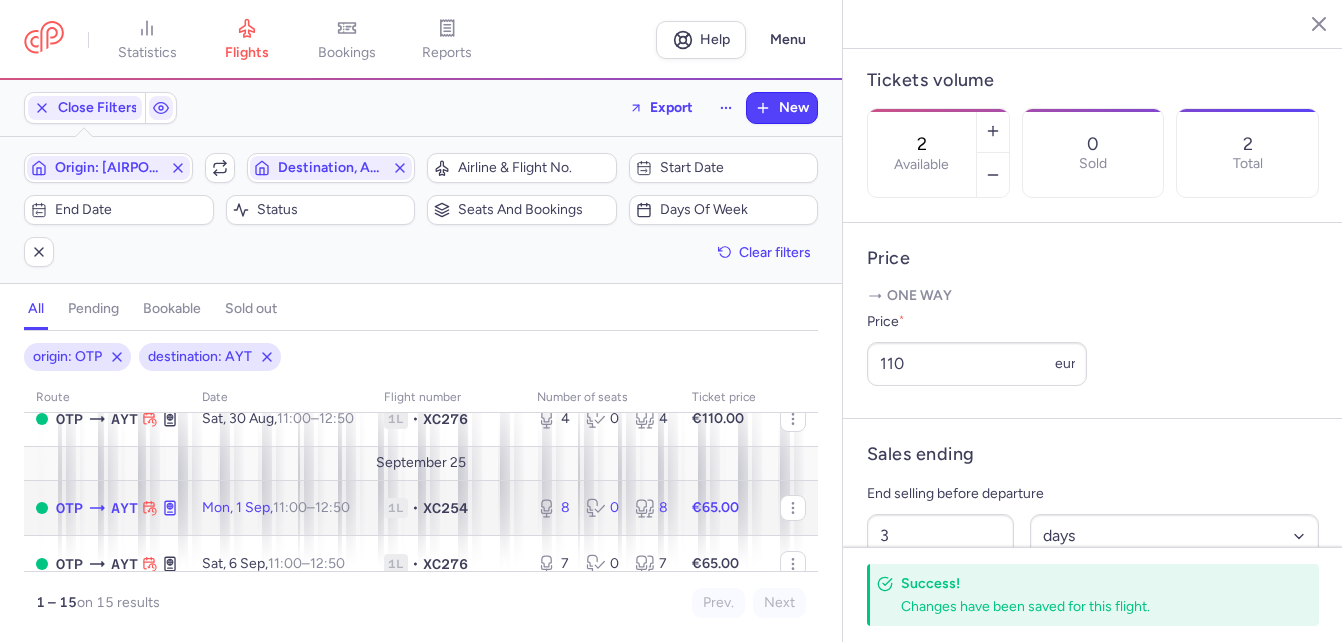 click on "[TIME] +0" at bounding box center (332, 507) 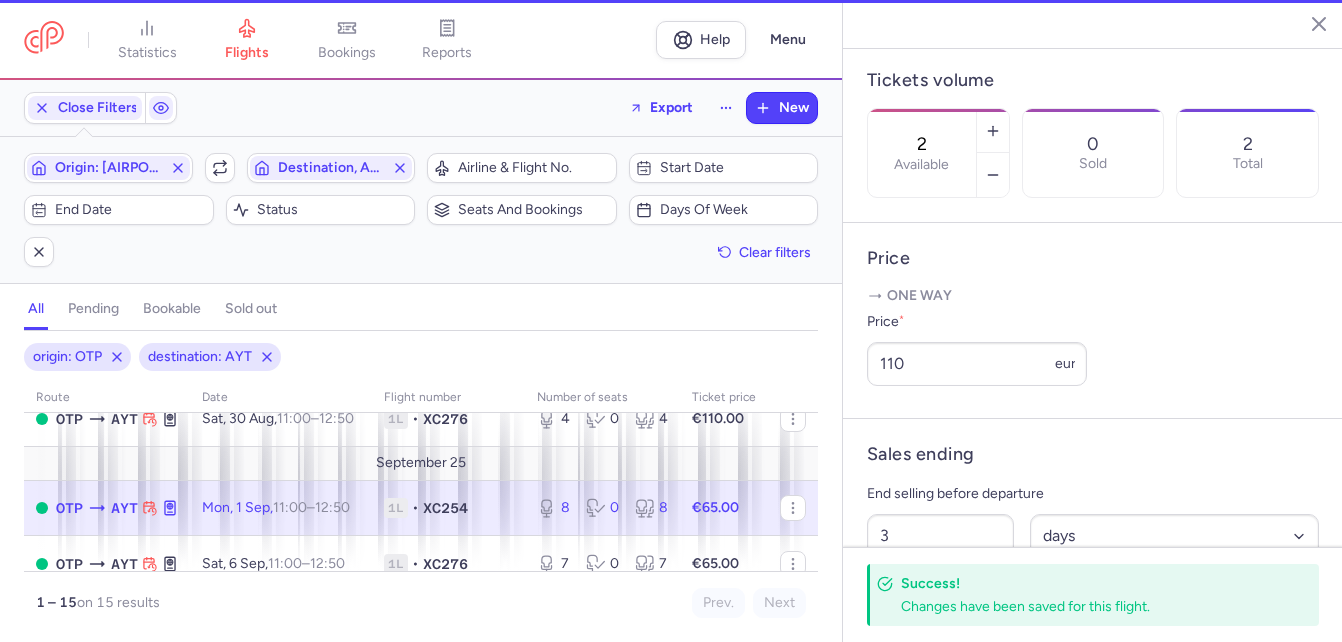 type on "8" 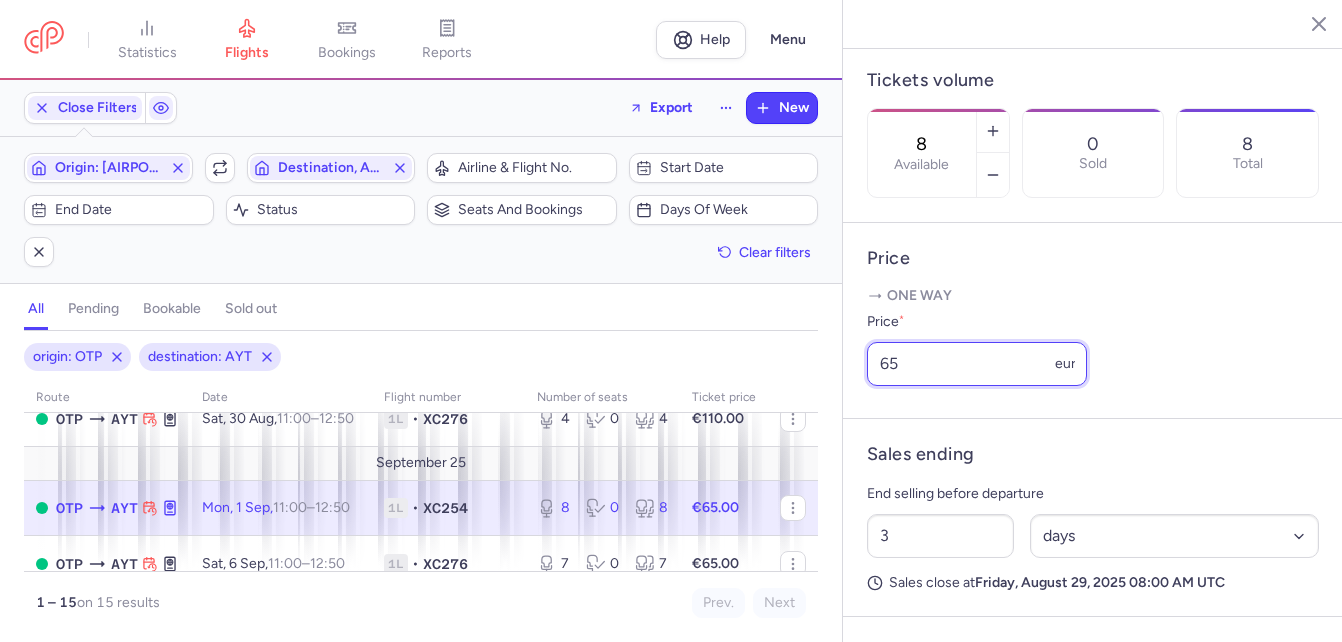 drag, startPoint x: 918, startPoint y: 424, endPoint x: 855, endPoint y: 416, distance: 63.505905 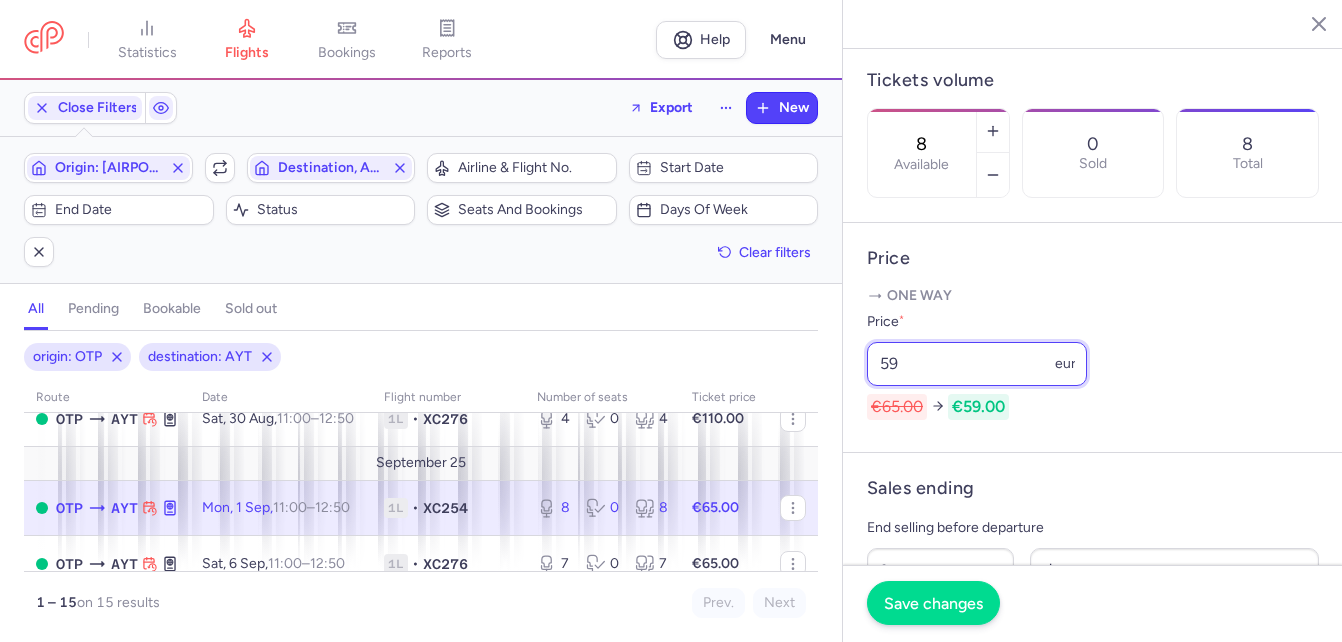 type on "59" 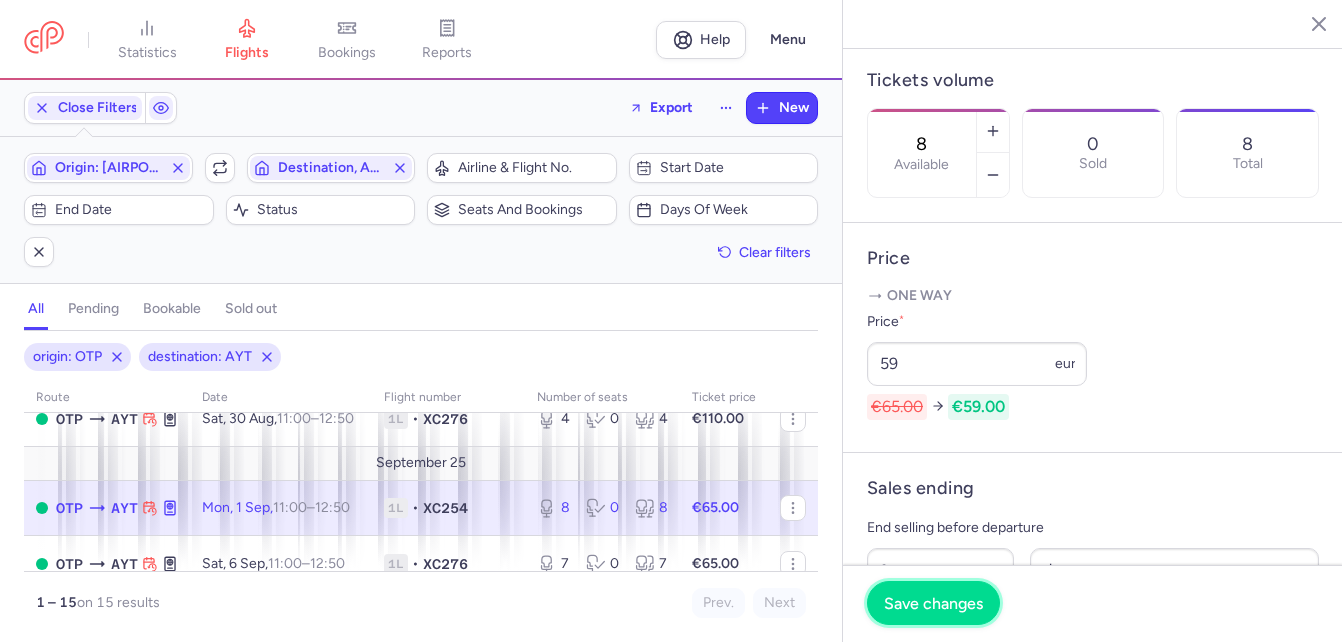 click on "Save changes" at bounding box center [933, 603] 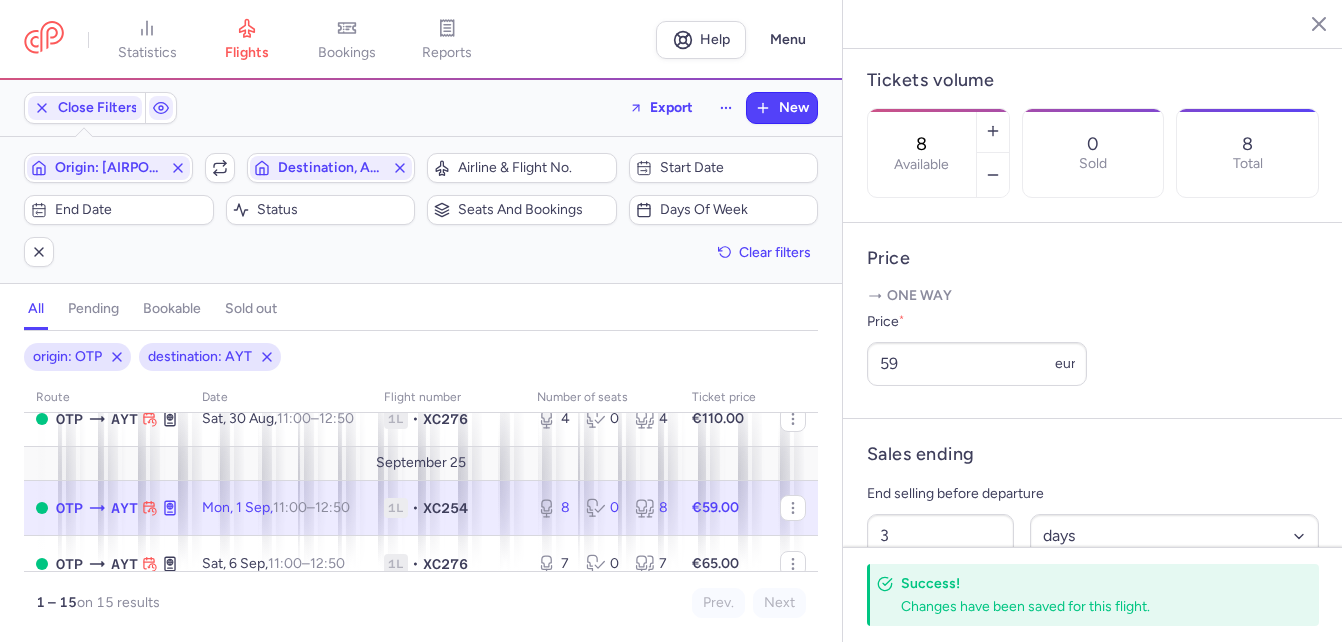 scroll, scrollTop: 600, scrollLeft: 0, axis: vertical 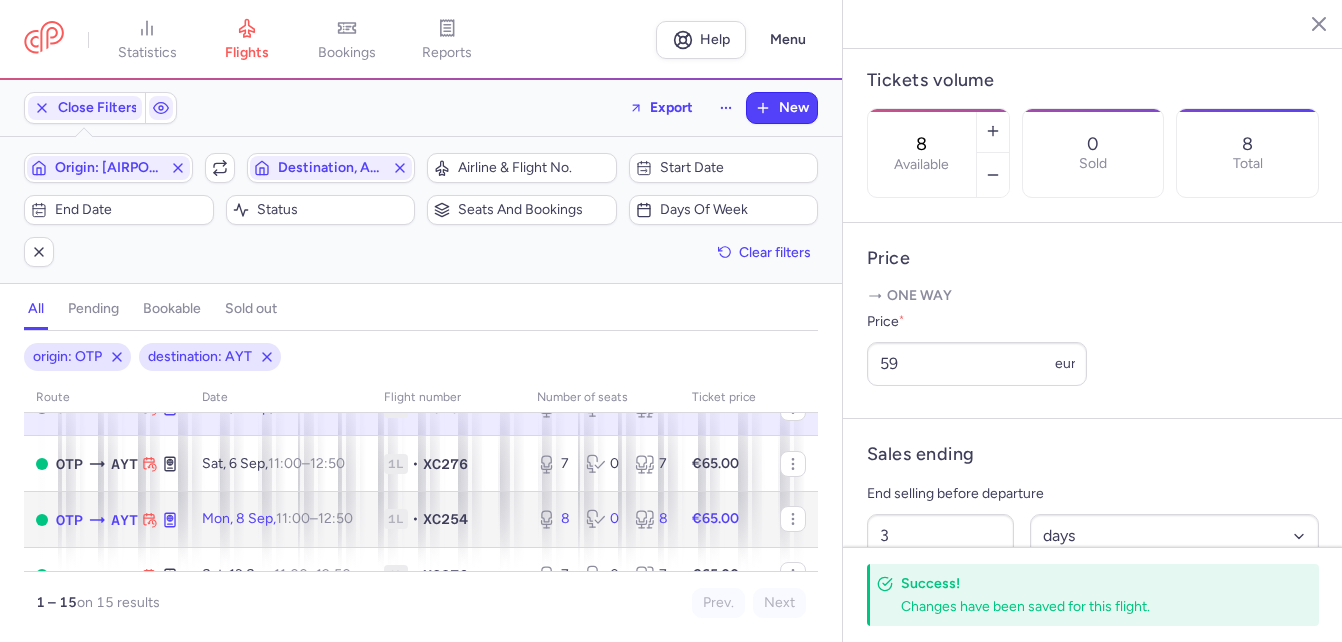 click on "11:00  –  12:50  +0" at bounding box center (314, 518) 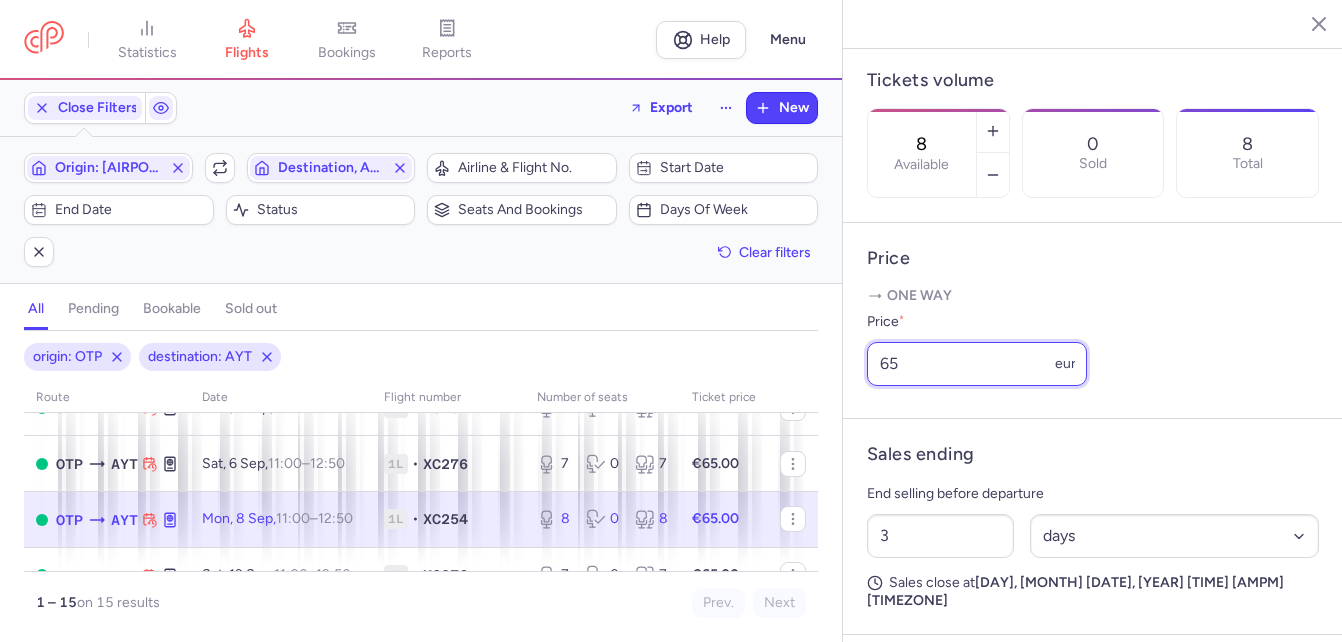 drag, startPoint x: 910, startPoint y: 409, endPoint x: 855, endPoint y: 414, distance: 55.226807 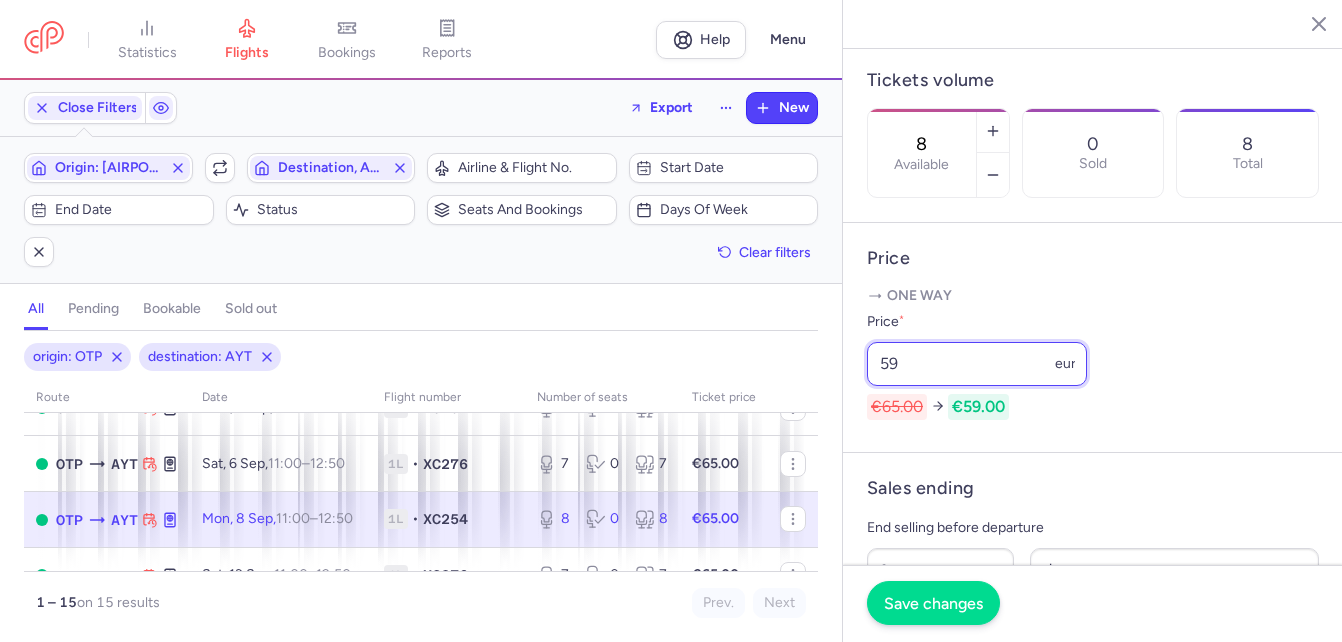 type on "59" 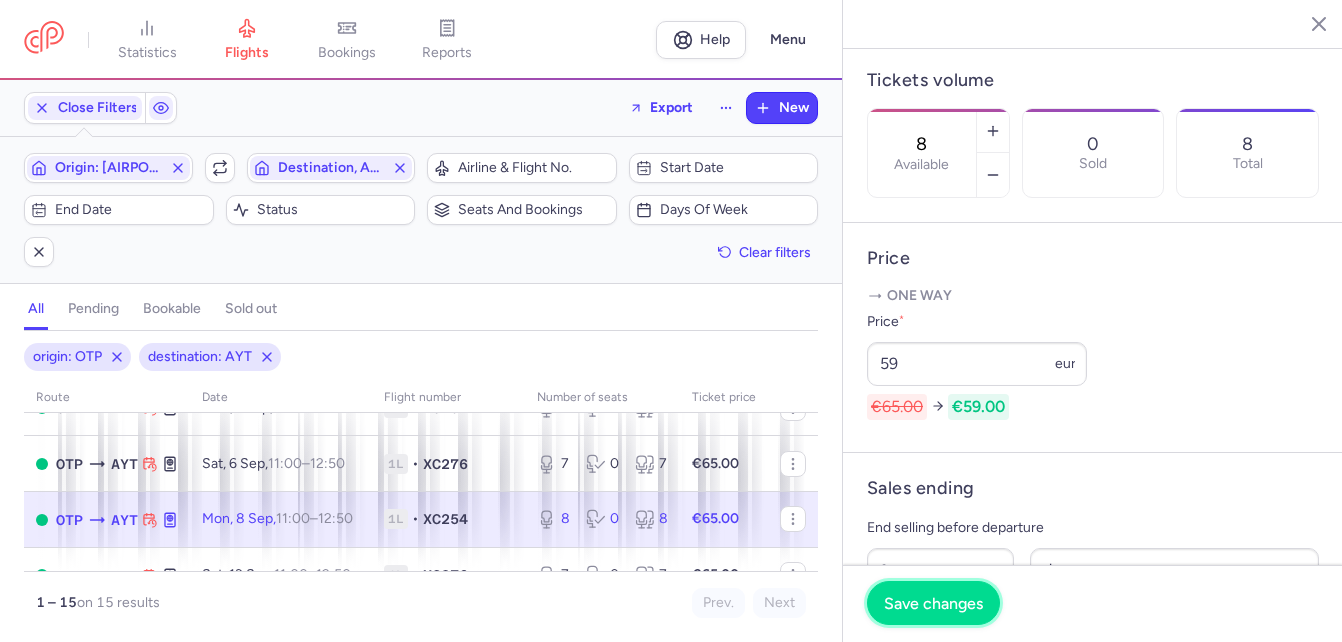 click on "Save changes" at bounding box center [933, 603] 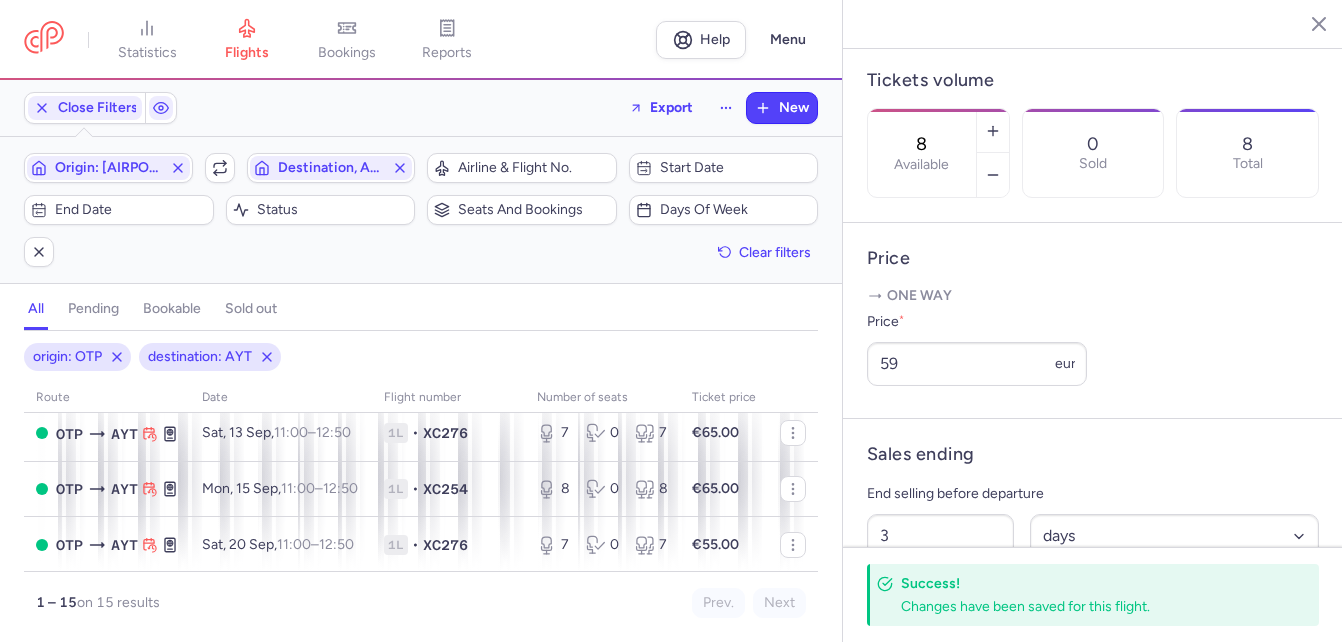 scroll, scrollTop: 743, scrollLeft: 0, axis: vertical 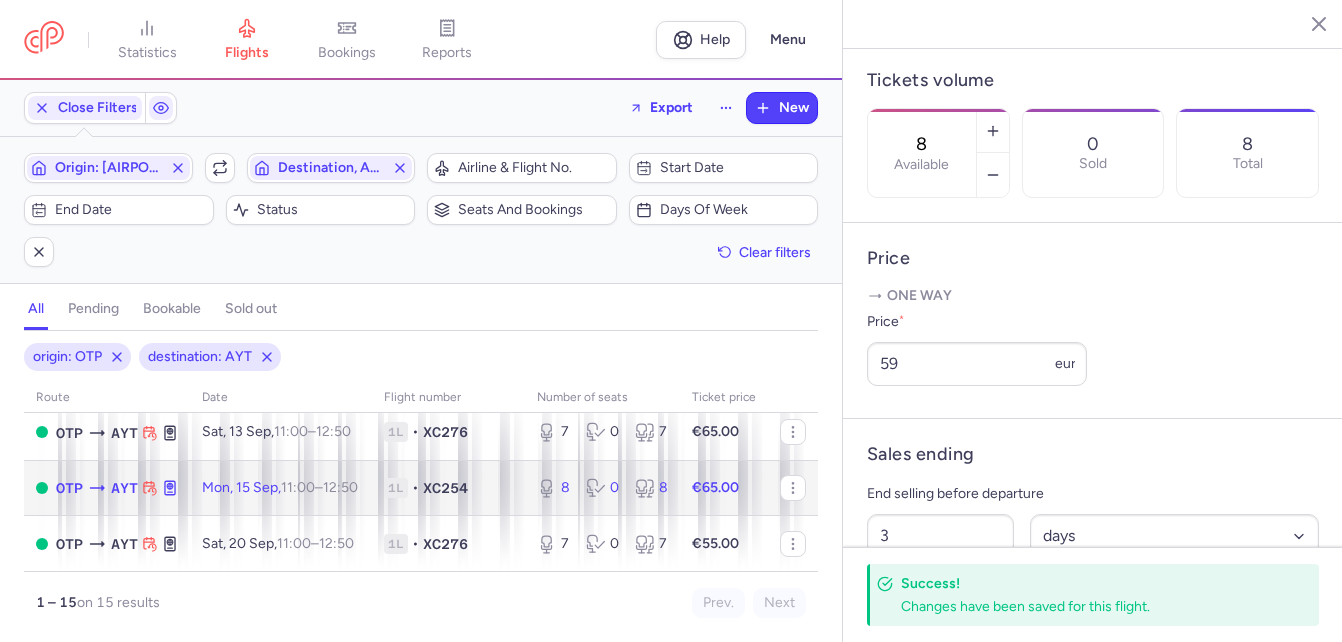 click on "11:00" at bounding box center [298, 487] 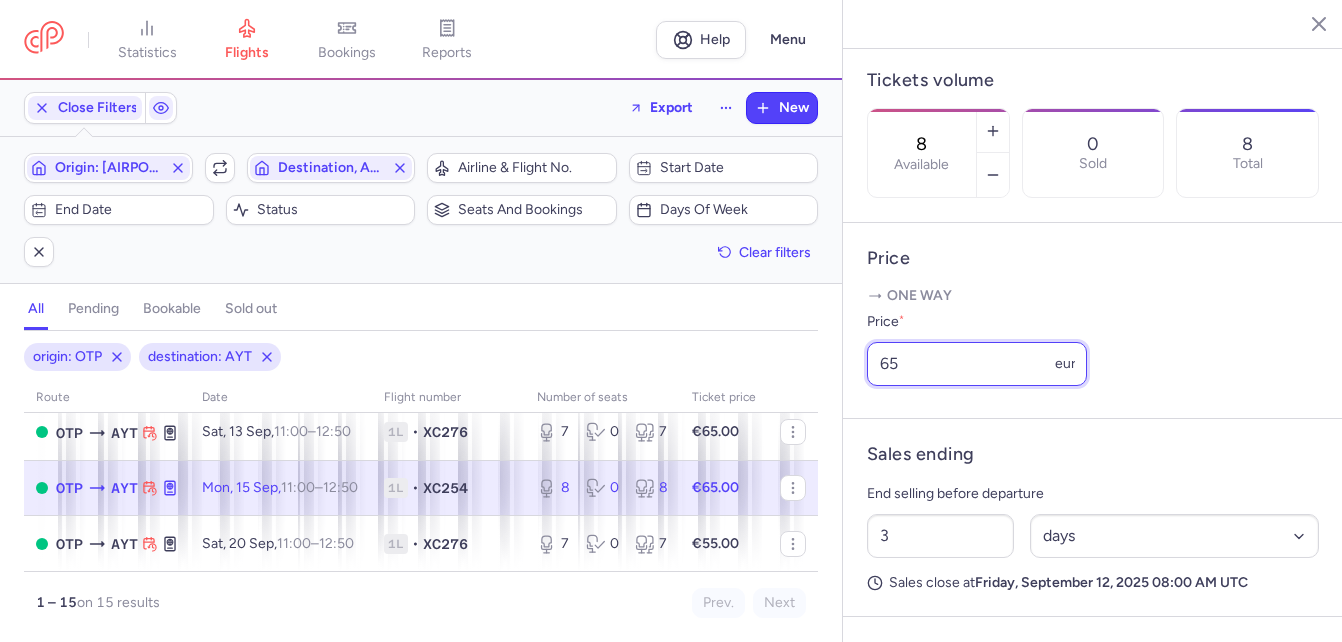drag, startPoint x: 891, startPoint y: 419, endPoint x: 846, endPoint y: 419, distance: 45 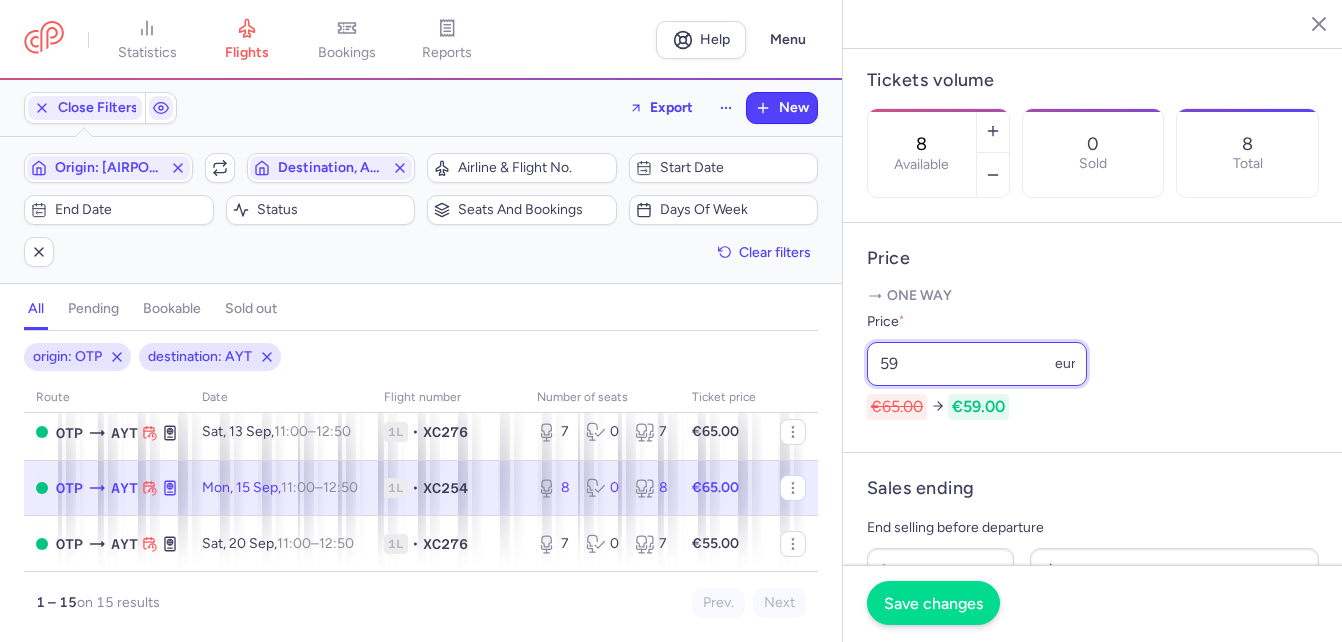 type on "59" 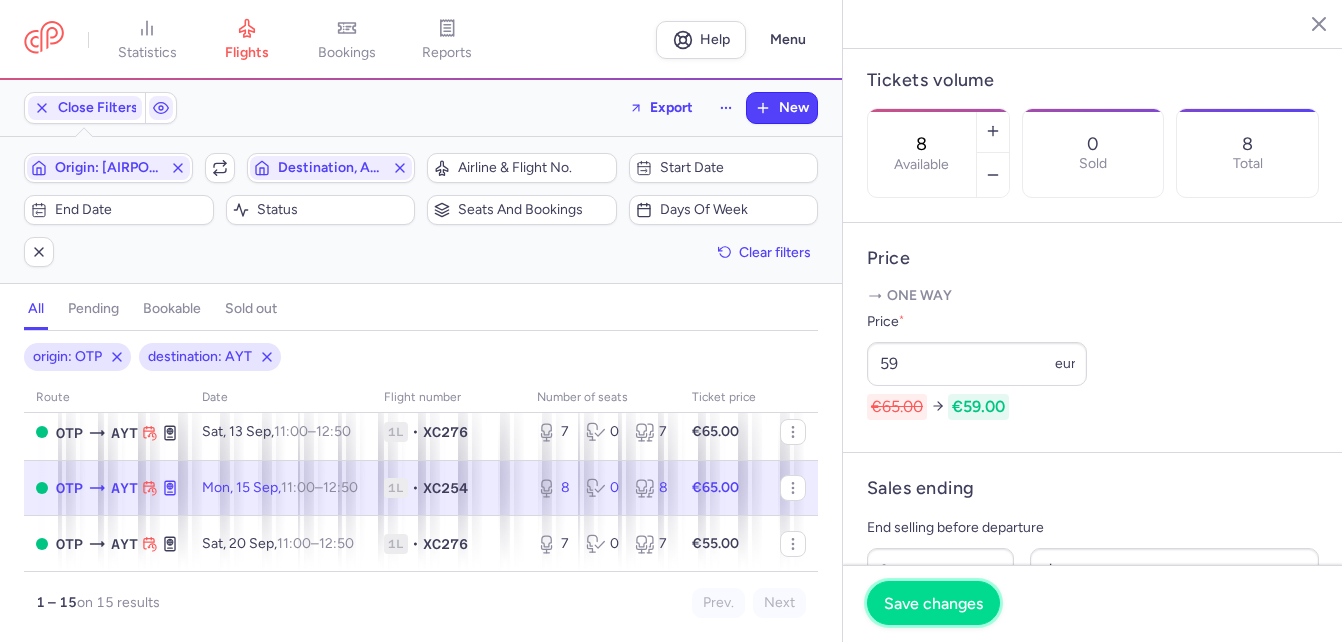 click on "Save changes" at bounding box center (933, 603) 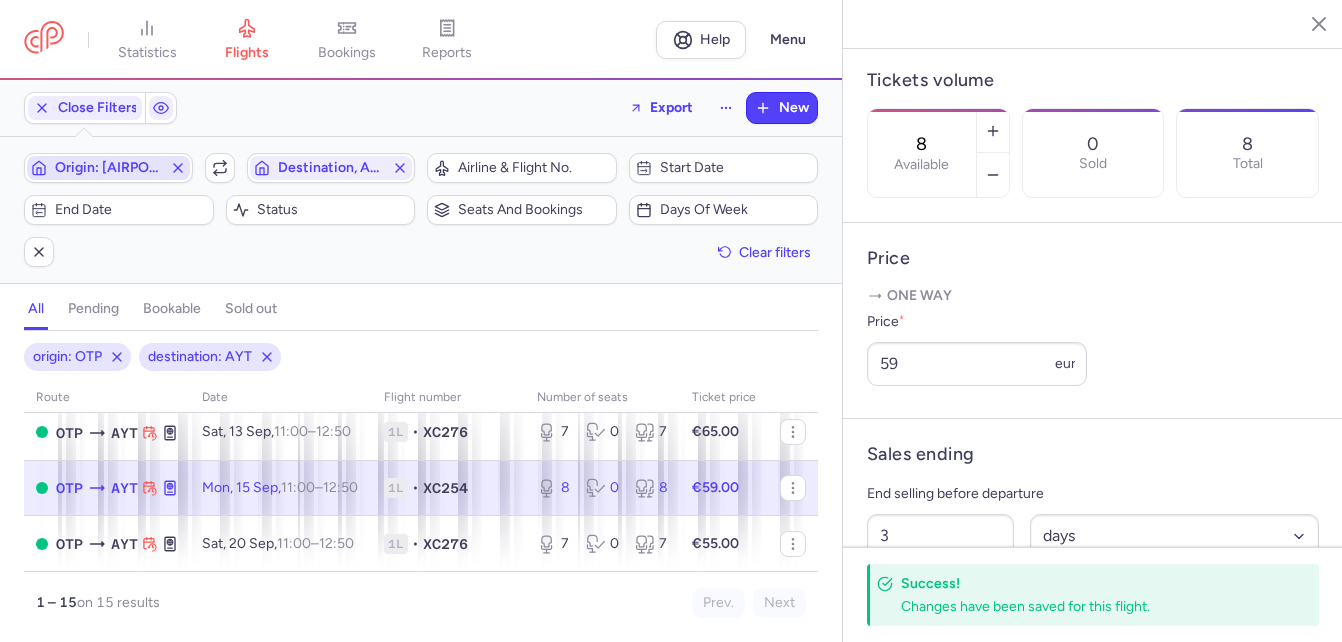 click on "origin: [AIRPORT_CODE]" at bounding box center (108, 168) 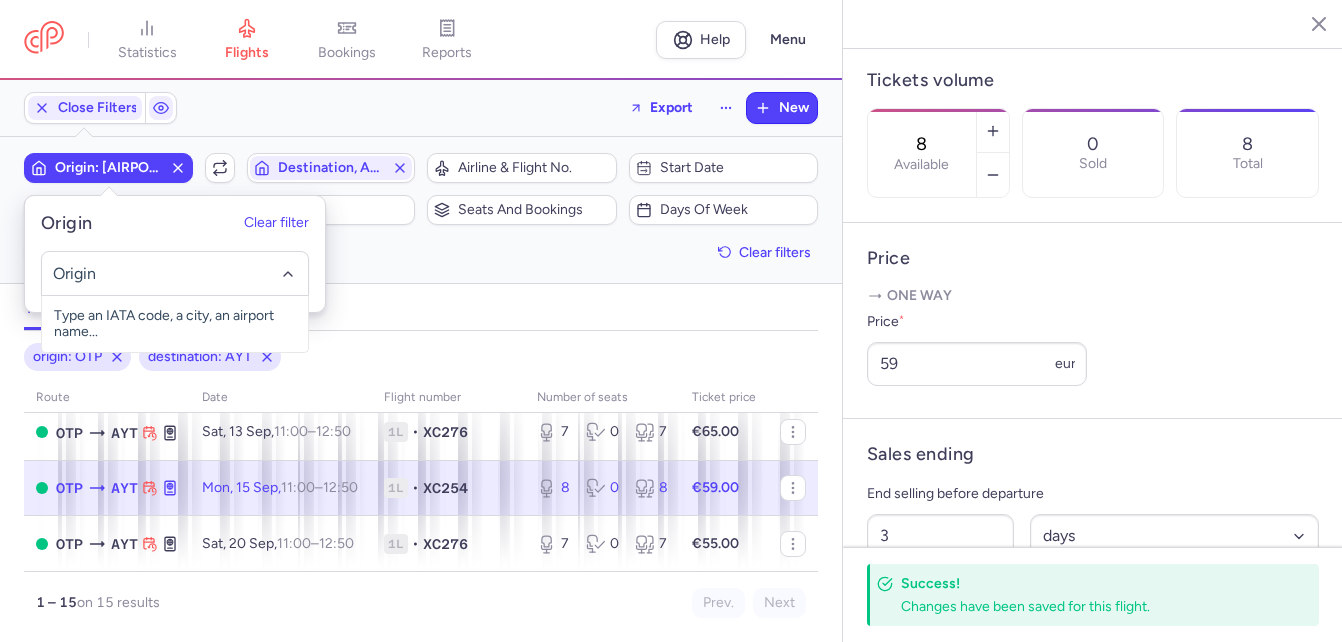 click on "origin: [AIRPORT_CODE]" at bounding box center [108, 168] 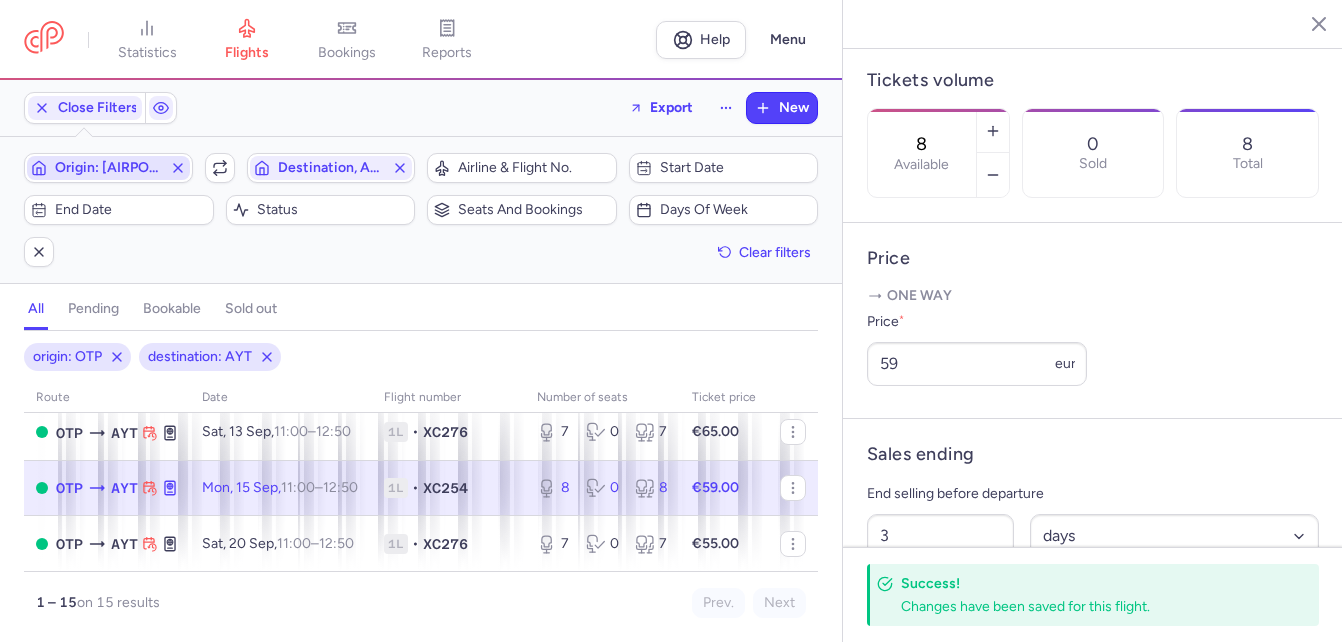 click 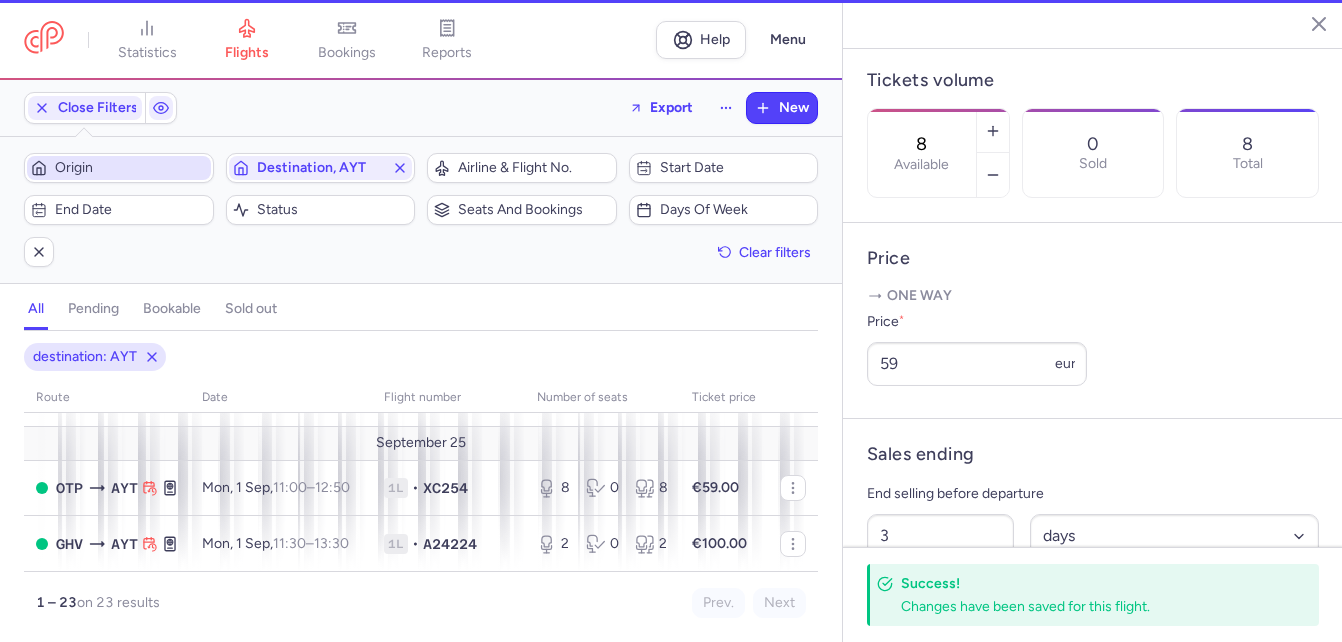 scroll, scrollTop: 766, scrollLeft: 0, axis: vertical 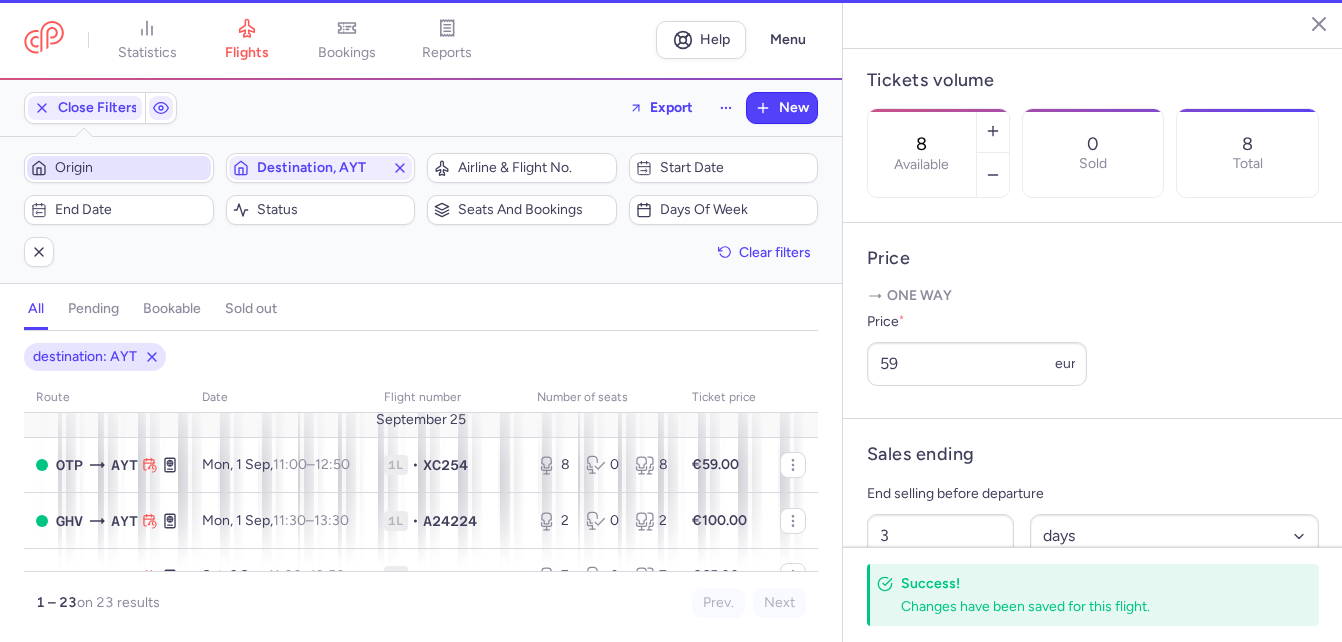 click on "Origin" at bounding box center (131, 168) 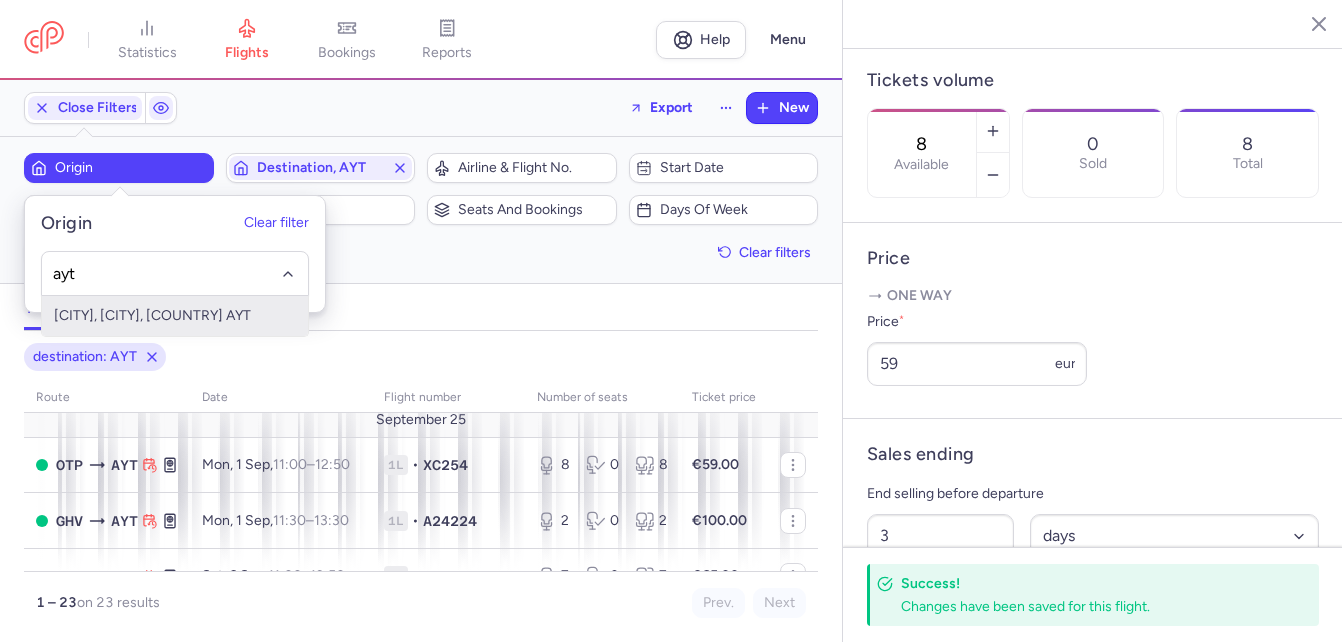 click on "[CITY], [CITY], [COUNTRY] AYT" at bounding box center [175, 316] 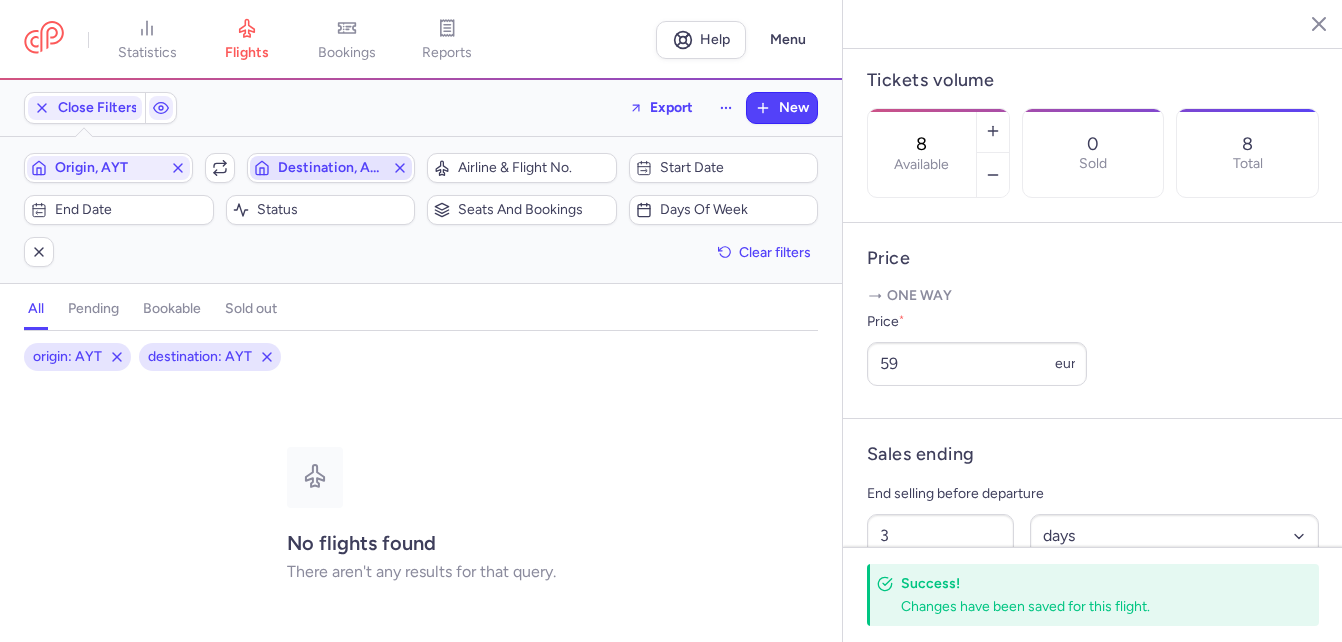 click 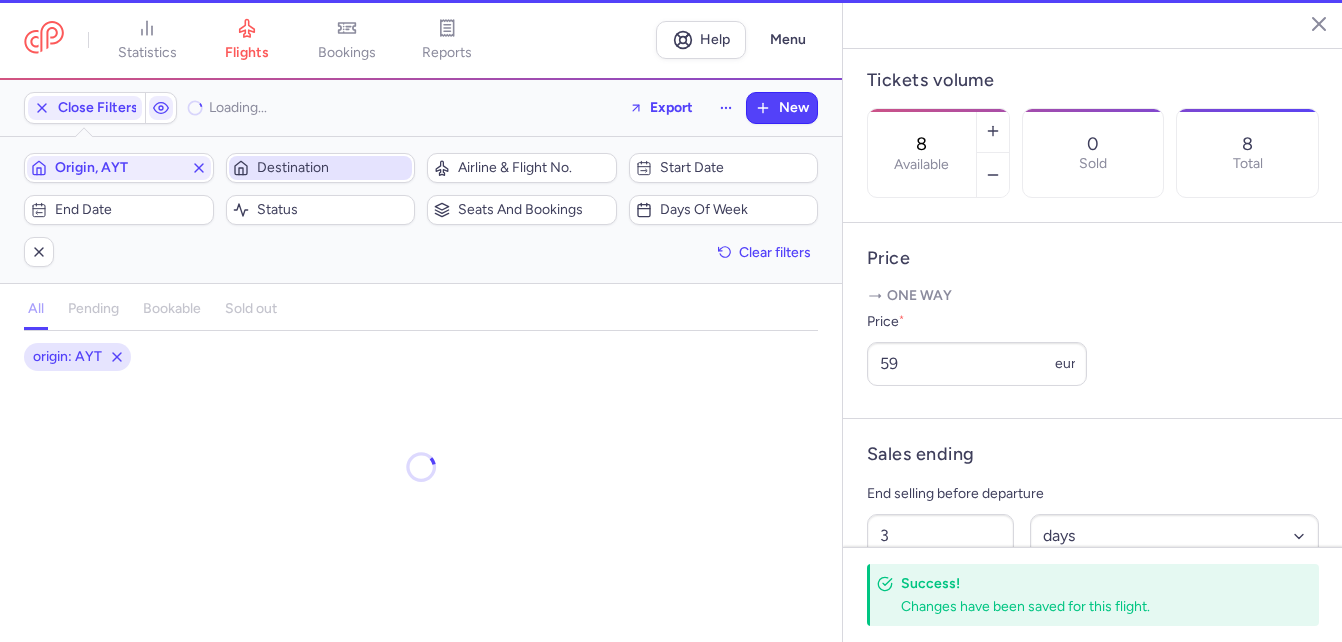 click on "Destination" at bounding box center [333, 168] 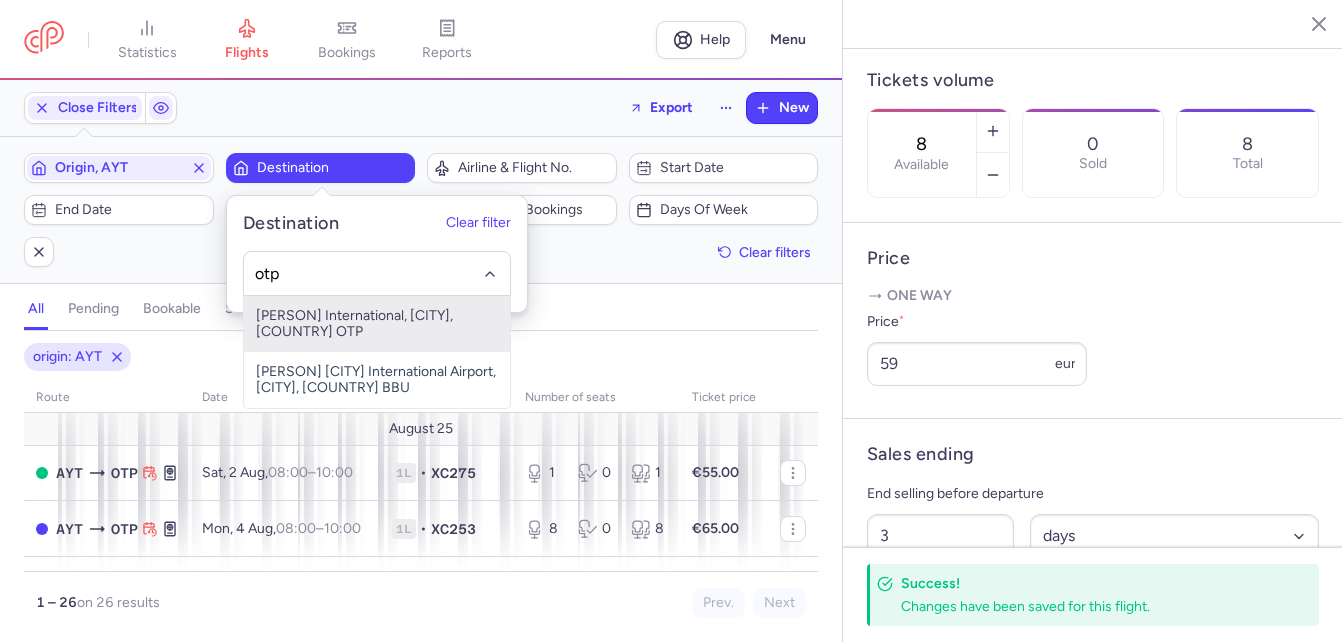 click on "[PERSON] International, [CITY], [COUNTRY] OTP" at bounding box center (377, 324) 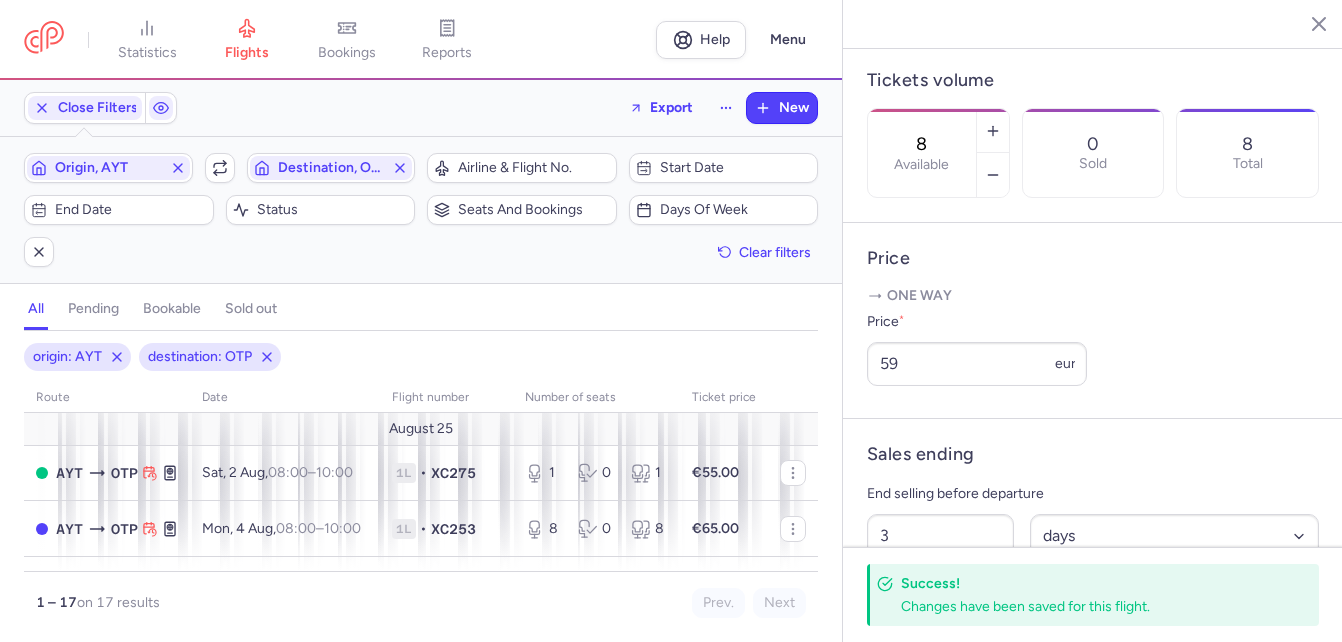 click 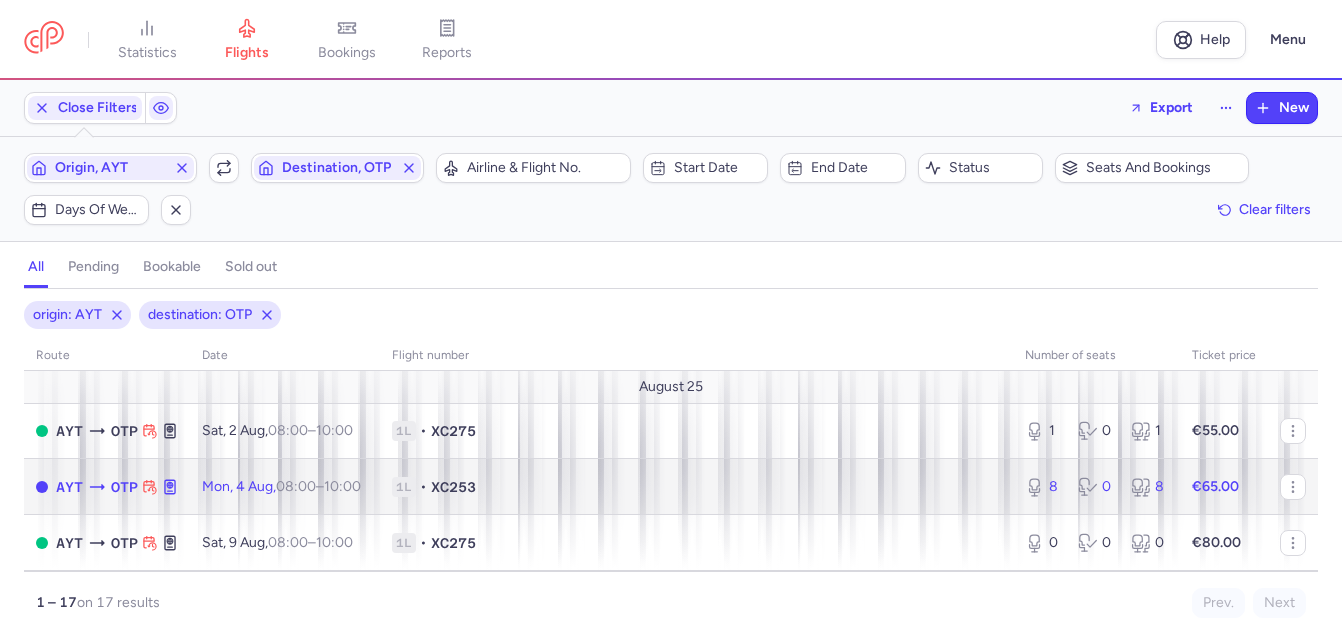 click on "08:00" at bounding box center (296, 486) 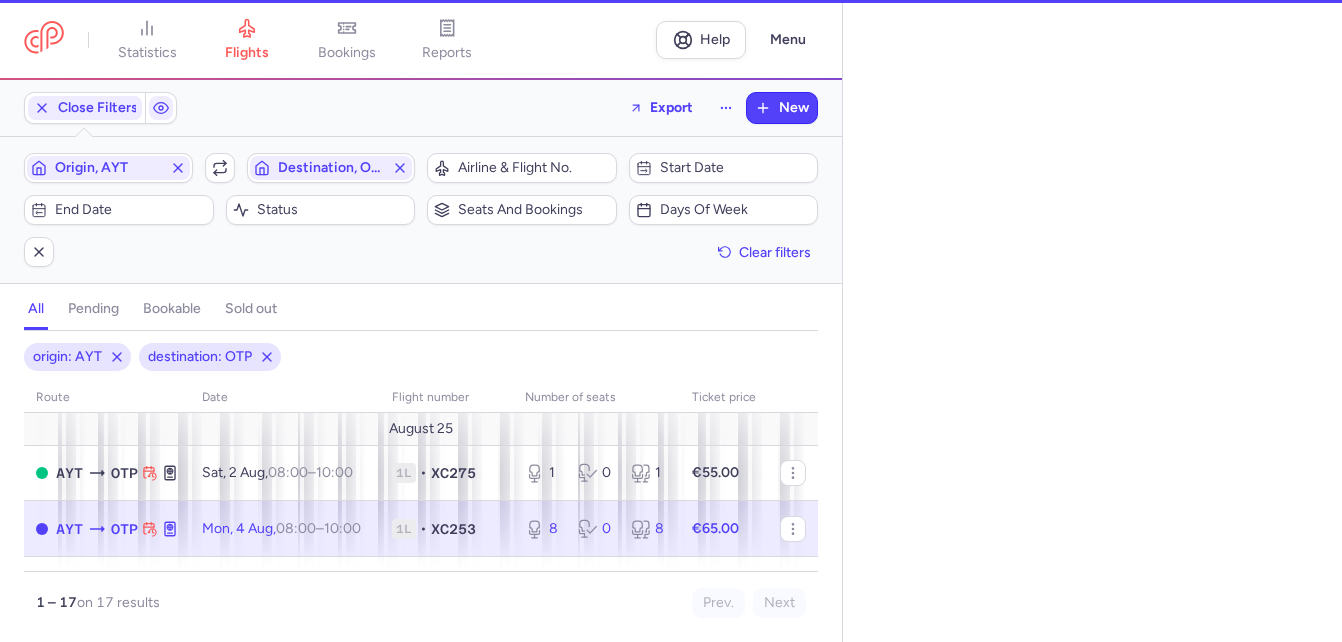 select on "days" 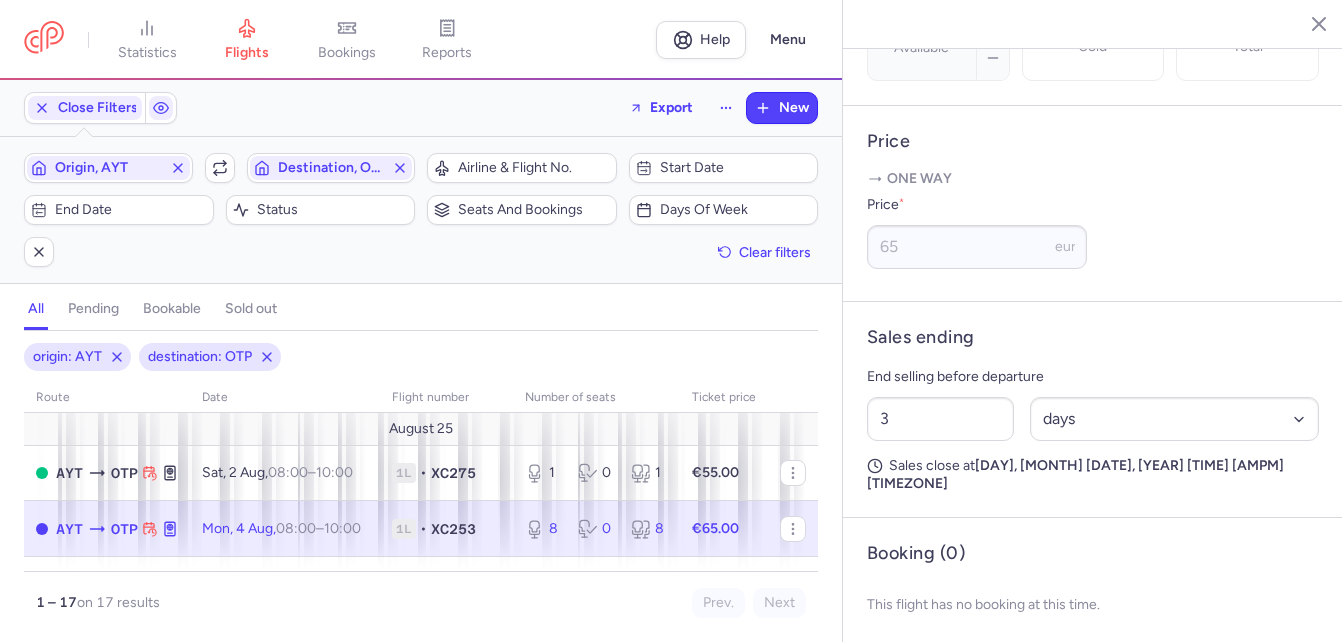 scroll, scrollTop: 752, scrollLeft: 0, axis: vertical 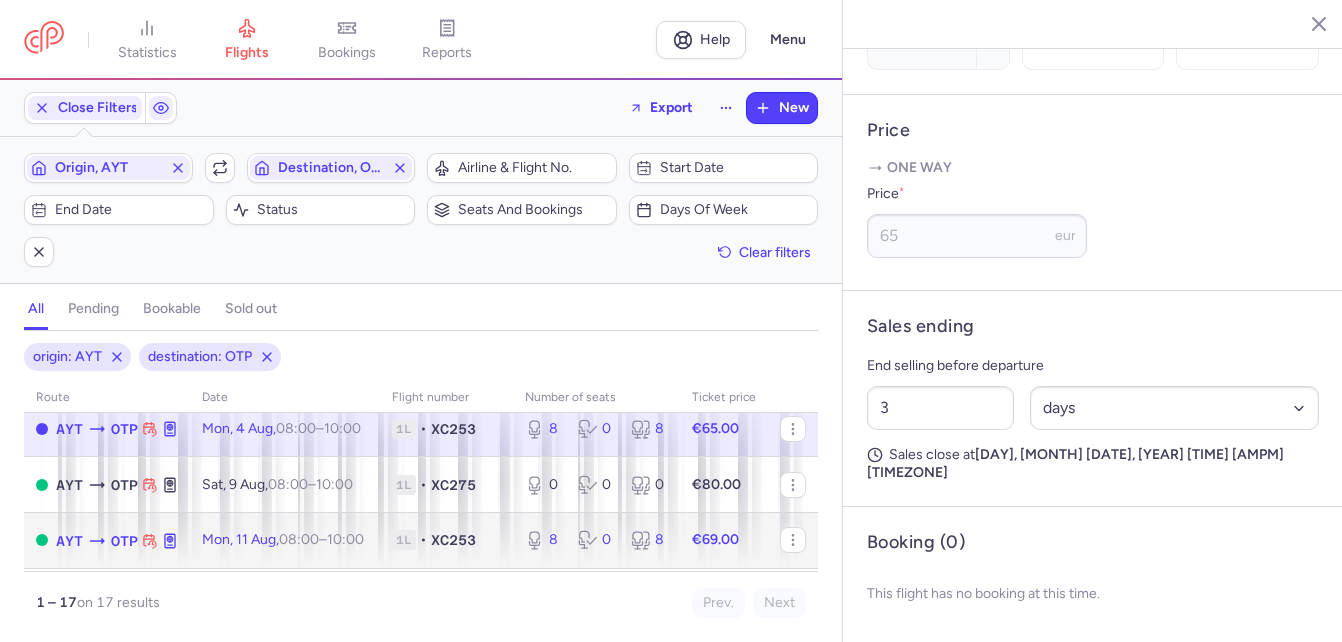 click on "[DAY], [DATE] [MONTH], [TIME] – [TIME] +0" 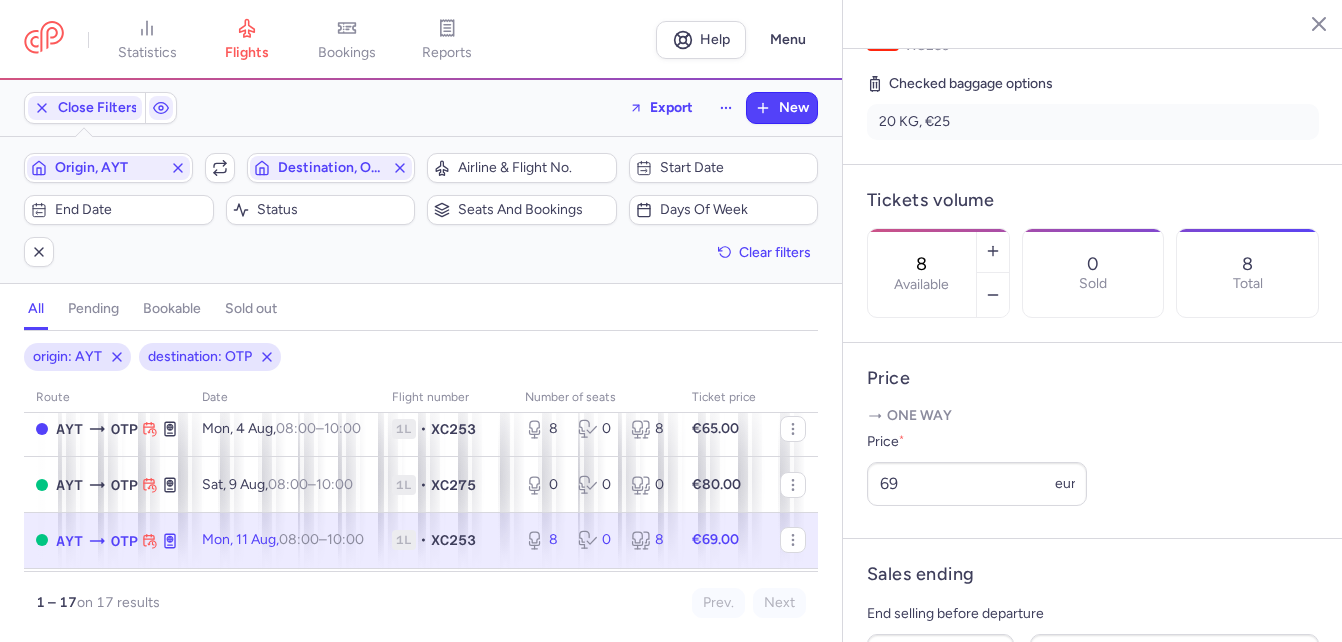 scroll, scrollTop: 436, scrollLeft: 0, axis: vertical 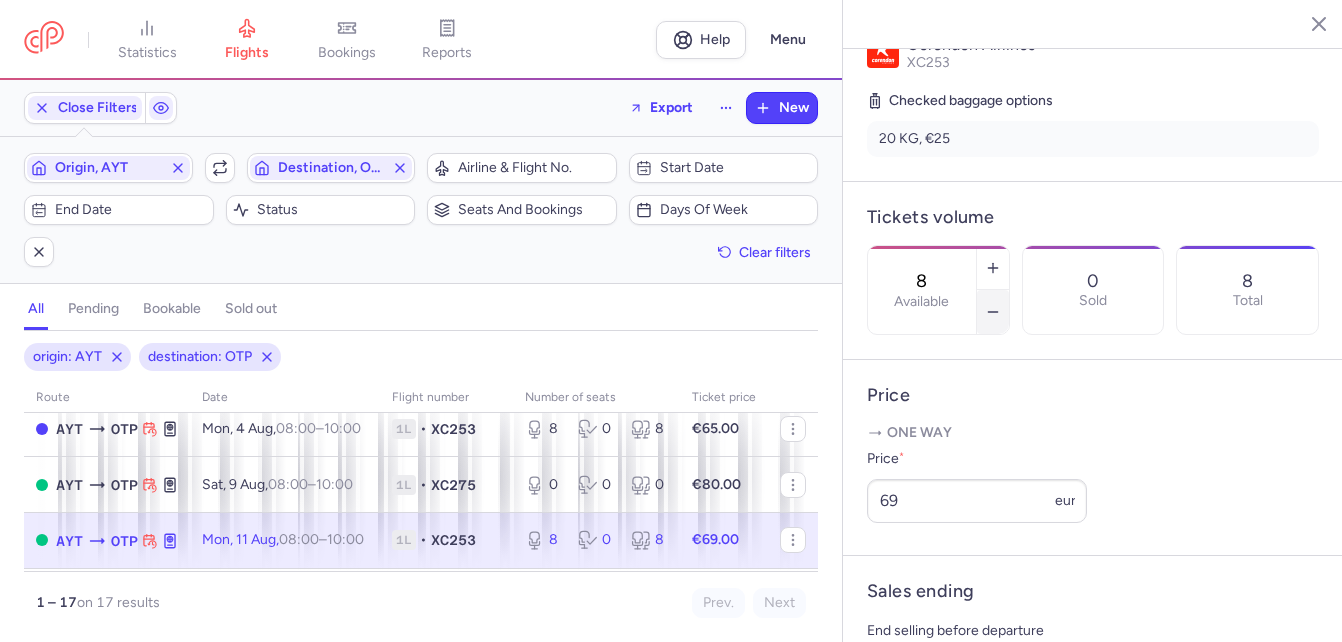 click 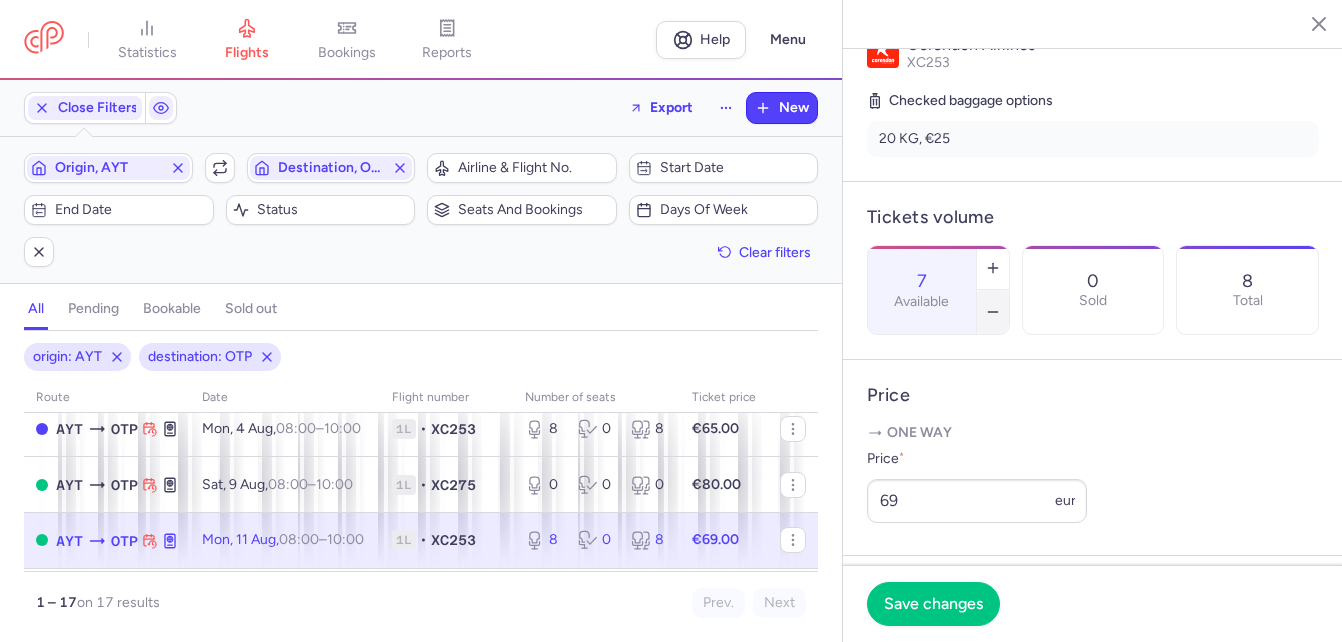 click 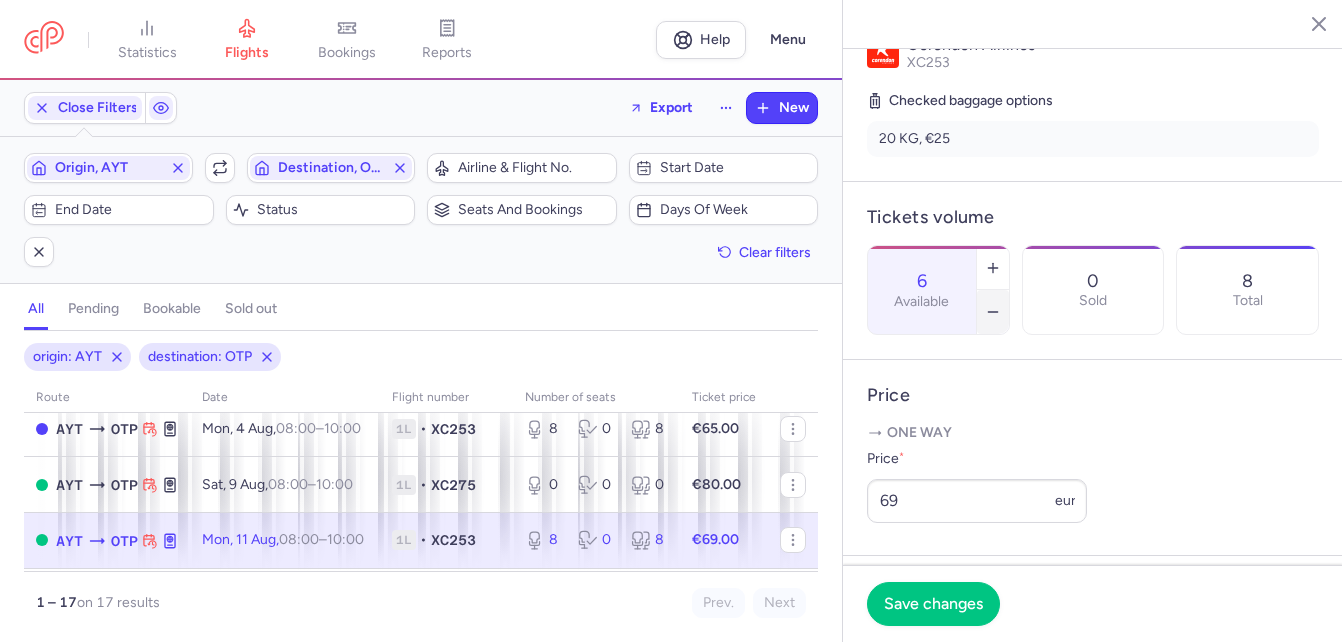 click 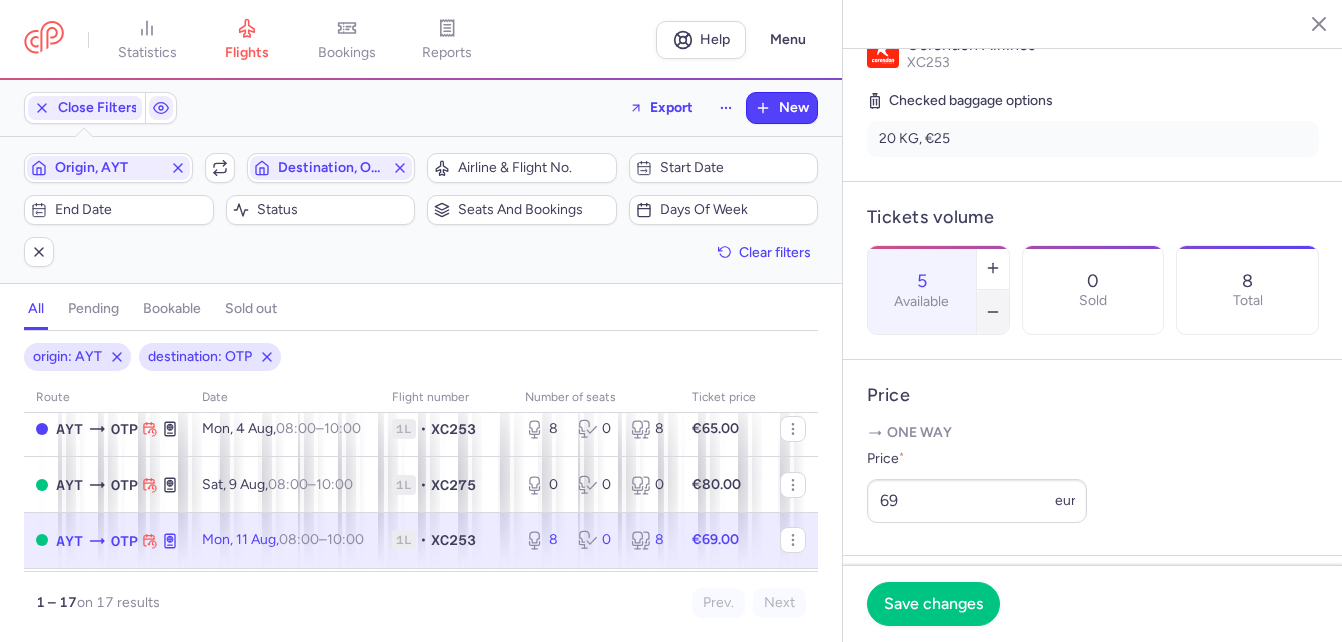 click 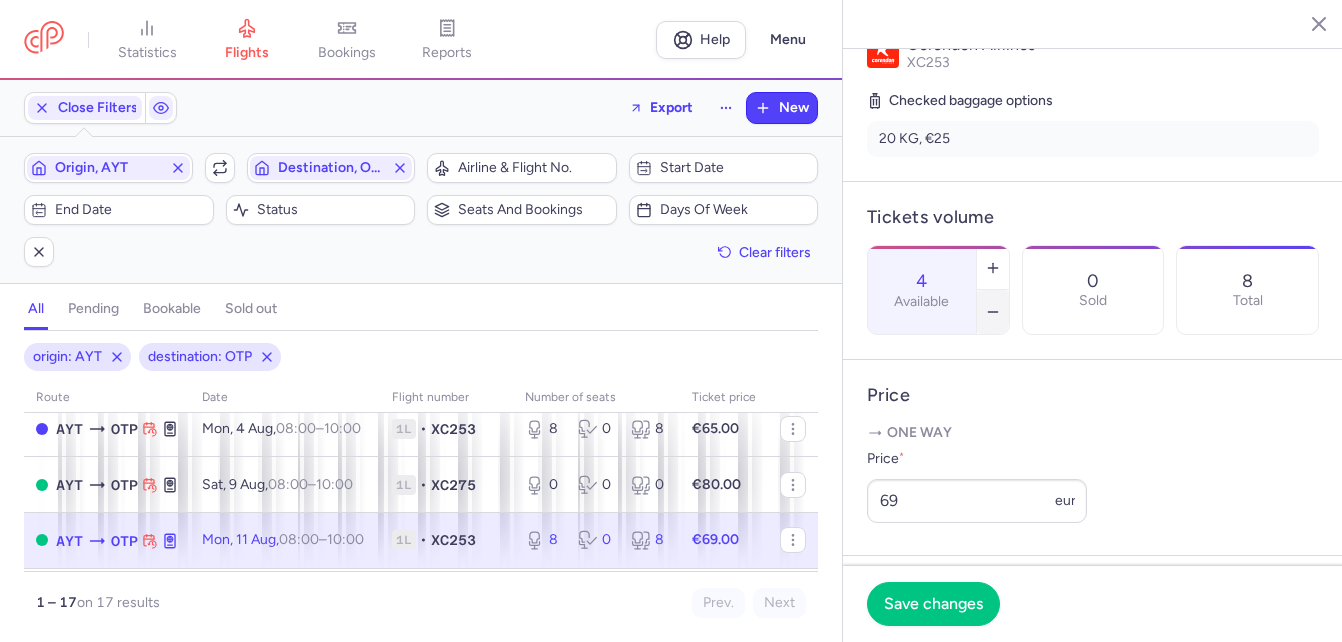 scroll, scrollTop: 536, scrollLeft: 0, axis: vertical 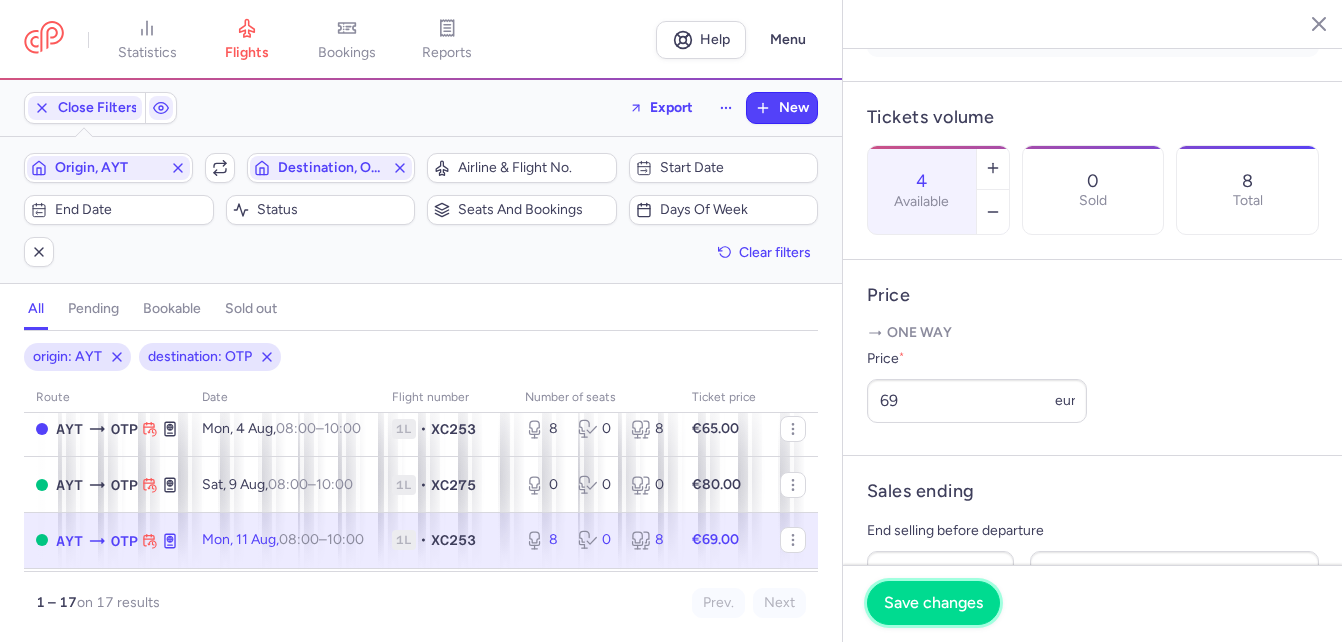 click on "Save changes" at bounding box center [933, 603] 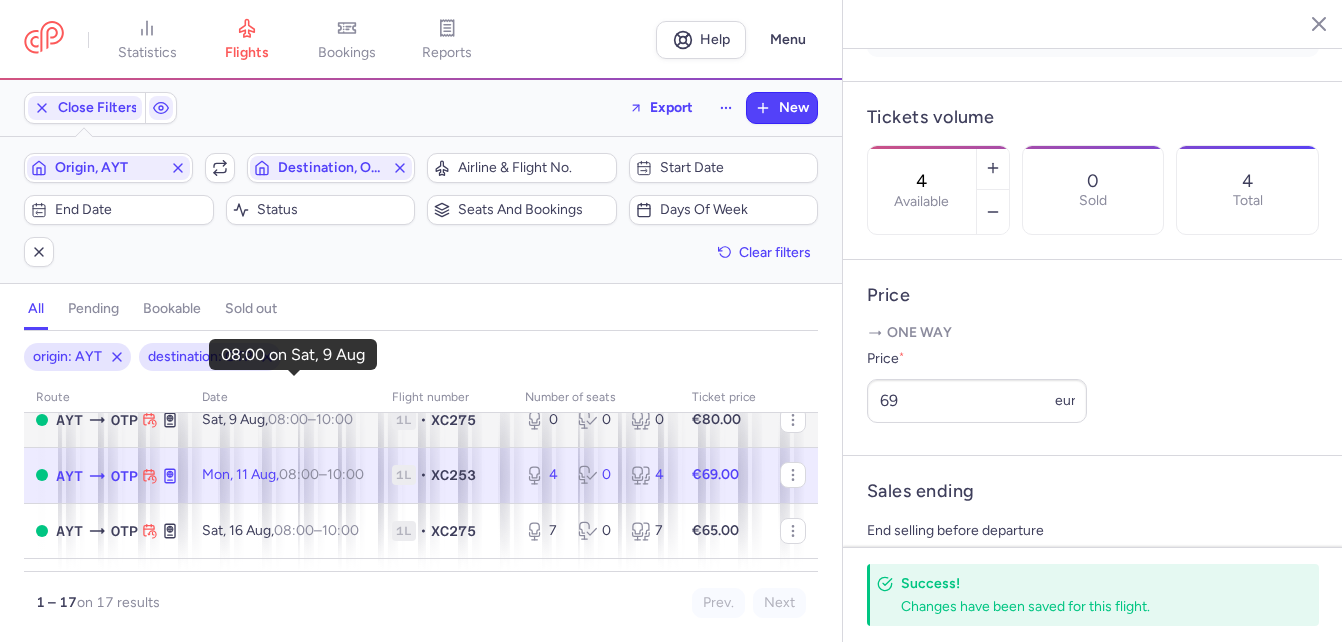 scroll, scrollTop: 200, scrollLeft: 0, axis: vertical 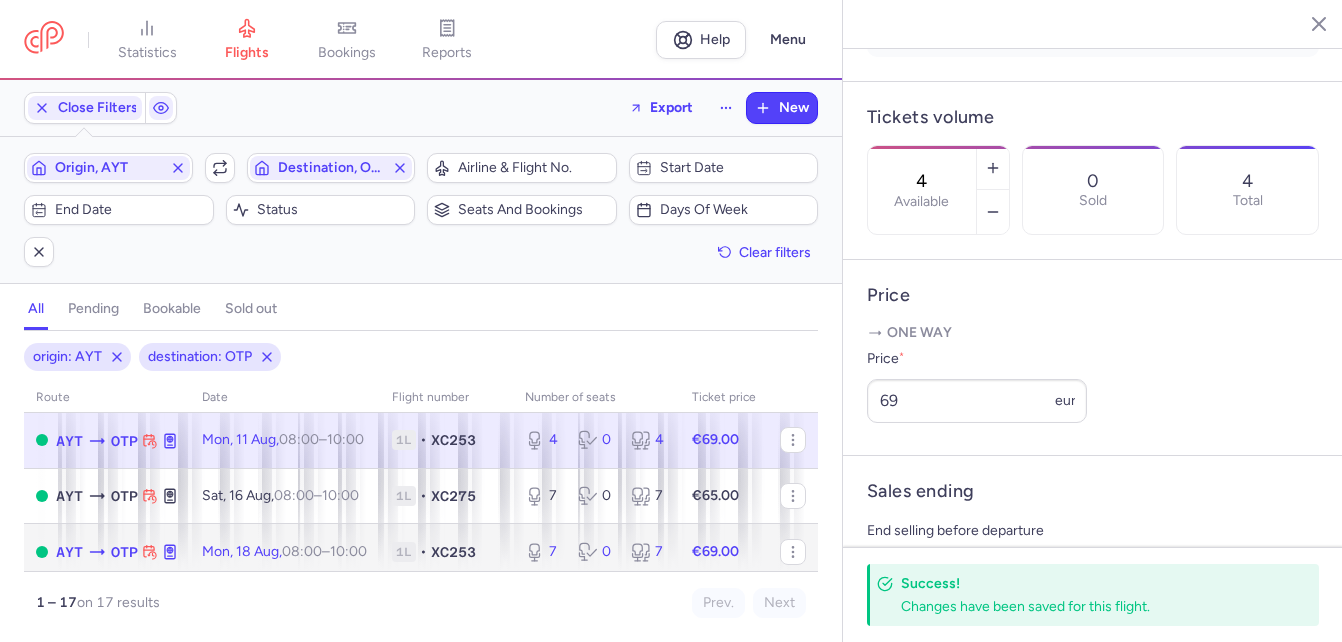 click on "[DAY], [DATE] [MONTH], [TIME] – [TIME] +0" 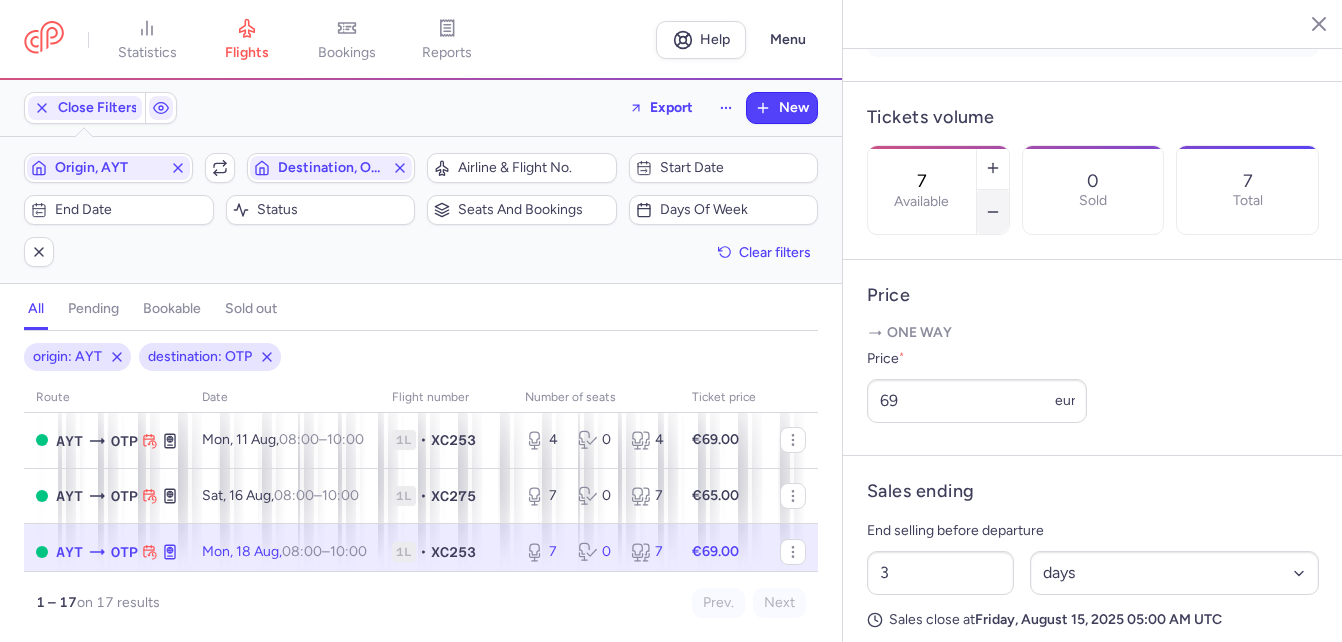 click 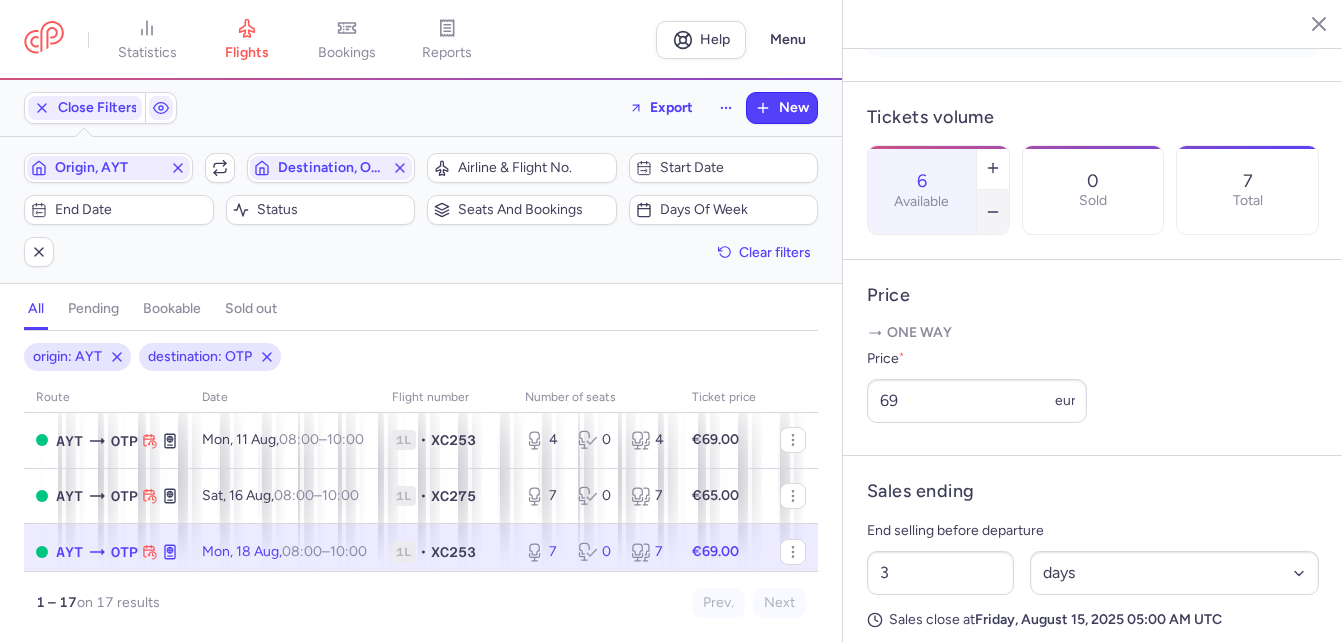 click 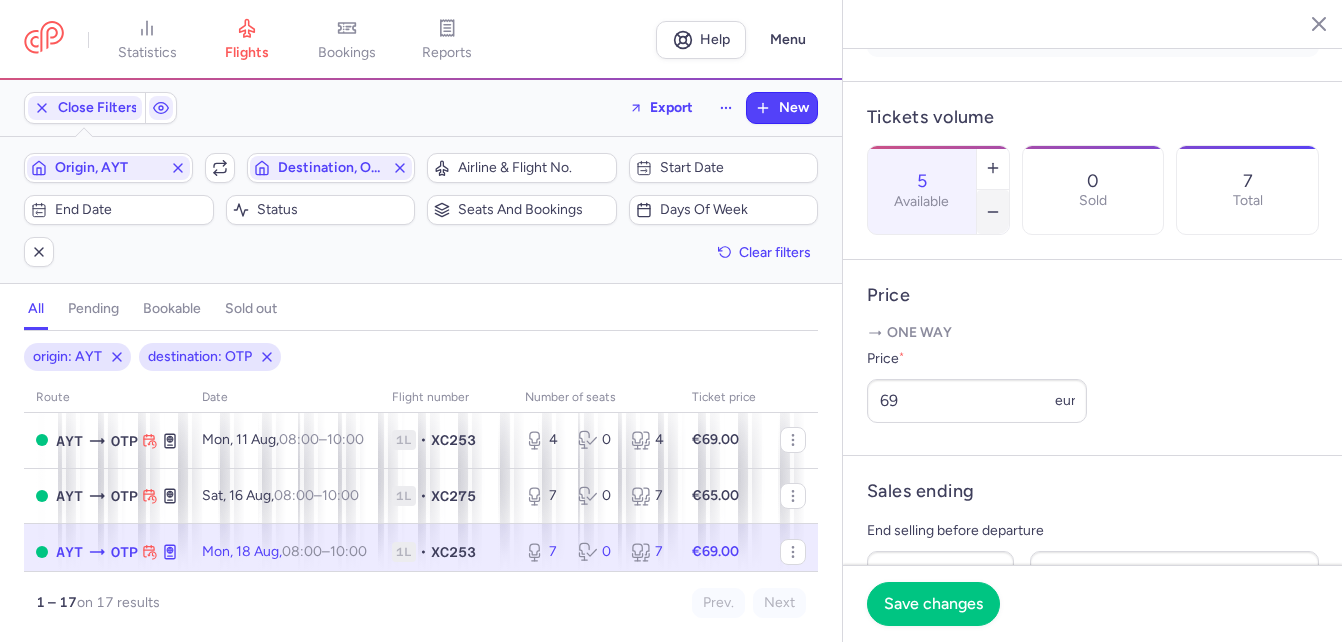 click 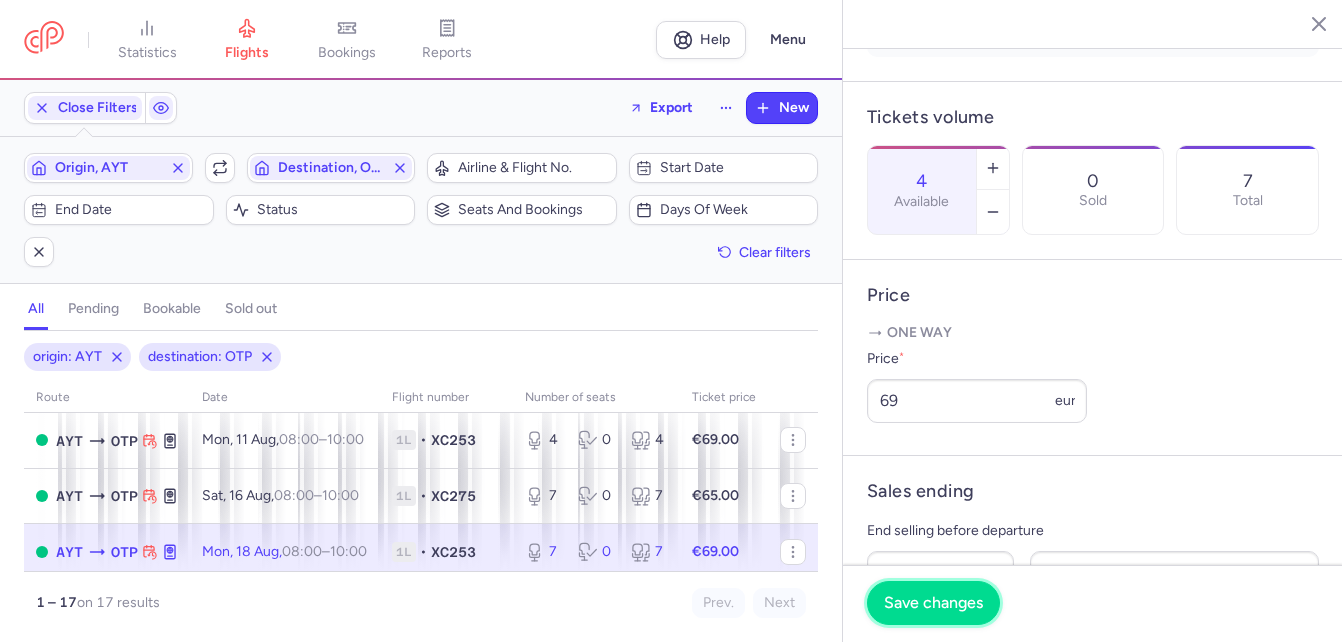click on "Save changes" at bounding box center (933, 603) 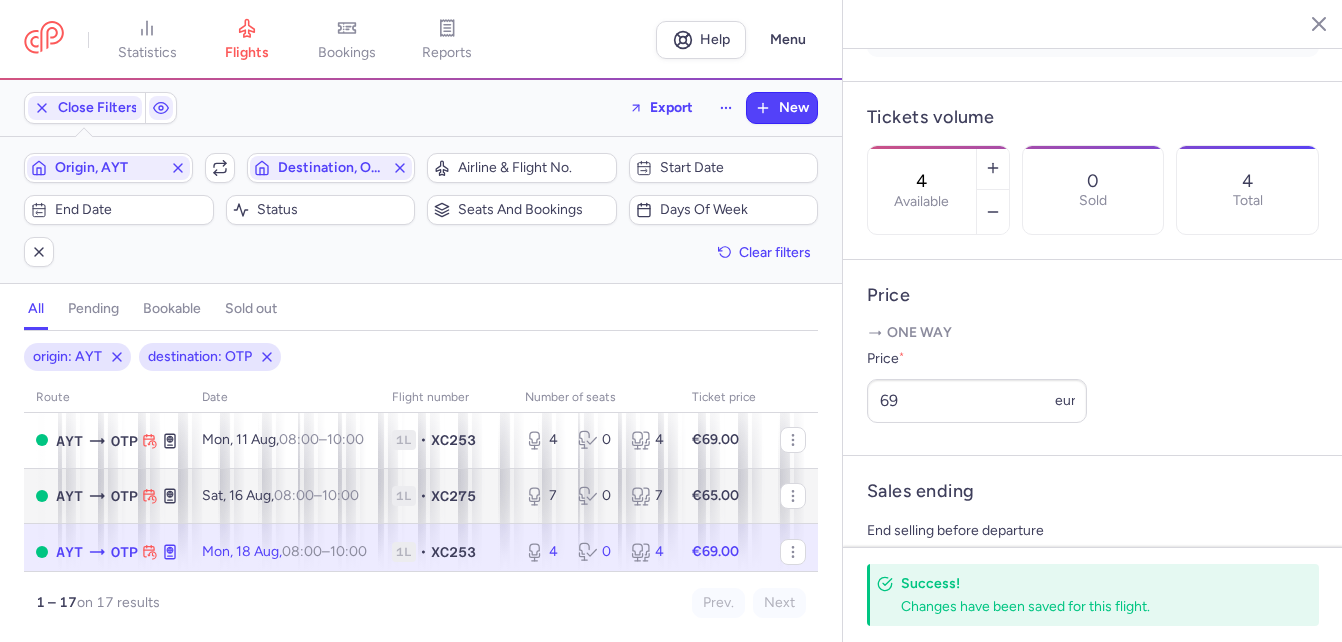 scroll, scrollTop: 400, scrollLeft: 0, axis: vertical 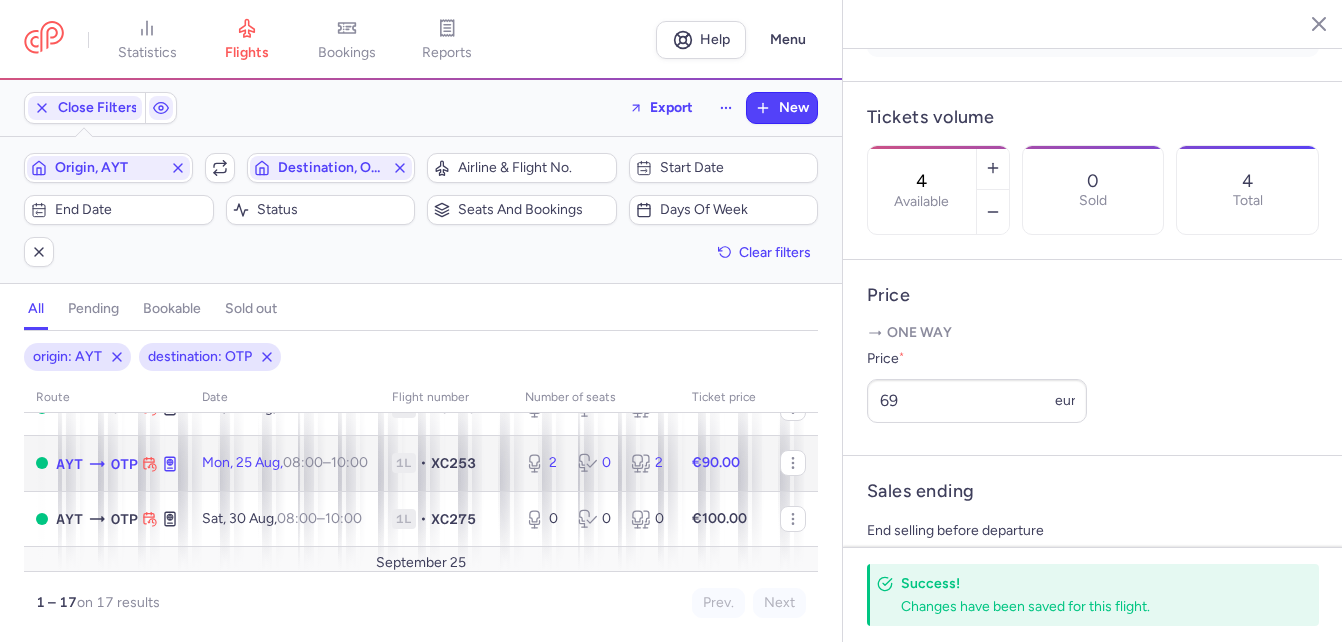 click on "1L" at bounding box center (404, 463) 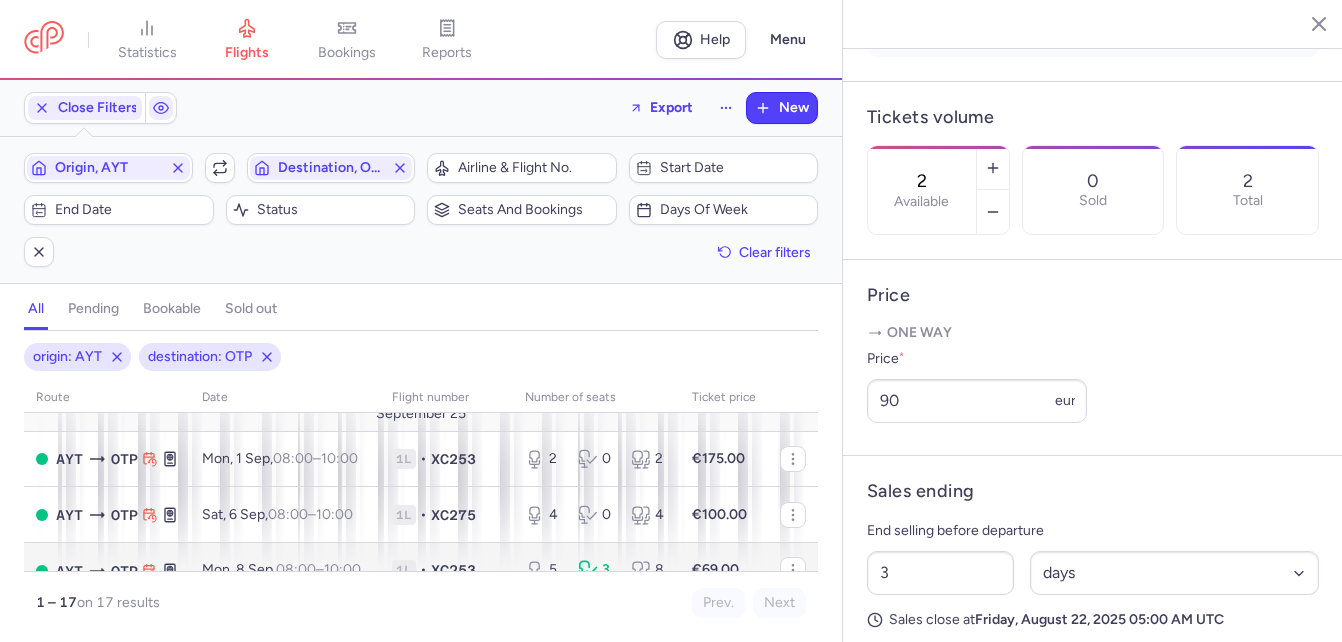 scroll, scrollTop: 500, scrollLeft: 0, axis: vertical 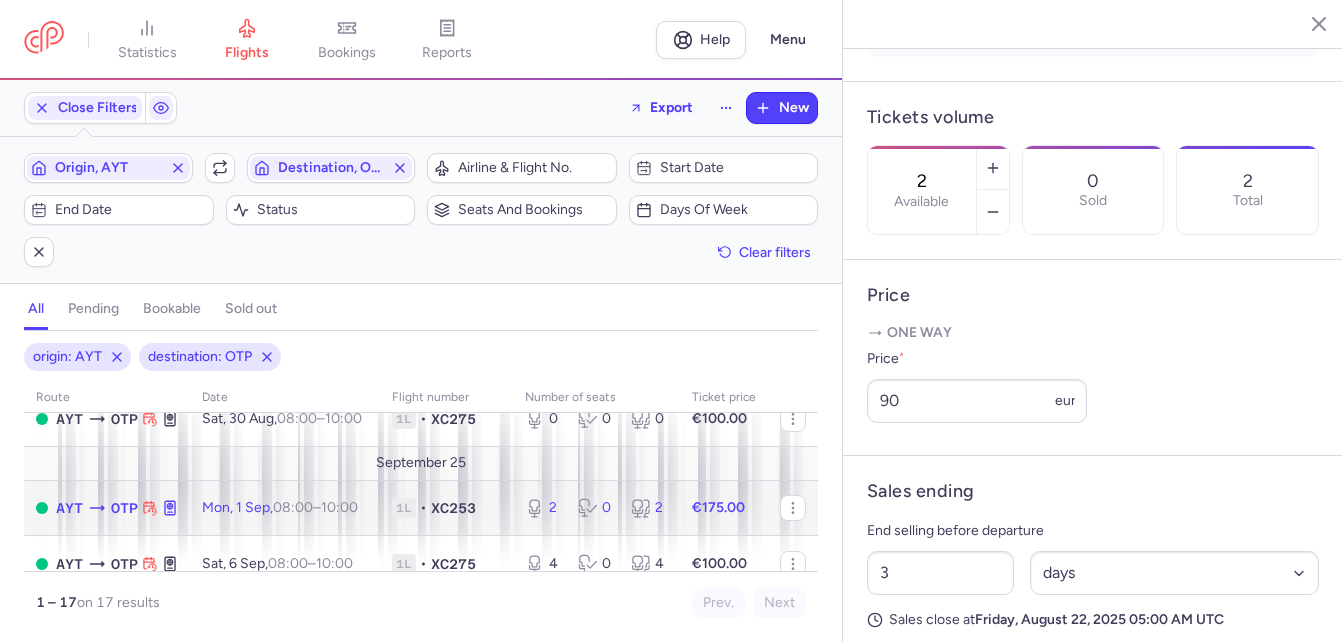 click on "10:00  +0" at bounding box center [339, 507] 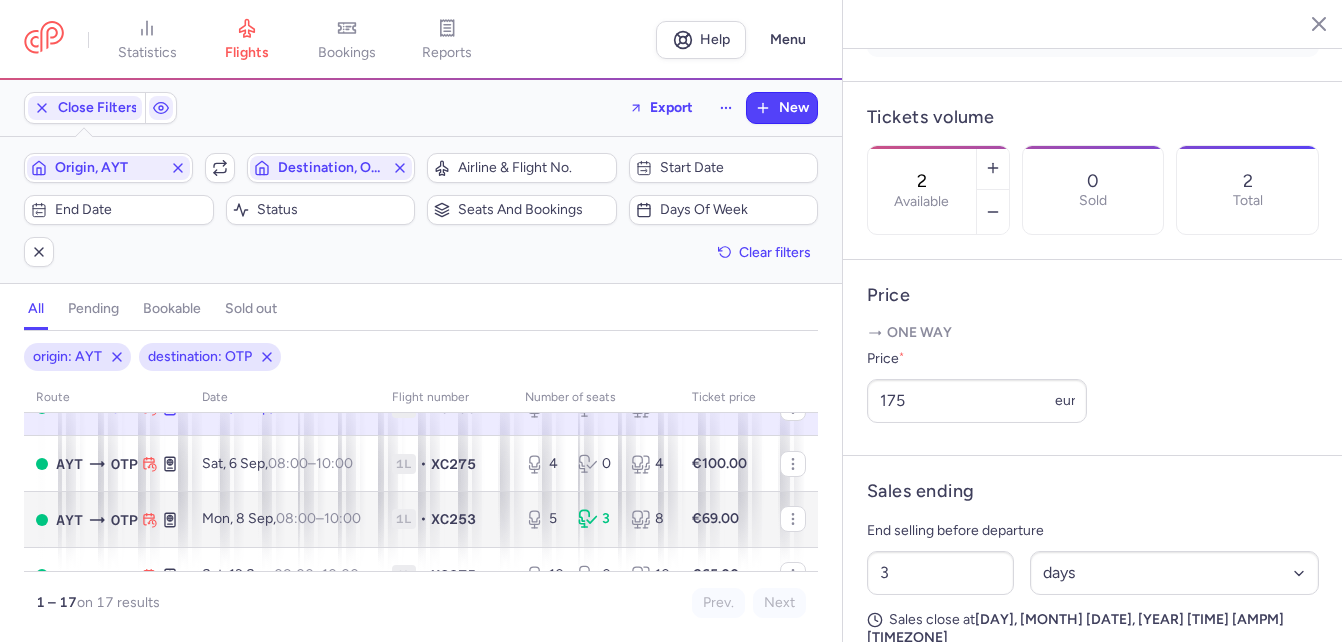 scroll, scrollTop: 700, scrollLeft: 0, axis: vertical 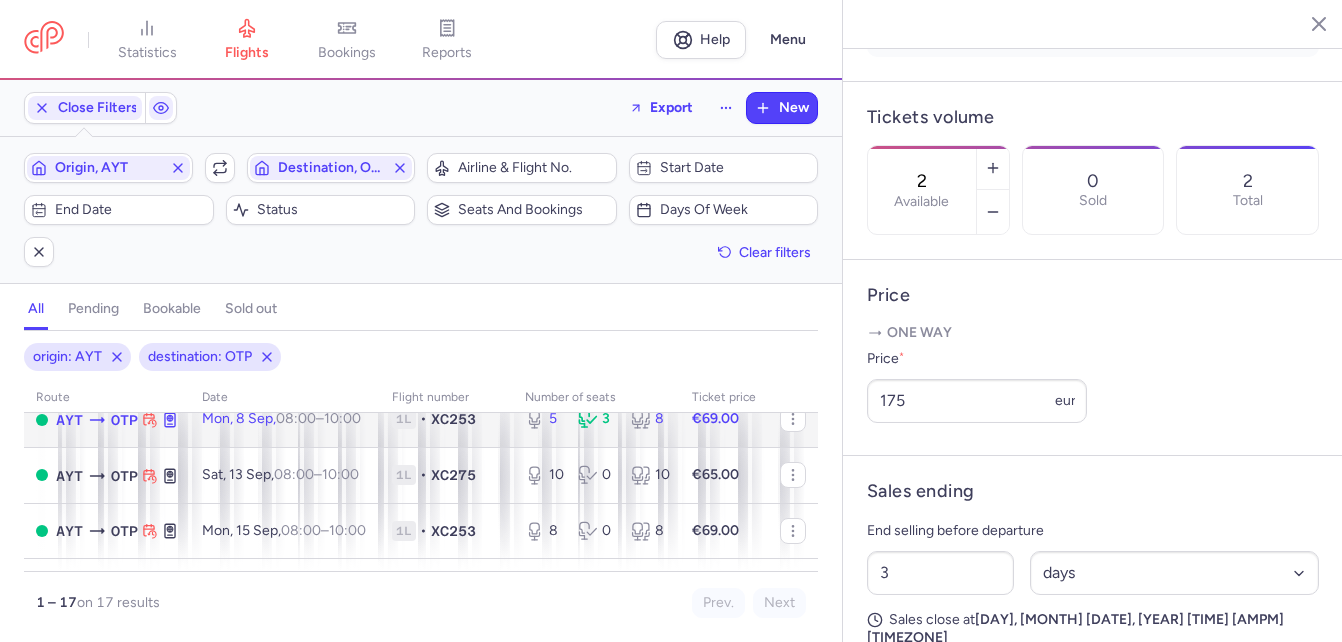 click on "10:00  +0" at bounding box center [342, 418] 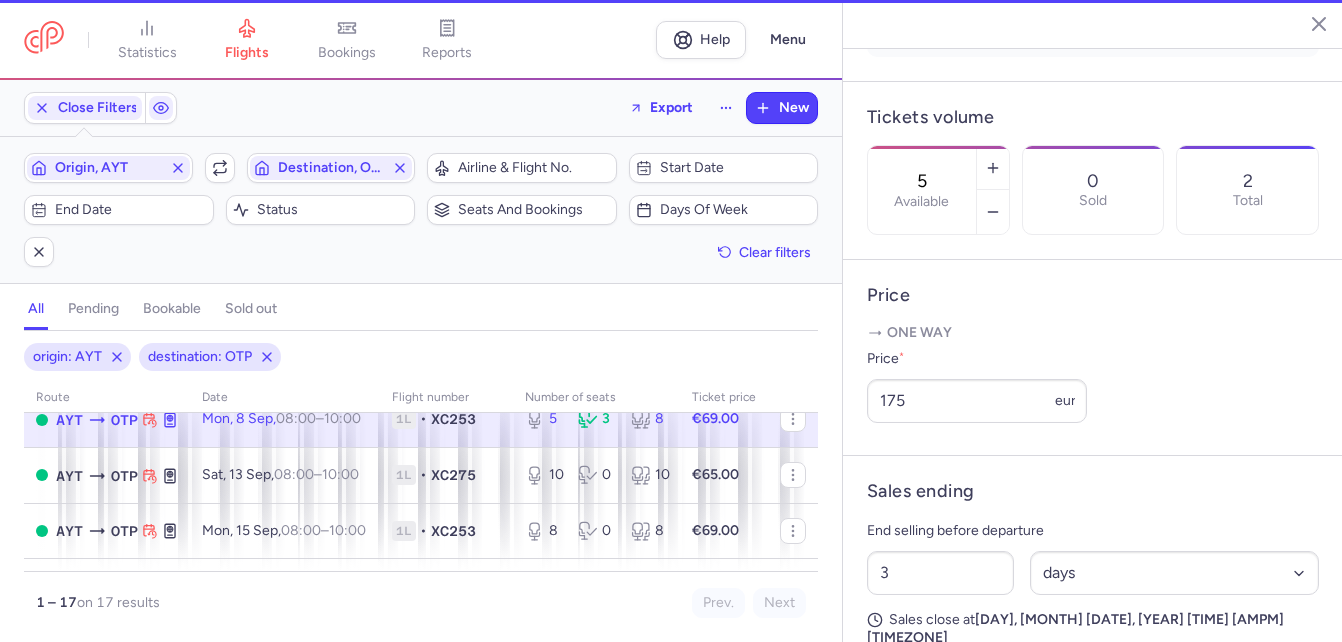 scroll, scrollTop: 552, scrollLeft: 0, axis: vertical 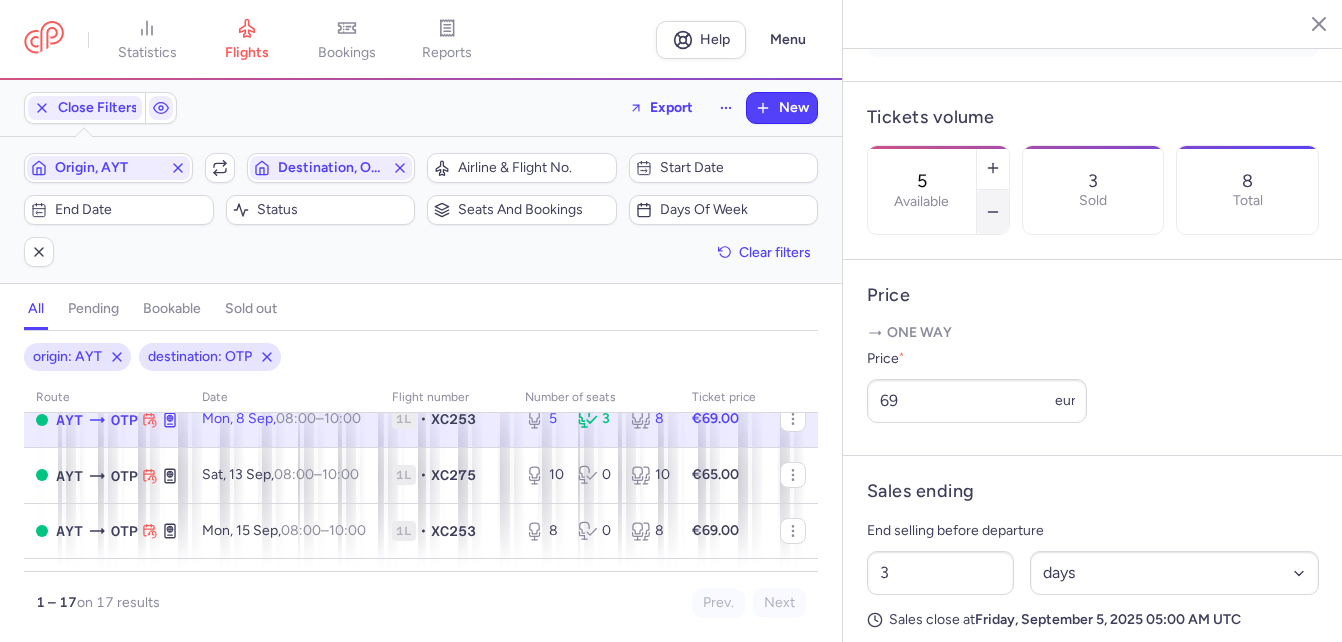 click 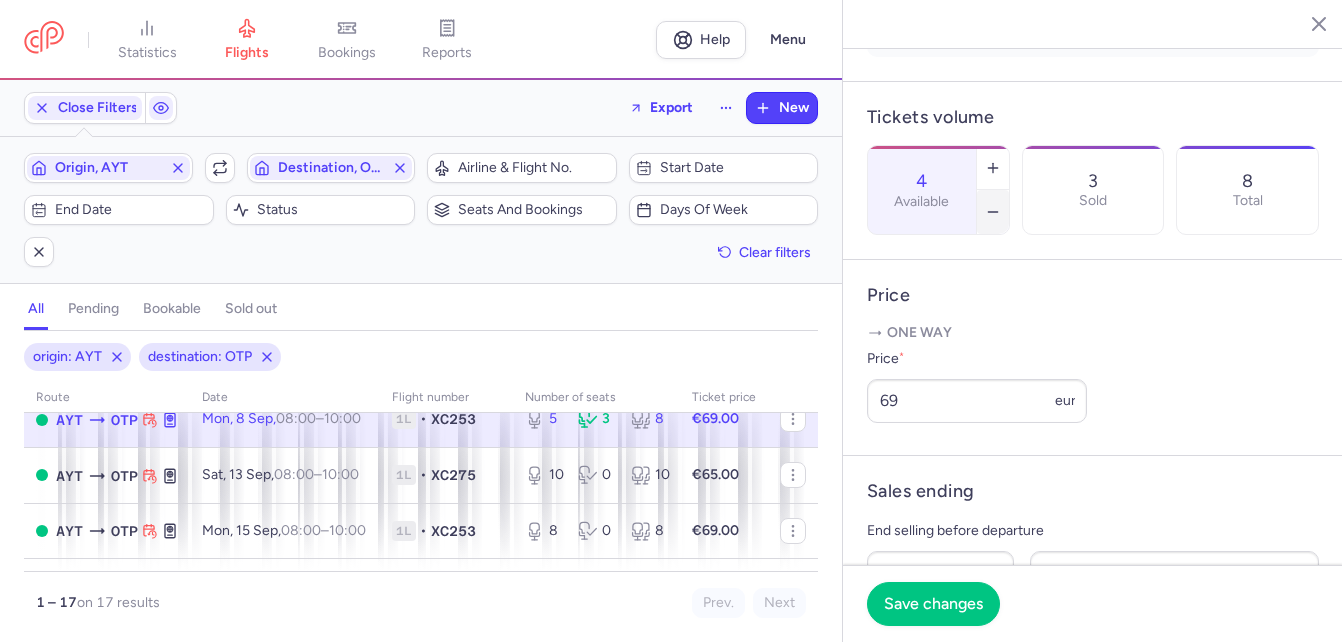 click 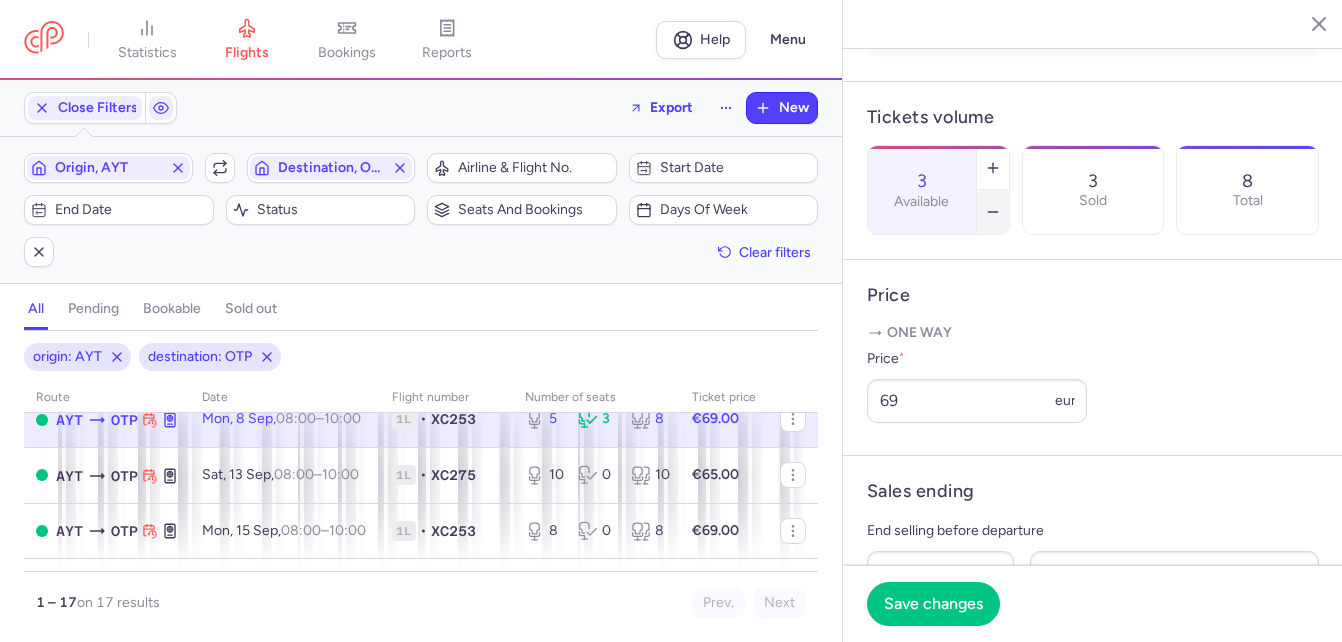 click 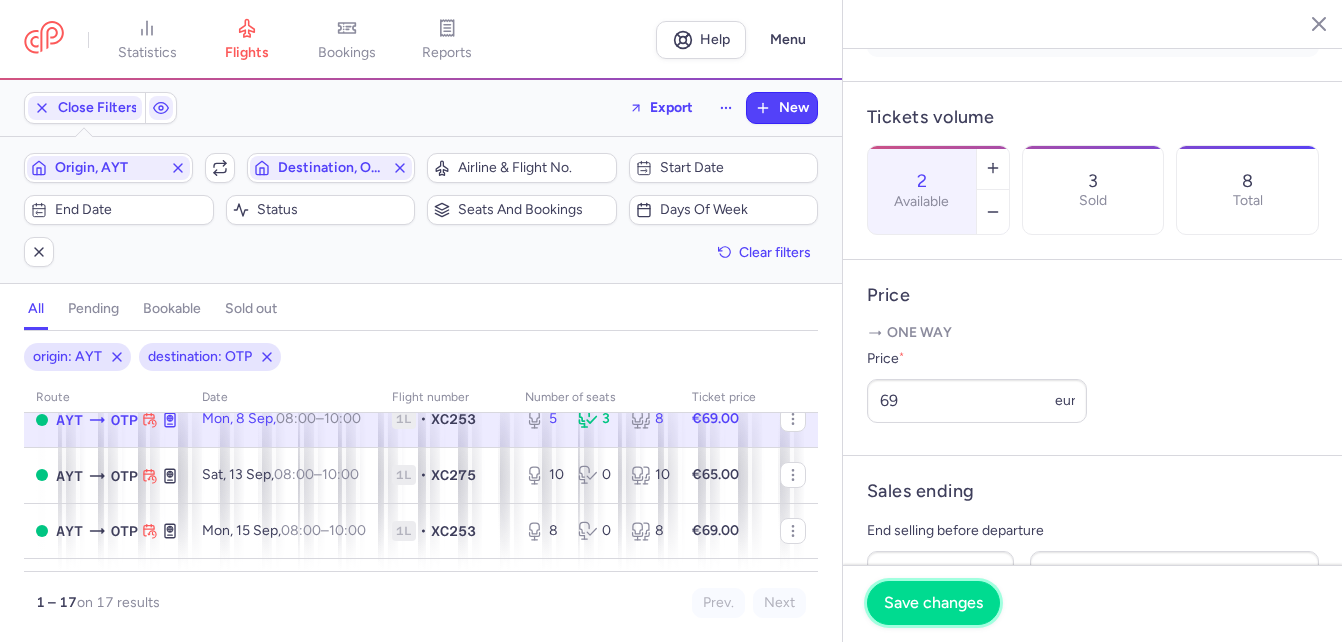 click on "Save changes" at bounding box center (933, 603) 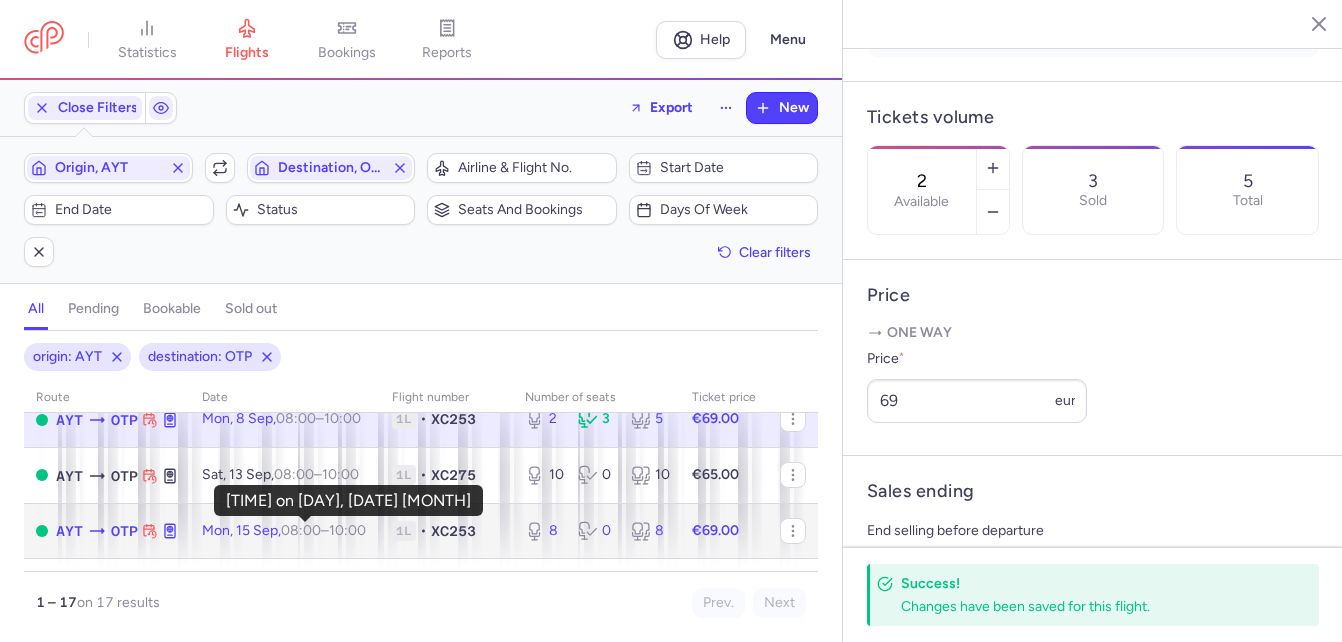 click on "08:00" at bounding box center [301, 530] 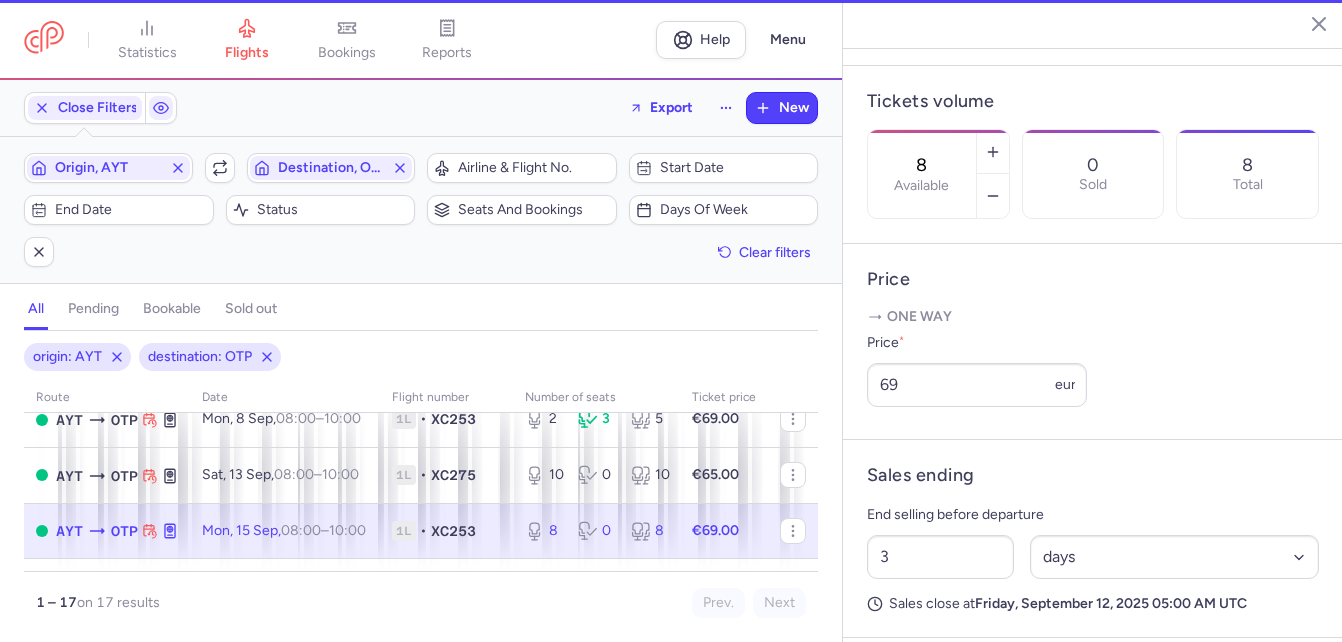 scroll, scrollTop: 536, scrollLeft: 0, axis: vertical 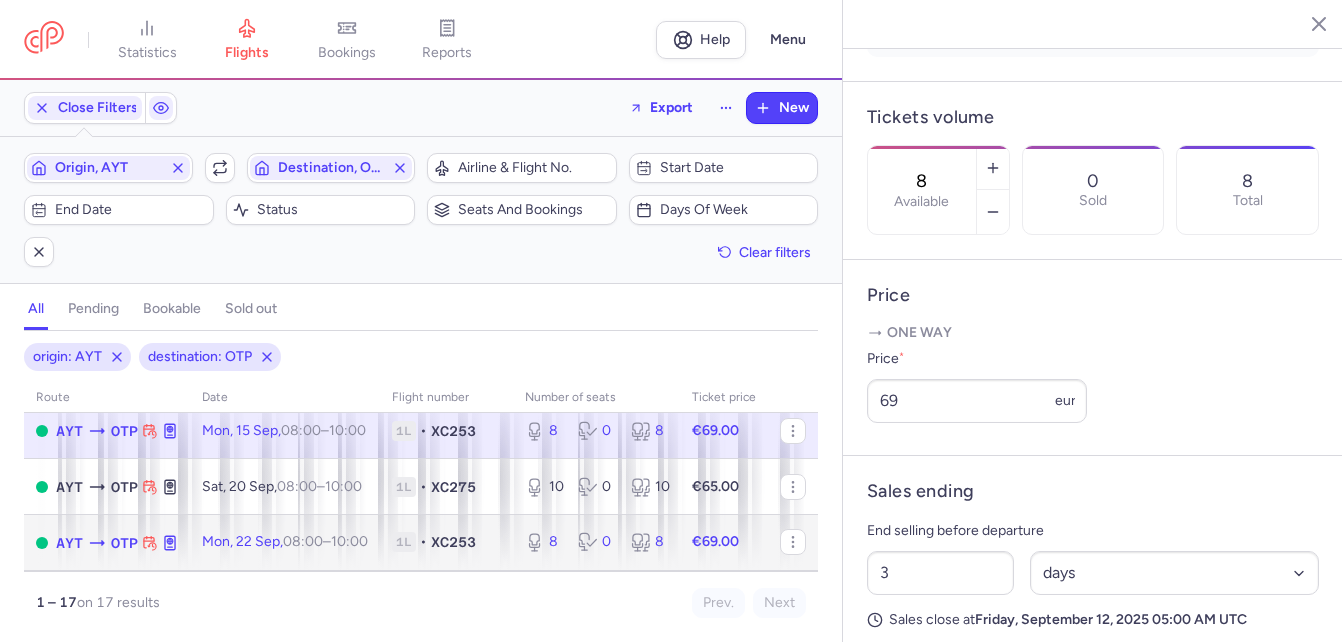 click on "10:00  +0" at bounding box center [349, 541] 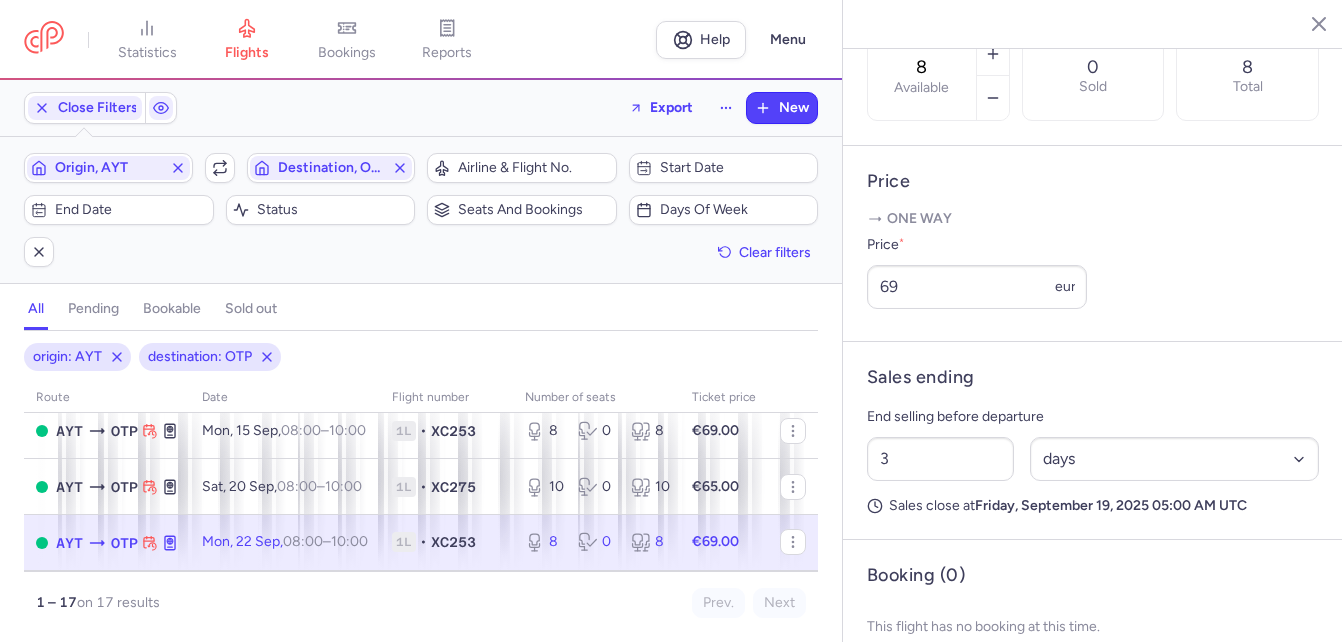 scroll, scrollTop: 736, scrollLeft: 0, axis: vertical 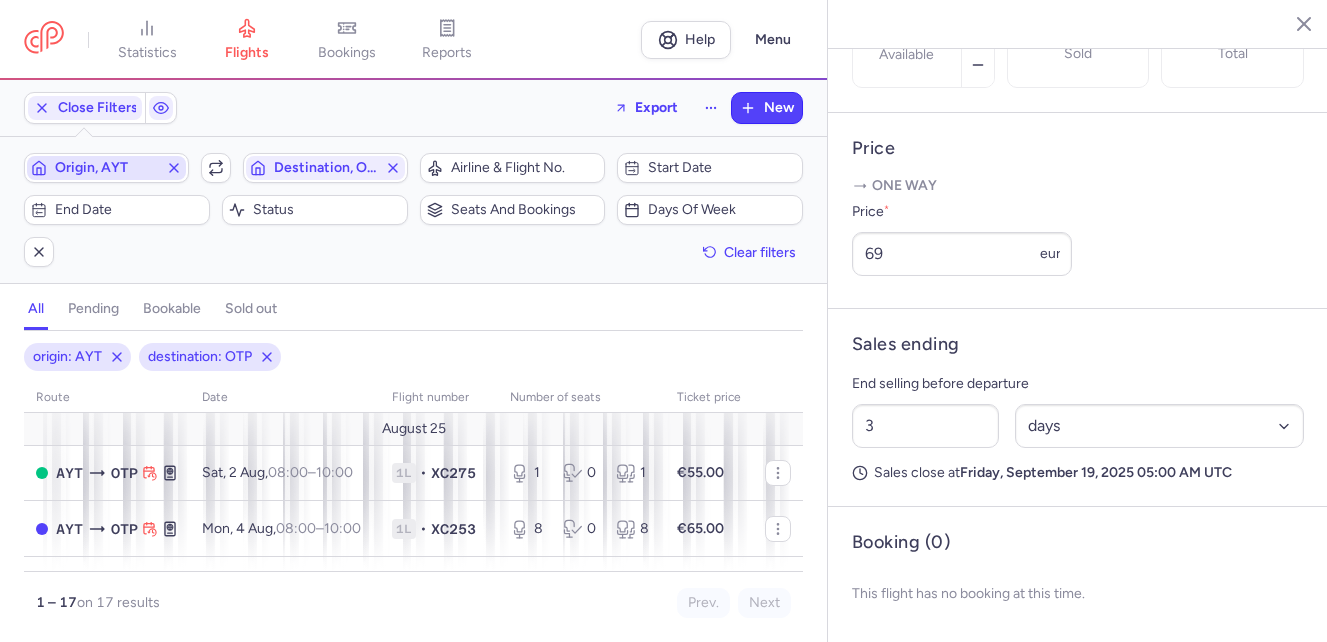 click 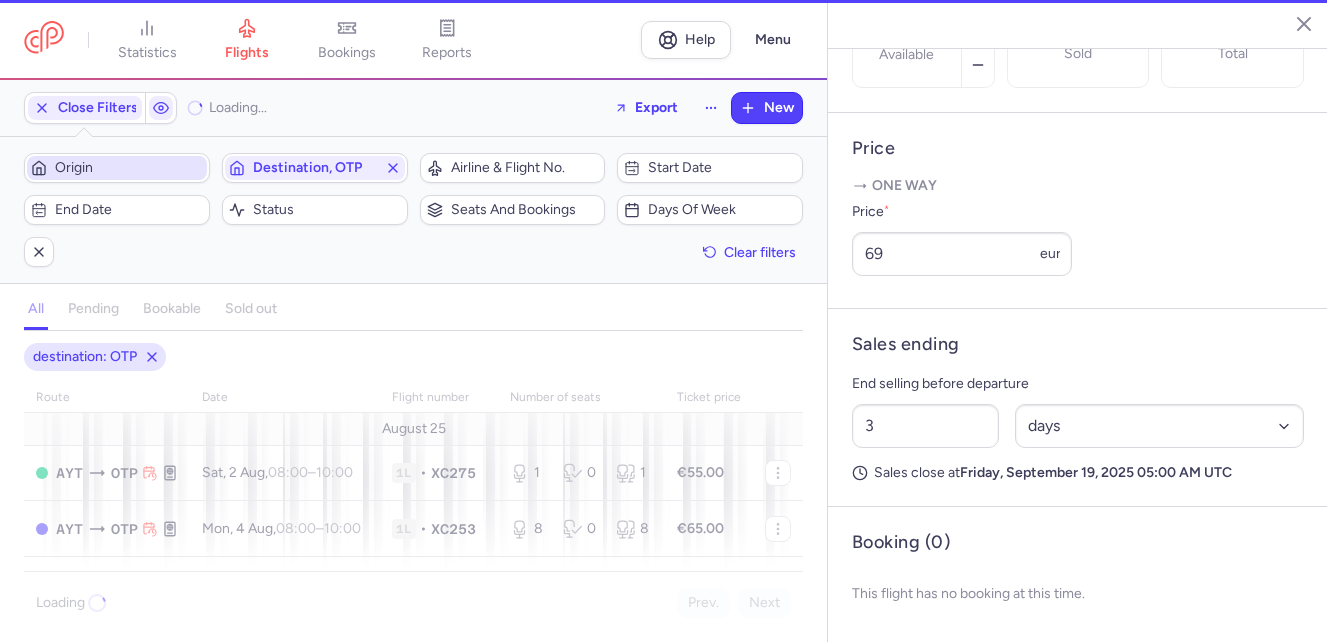 click on "Origin" at bounding box center [129, 168] 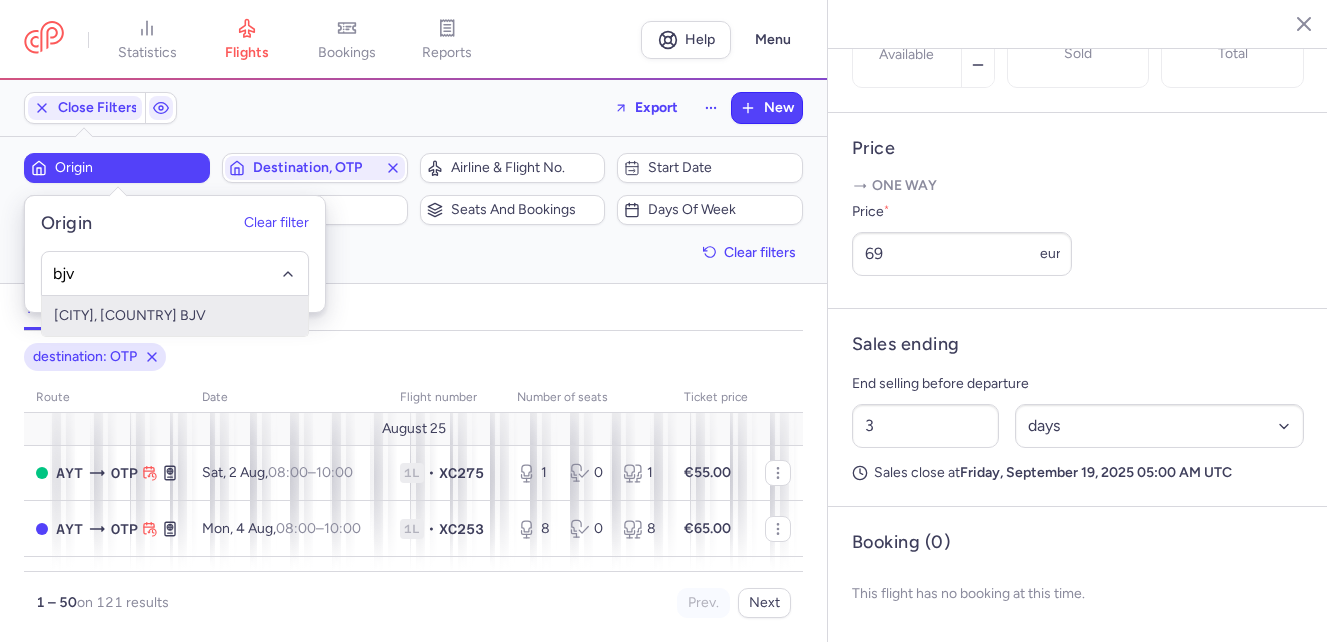 click on "[CITY], [COUNTRY] BJV" at bounding box center (175, 316) 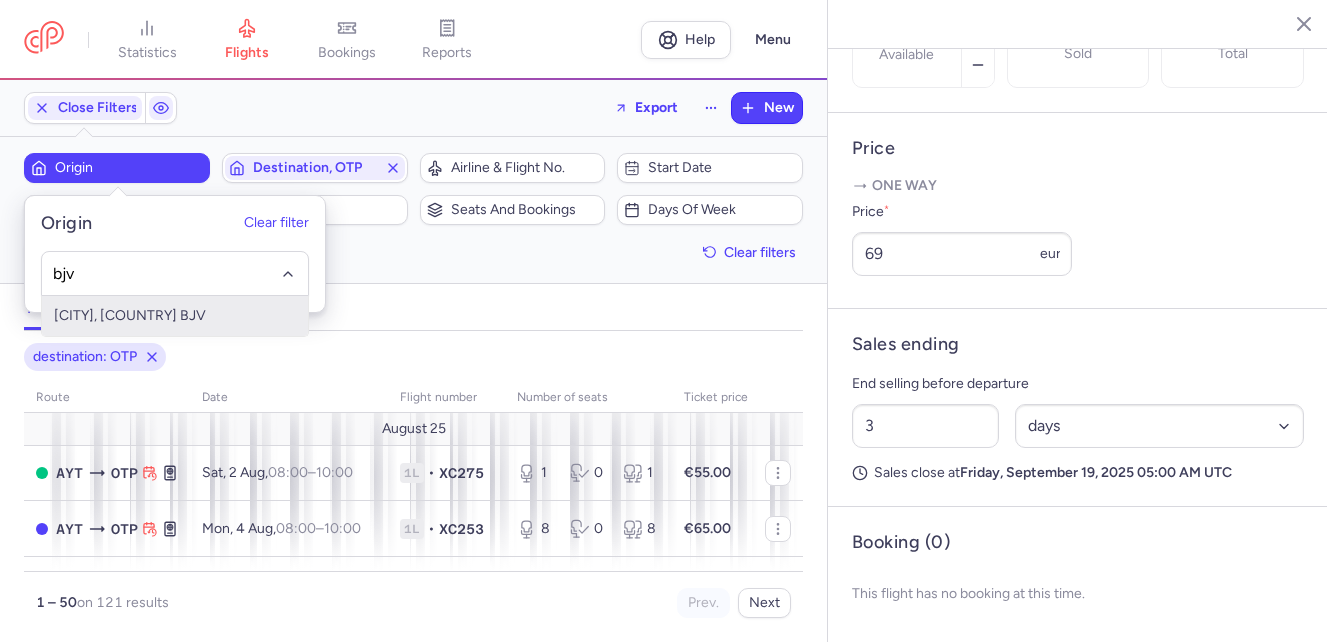 type on "bjv" 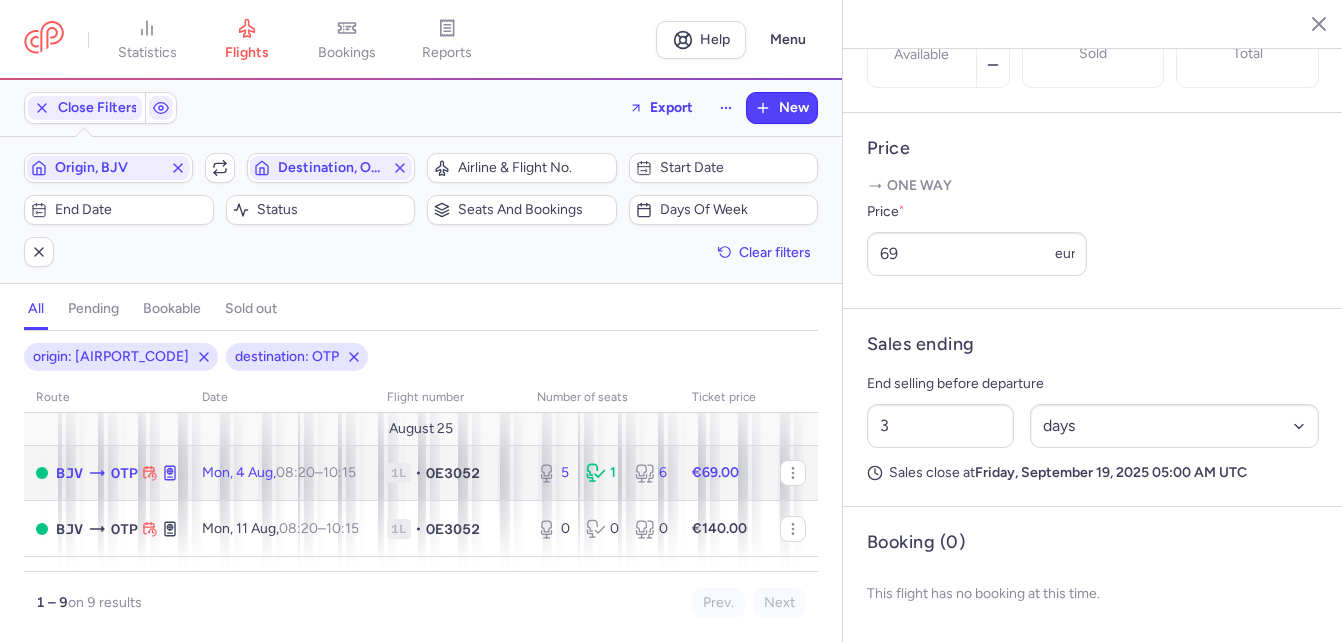 click on "1L • OE3052" 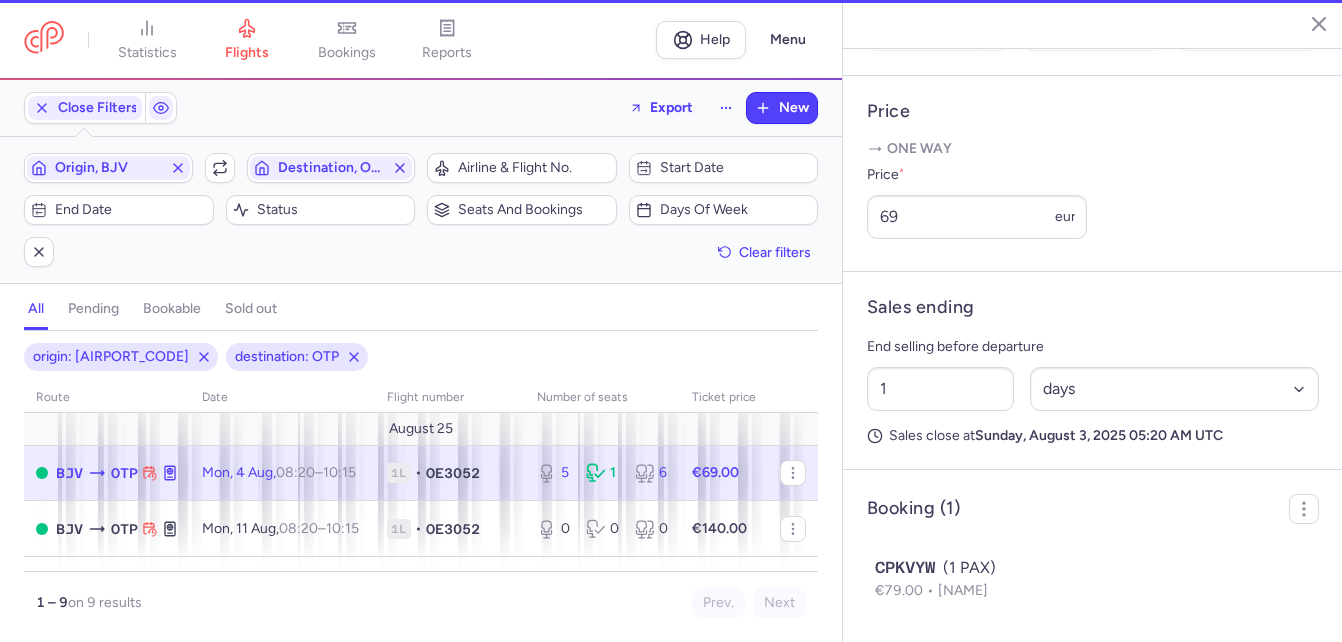 scroll, scrollTop: 752, scrollLeft: 0, axis: vertical 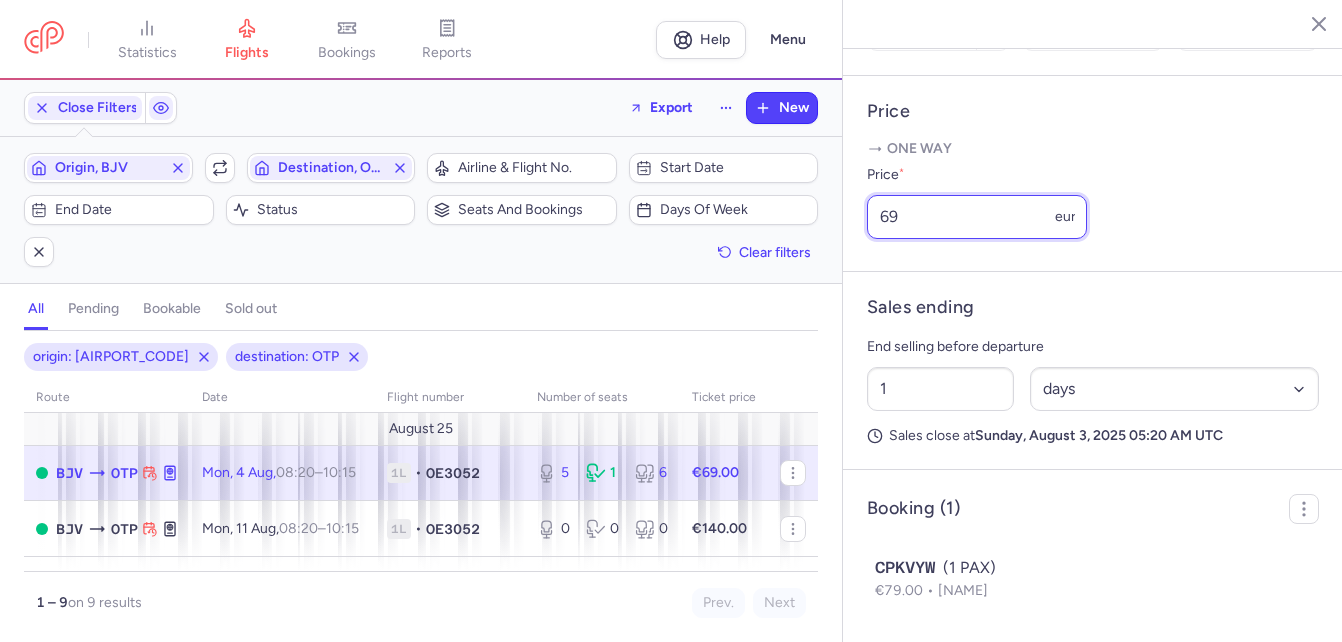 drag, startPoint x: 921, startPoint y: 266, endPoint x: 864, endPoint y: 254, distance: 58.249462 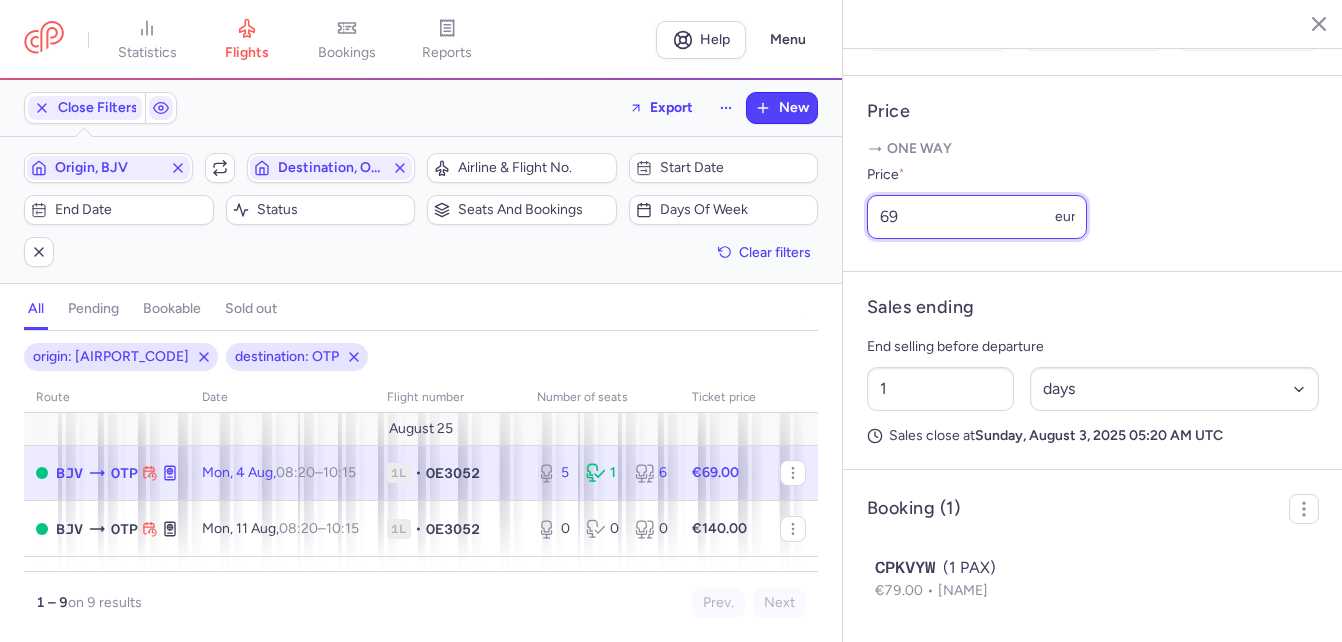 click on "Price  One way  Price  * 69 eur" at bounding box center [1093, 174] 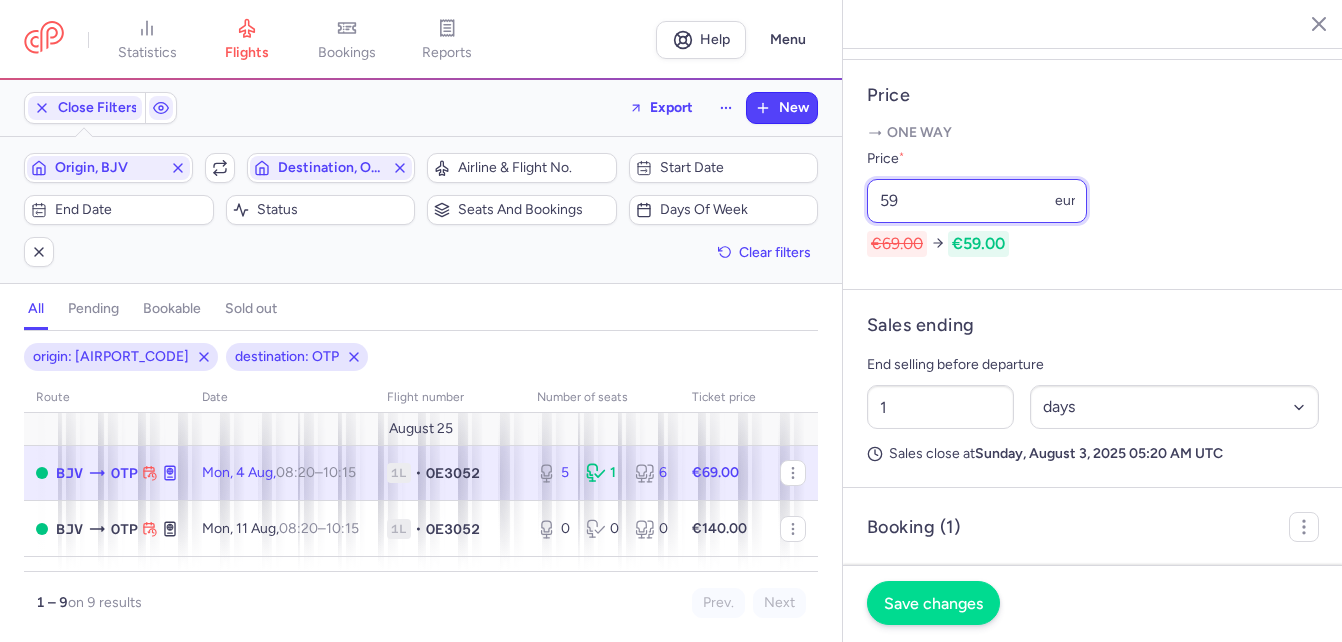type on "59" 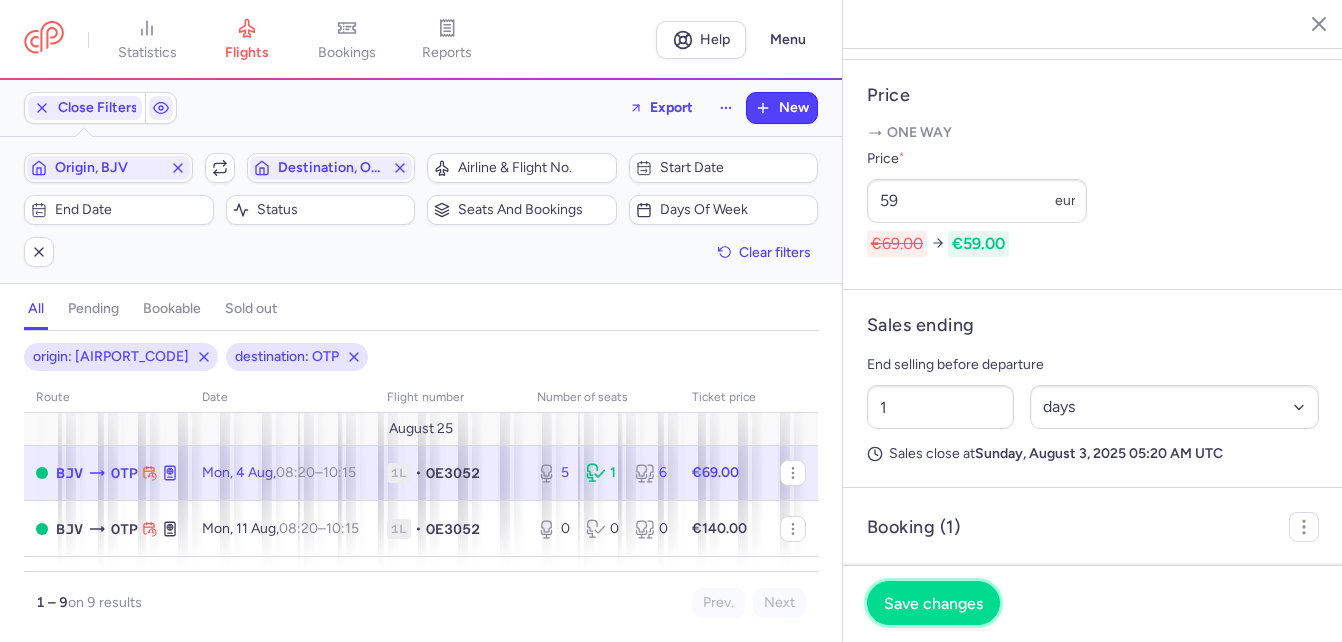 click on "Save changes" at bounding box center [933, 603] 